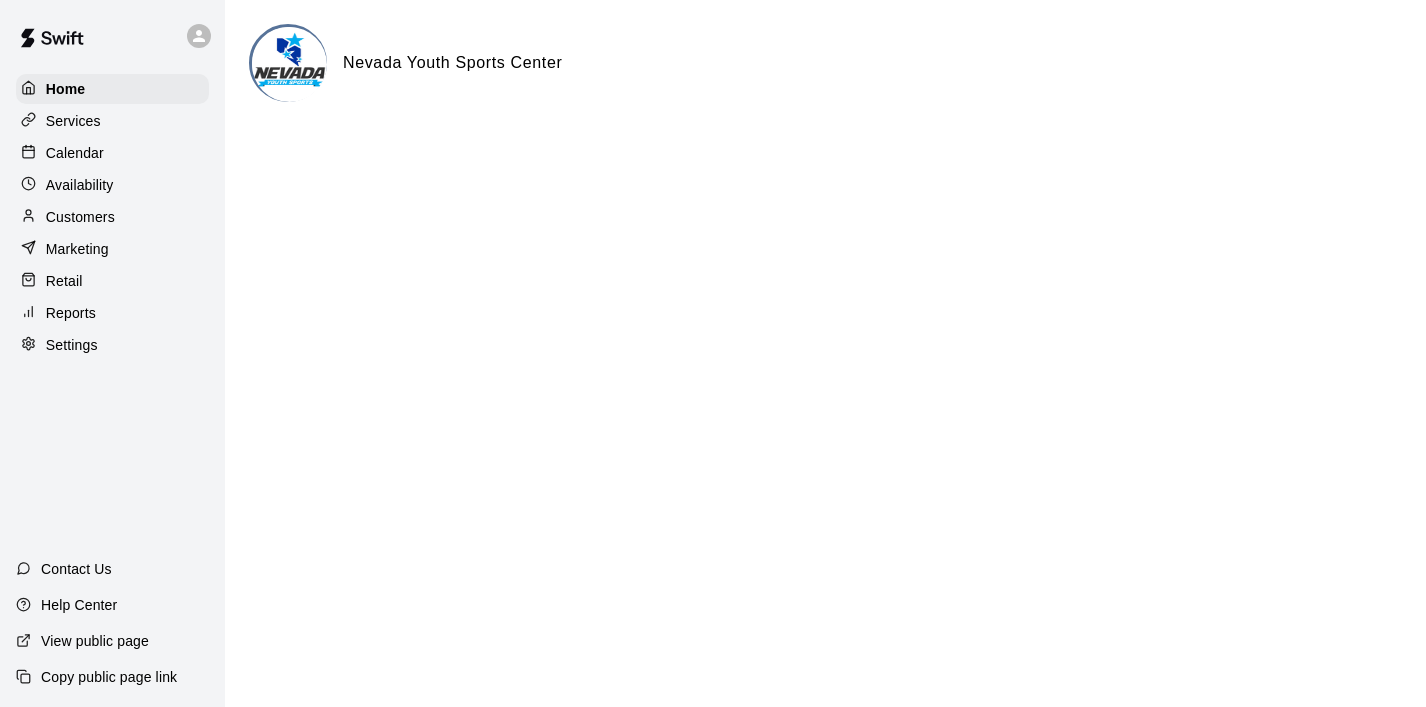 scroll, scrollTop: 0, scrollLeft: 0, axis: both 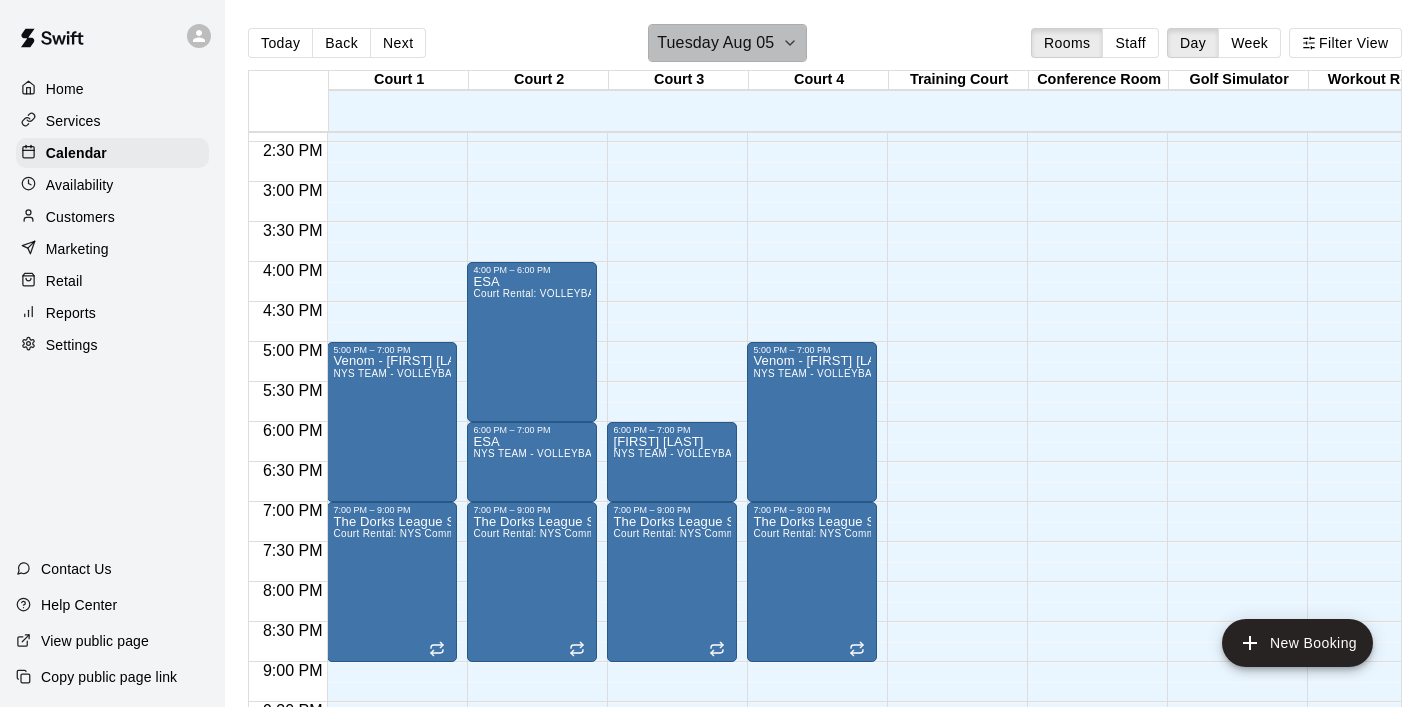 click 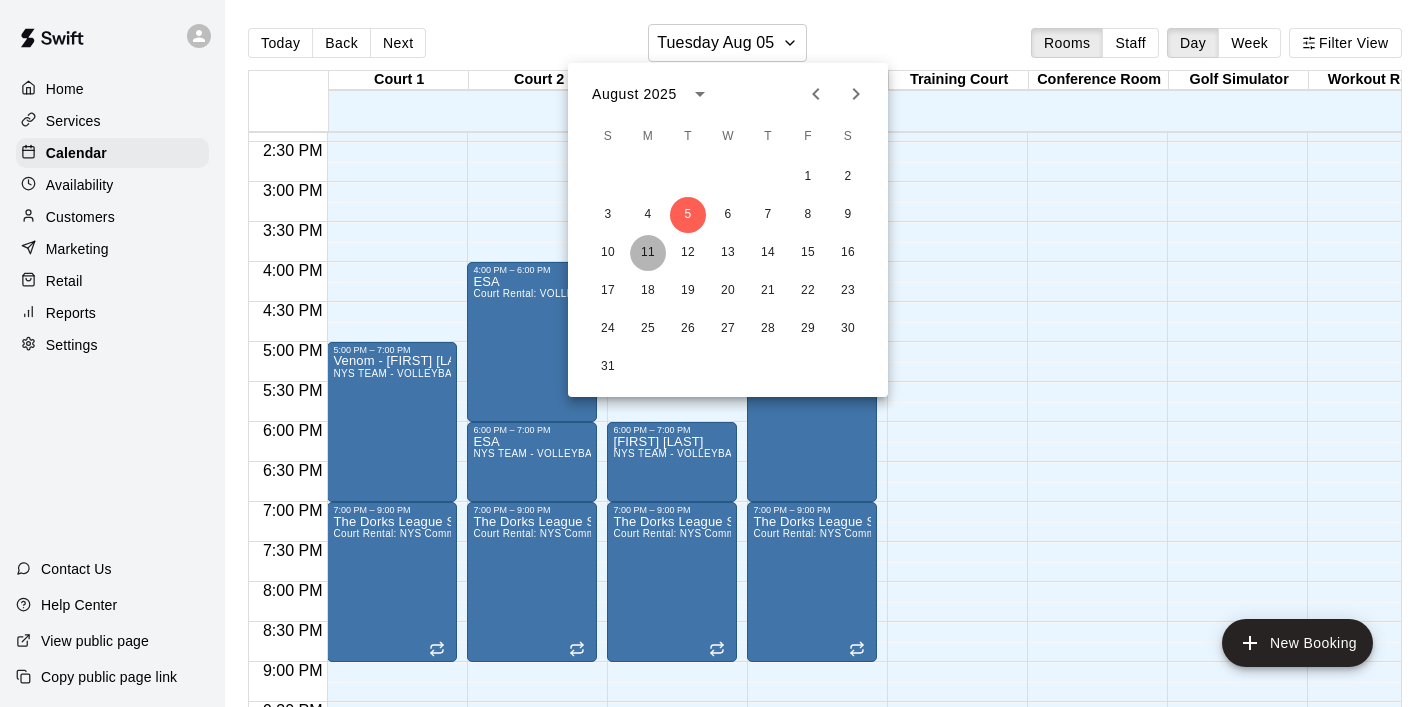 click on "11" at bounding box center (648, 253) 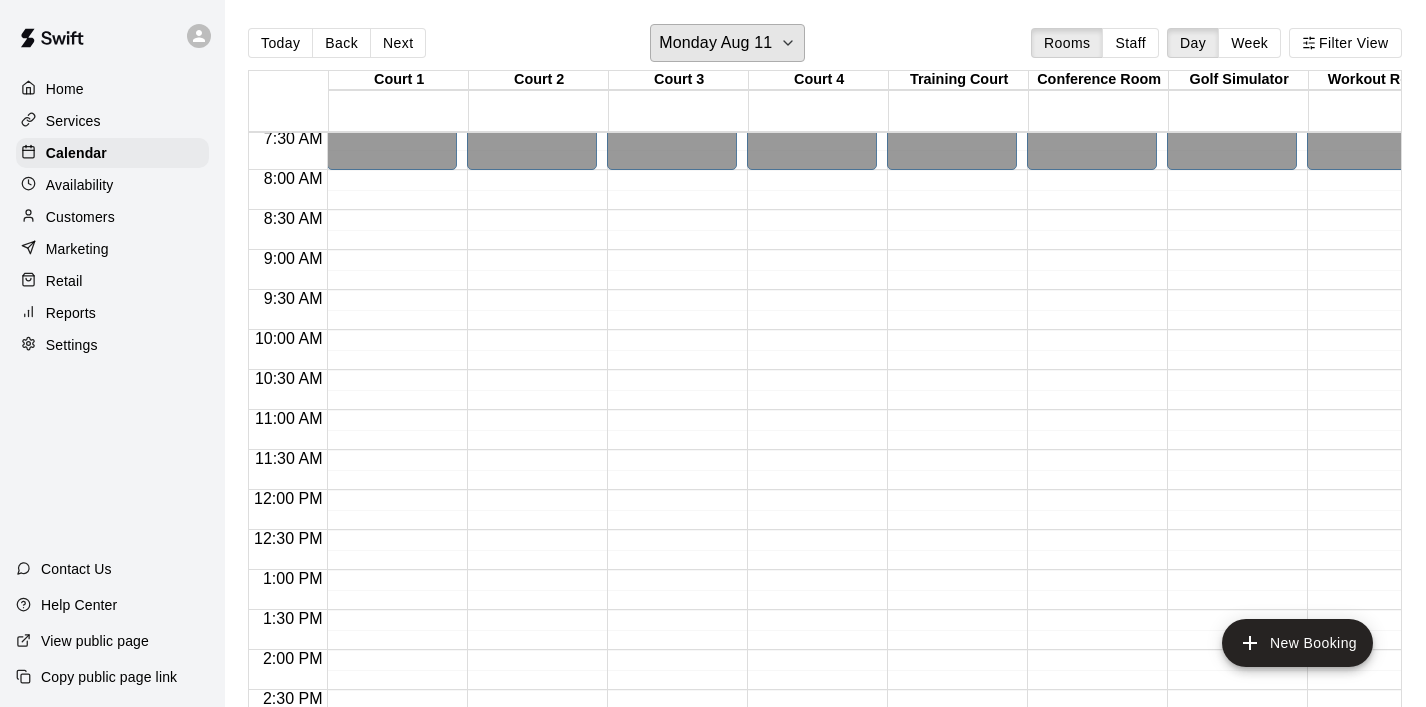 scroll, scrollTop: 605, scrollLeft: 0, axis: vertical 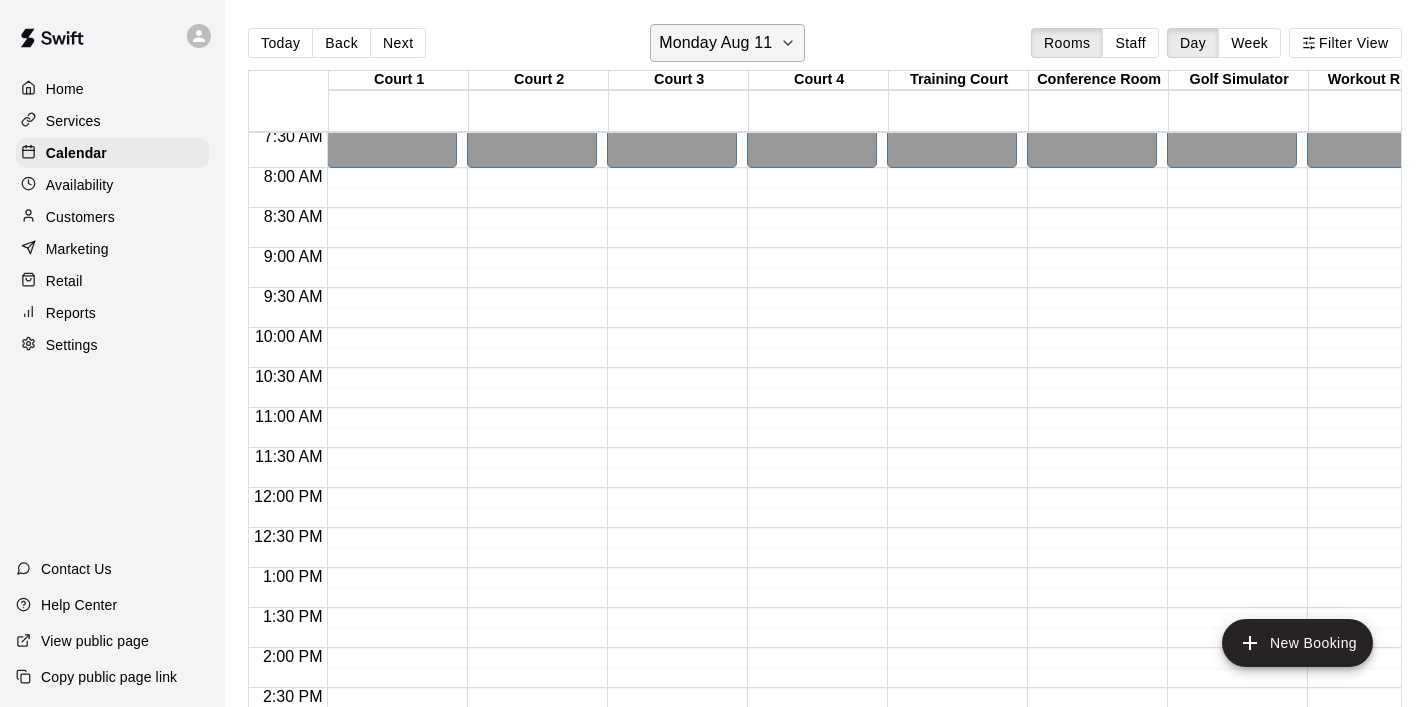 click 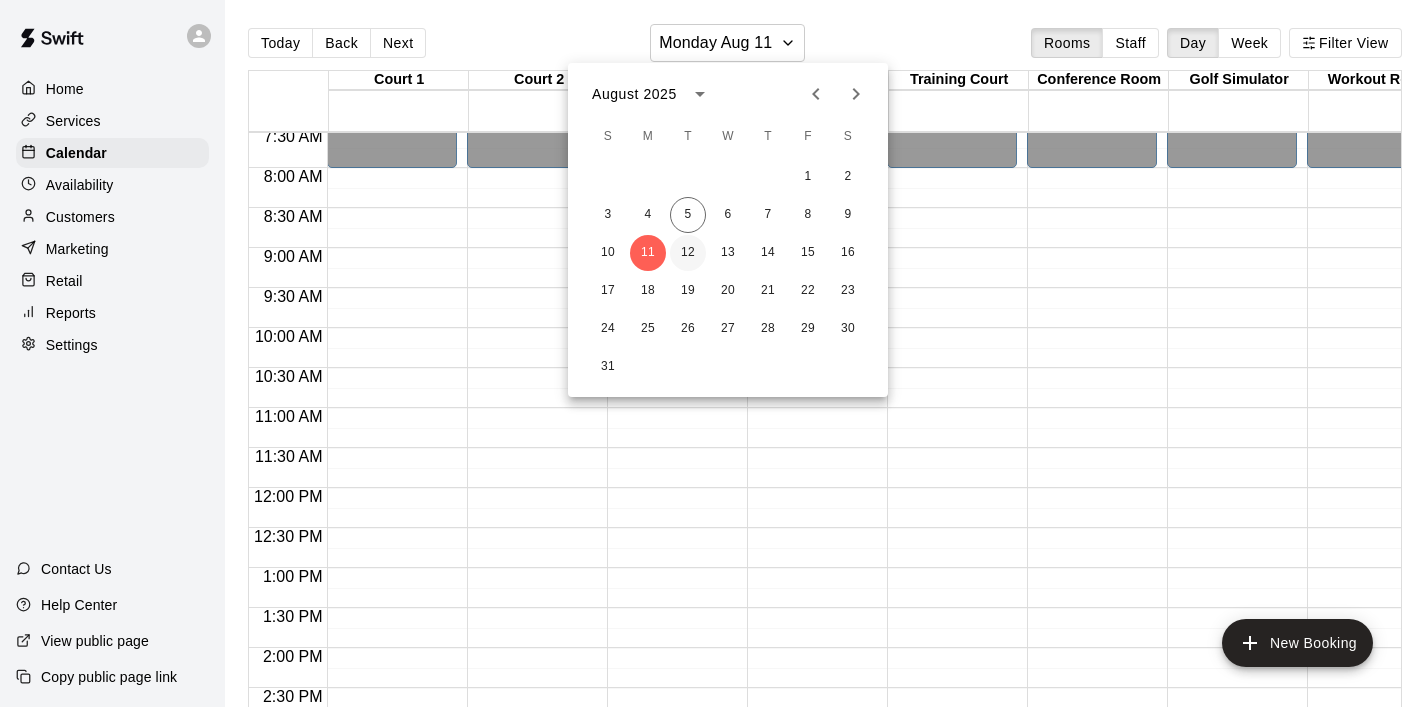 click on "12" at bounding box center [688, 253] 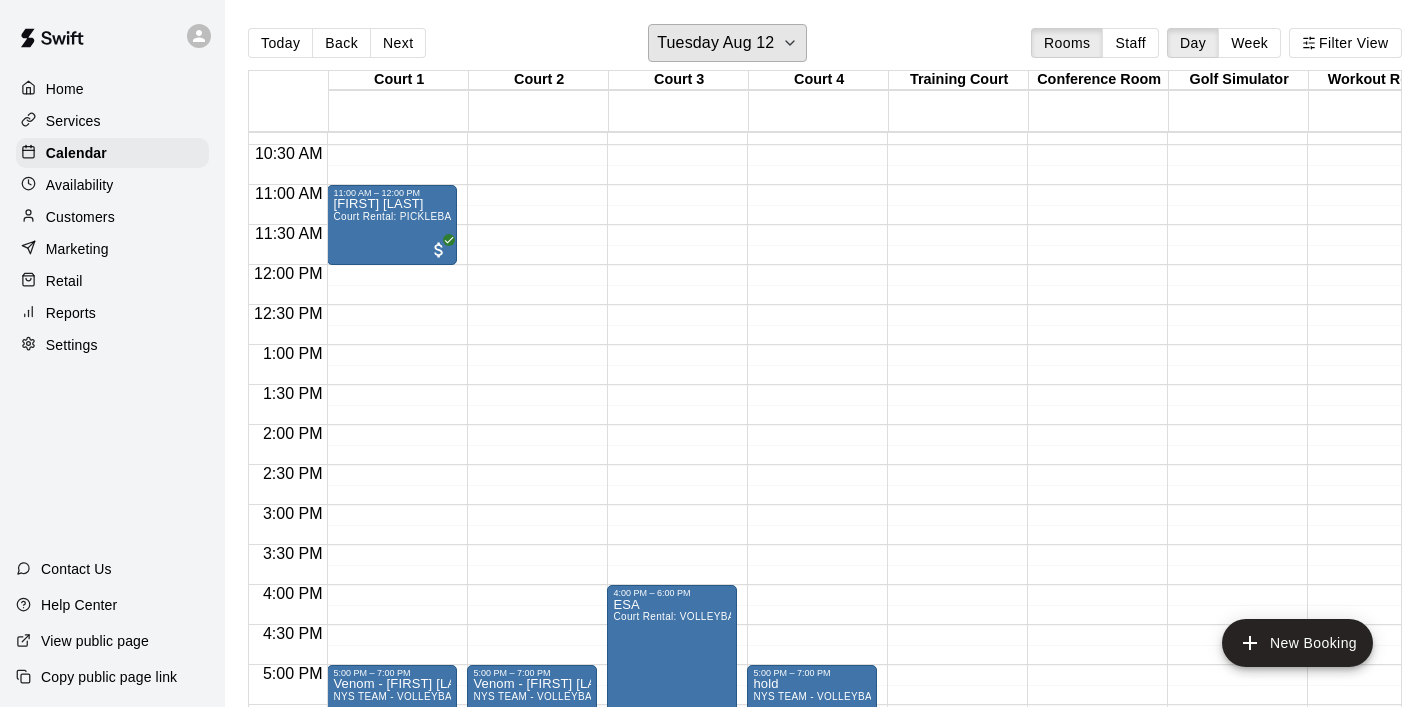 scroll, scrollTop: 829, scrollLeft: 0, axis: vertical 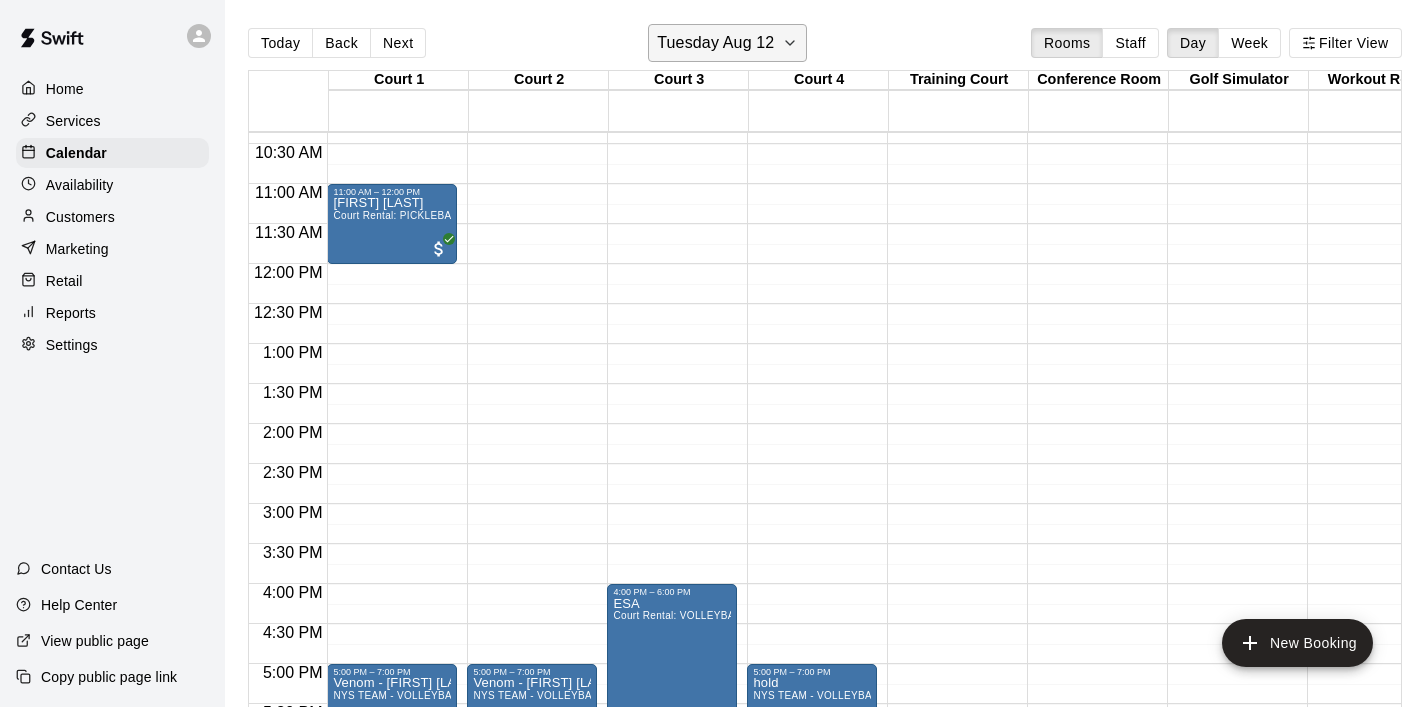 click 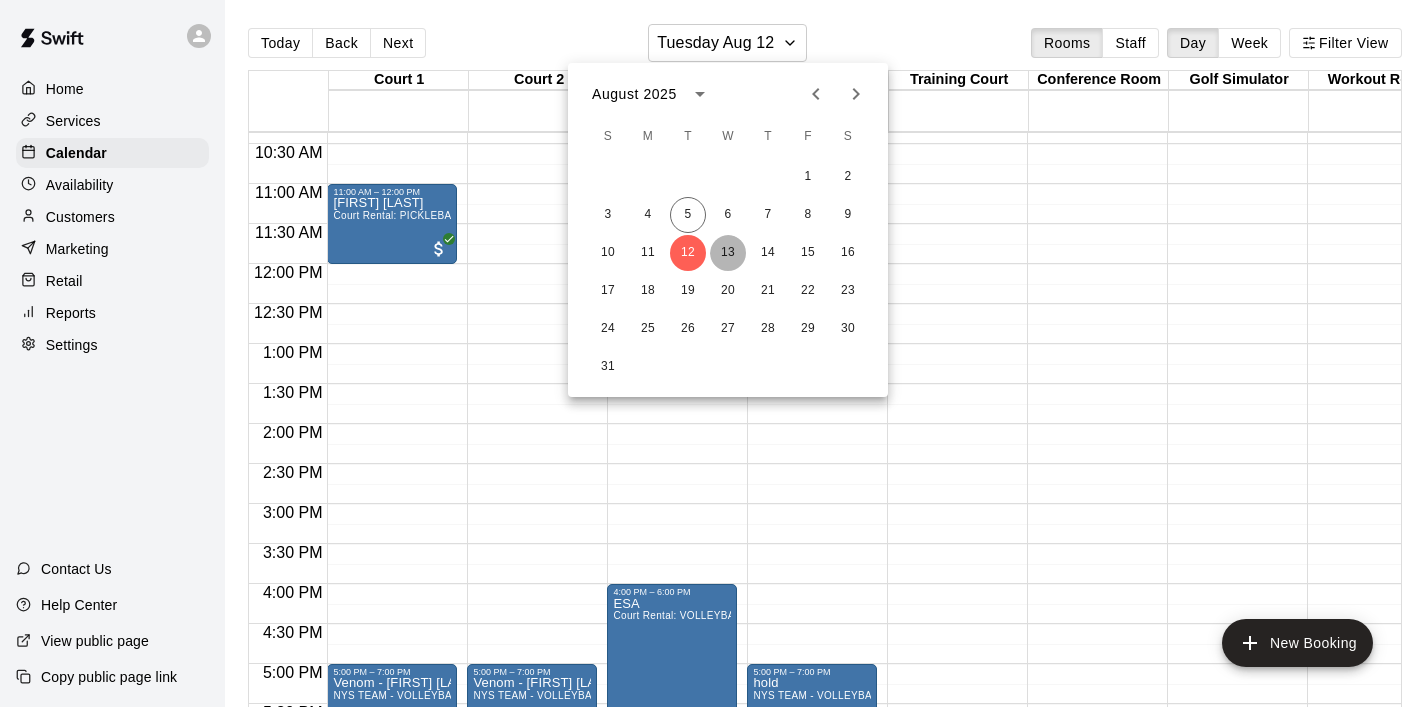 click on "13" at bounding box center [728, 253] 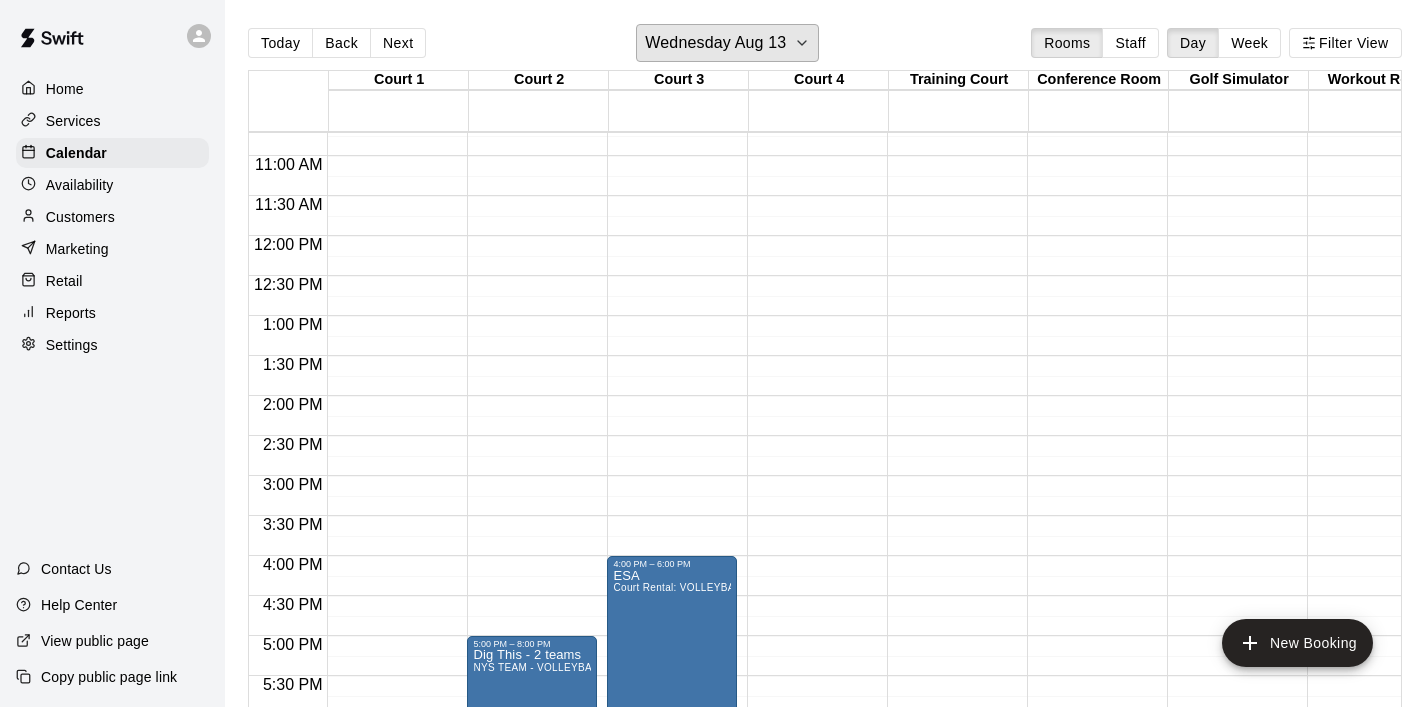 scroll, scrollTop: 879, scrollLeft: 0, axis: vertical 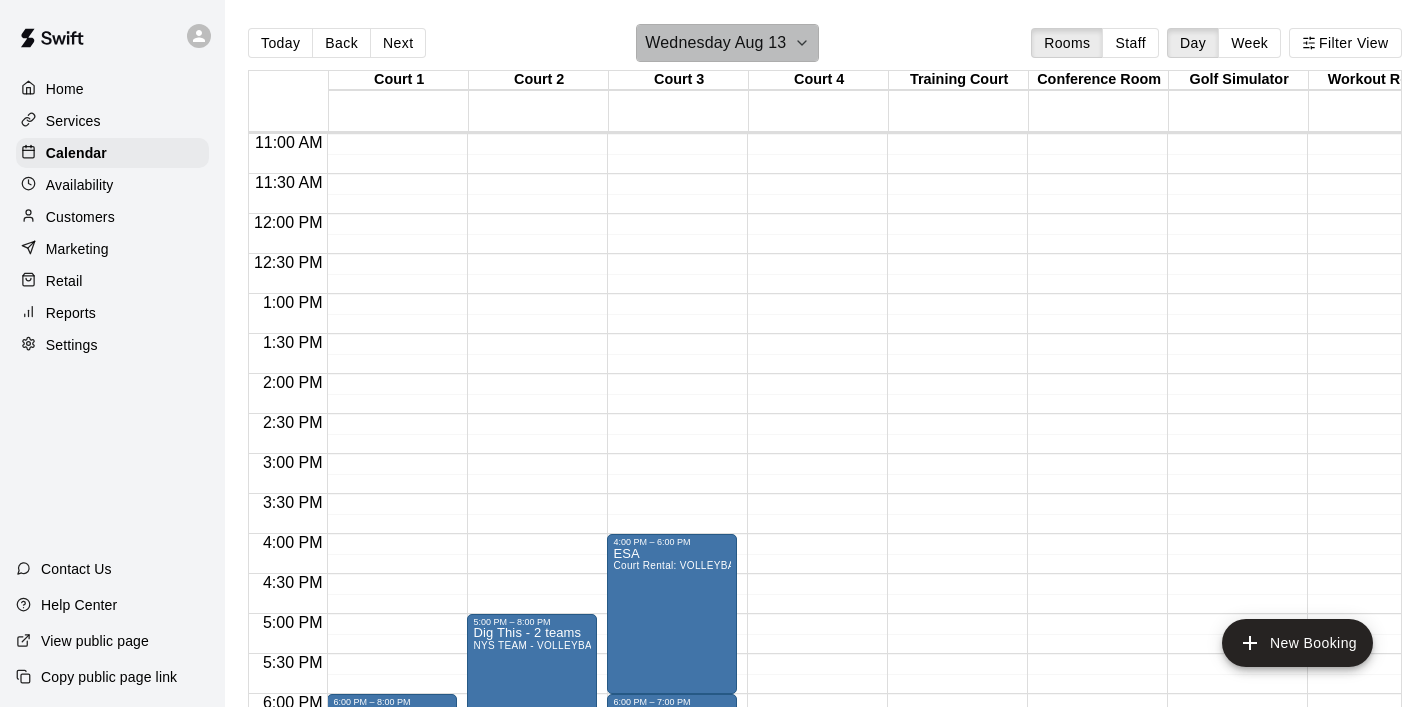 click 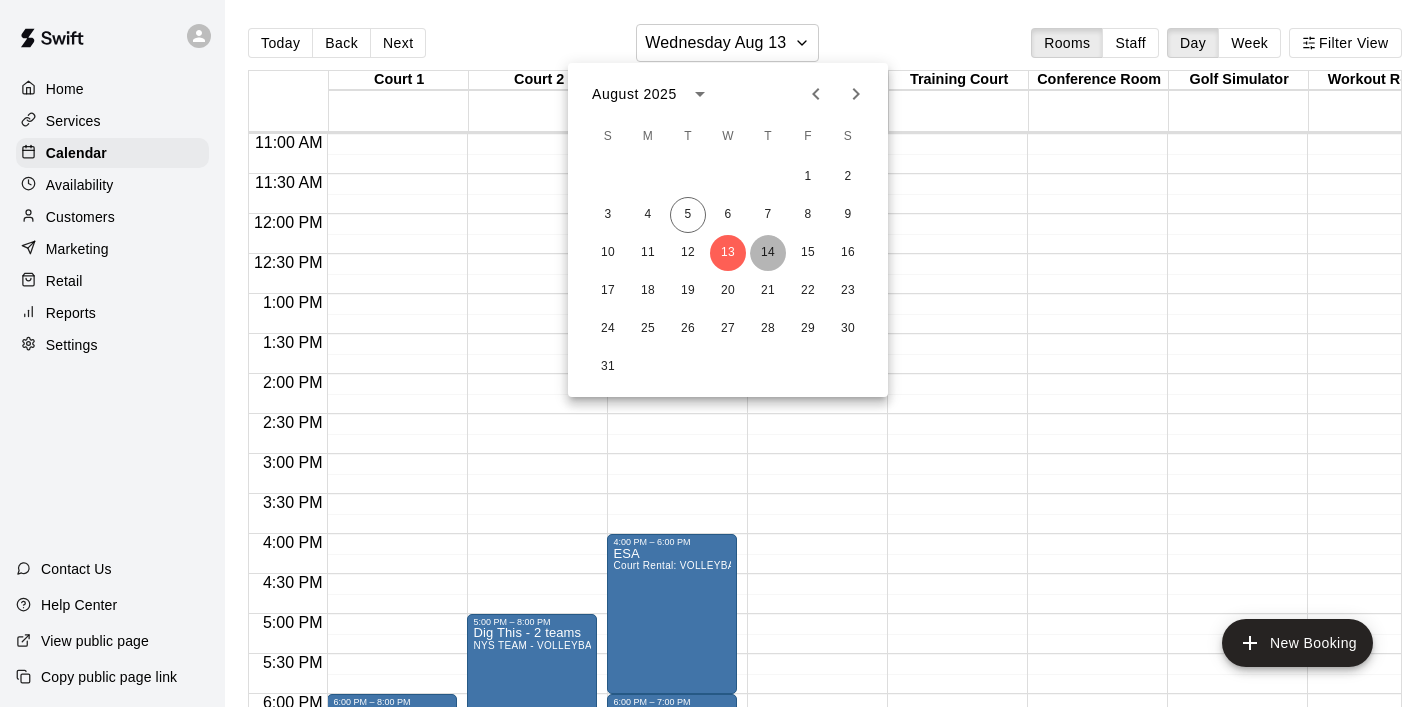 click on "14" at bounding box center (768, 253) 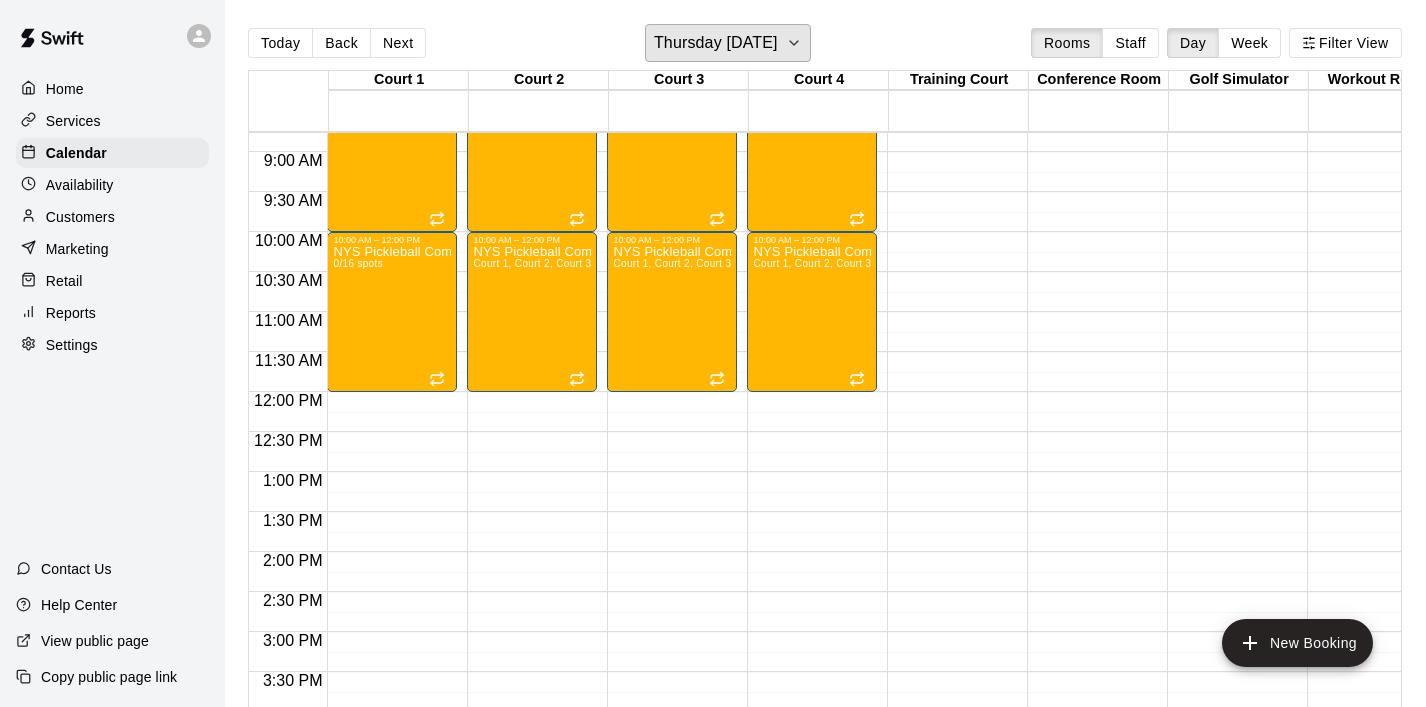 scroll, scrollTop: 702, scrollLeft: 0, axis: vertical 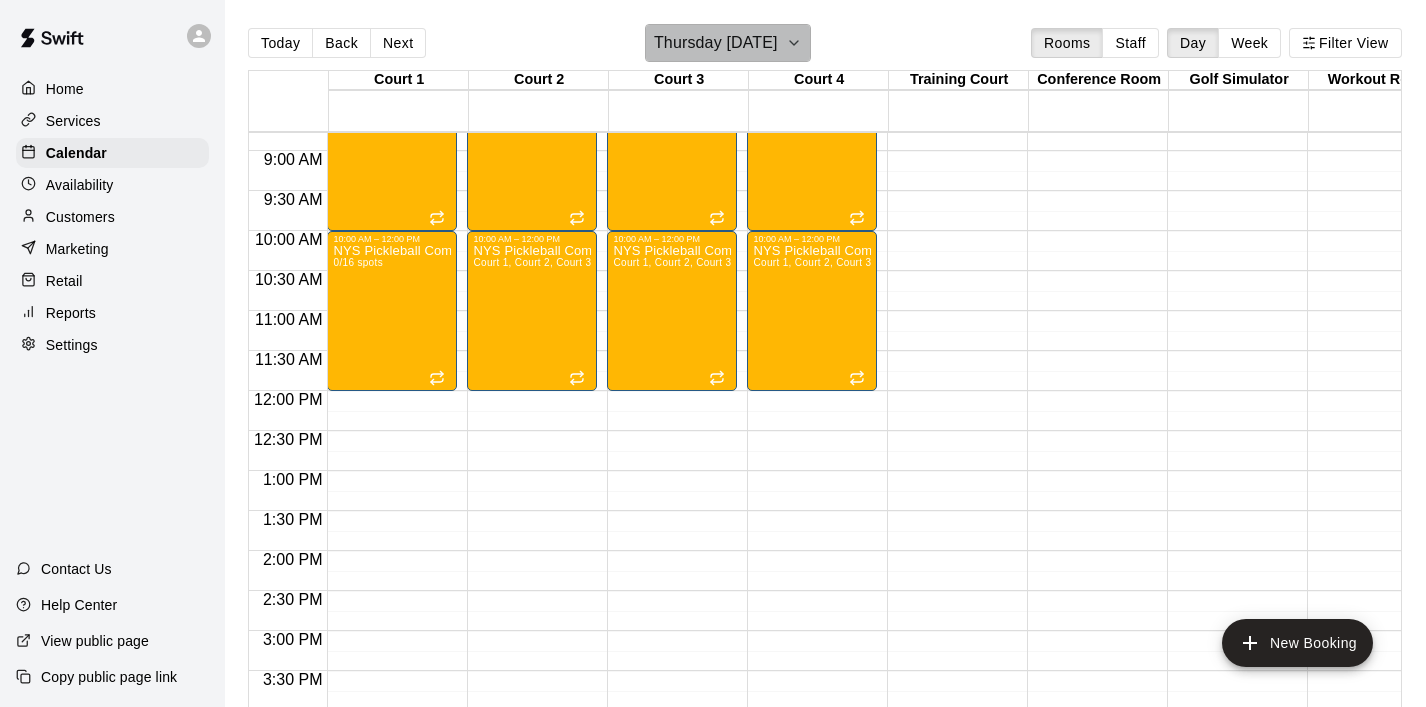 click 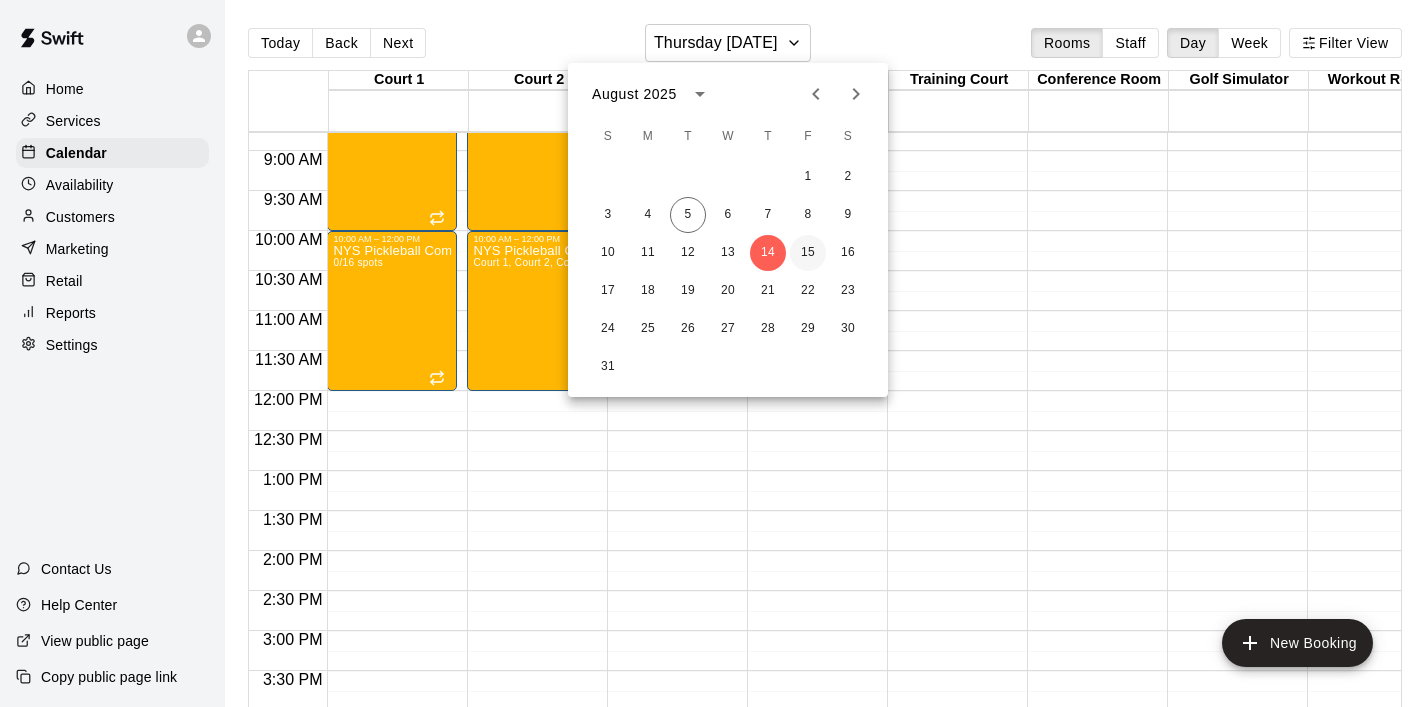 click on "15" at bounding box center (808, 253) 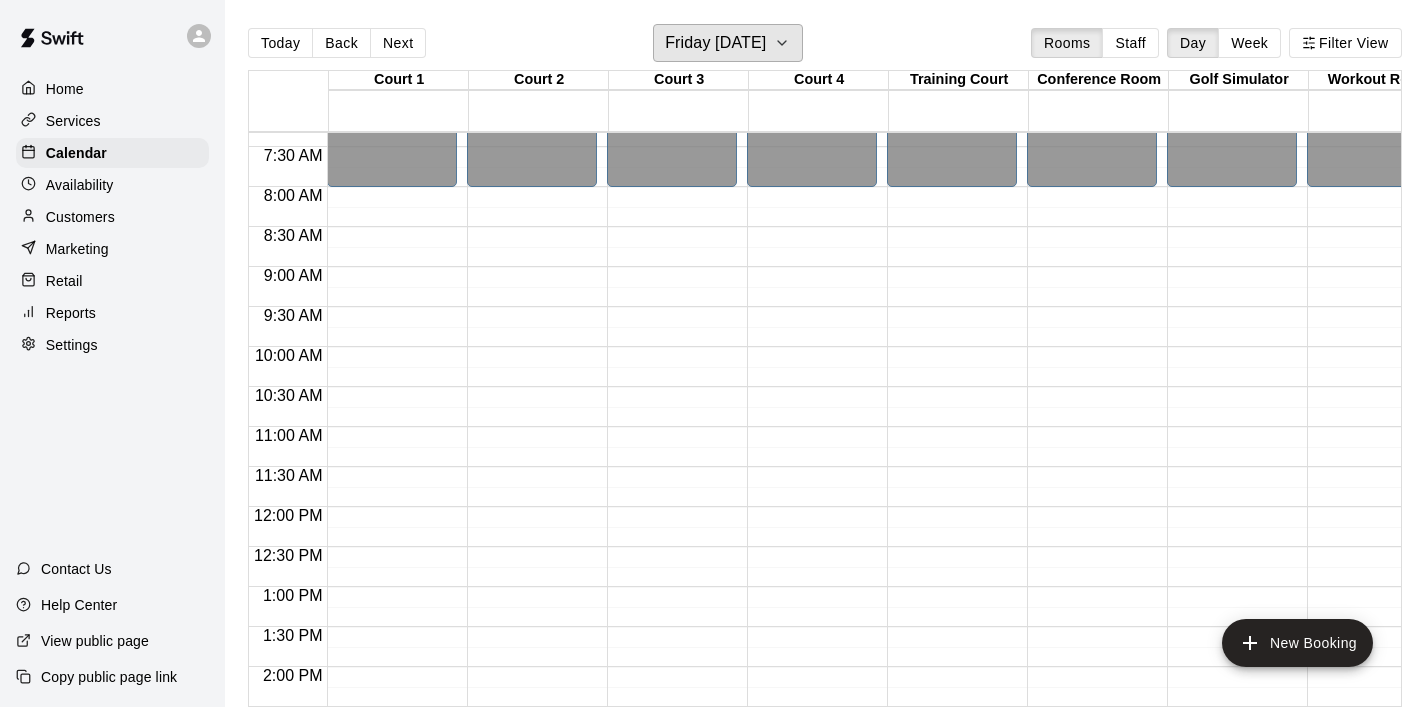 scroll, scrollTop: 619, scrollLeft: 0, axis: vertical 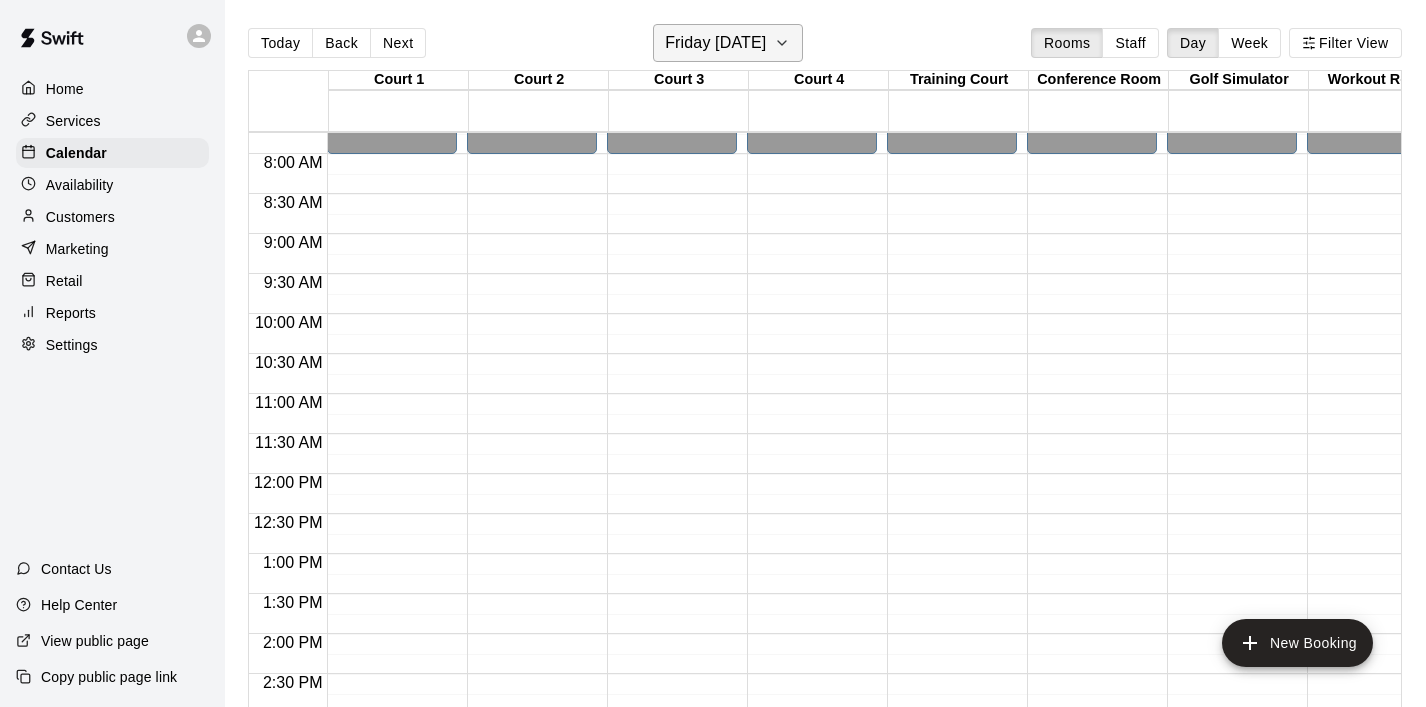 click on "Friday [DATE]" at bounding box center [728, 43] 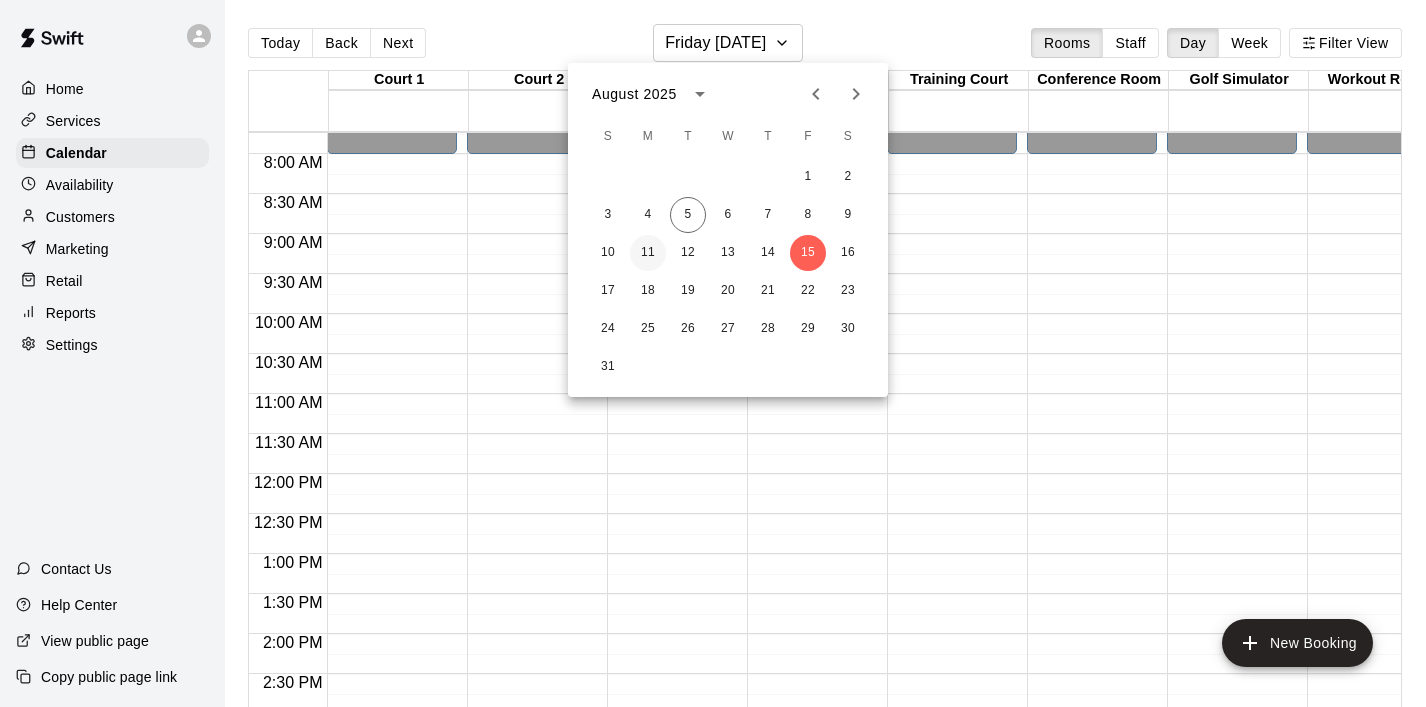 click on "11" at bounding box center (648, 253) 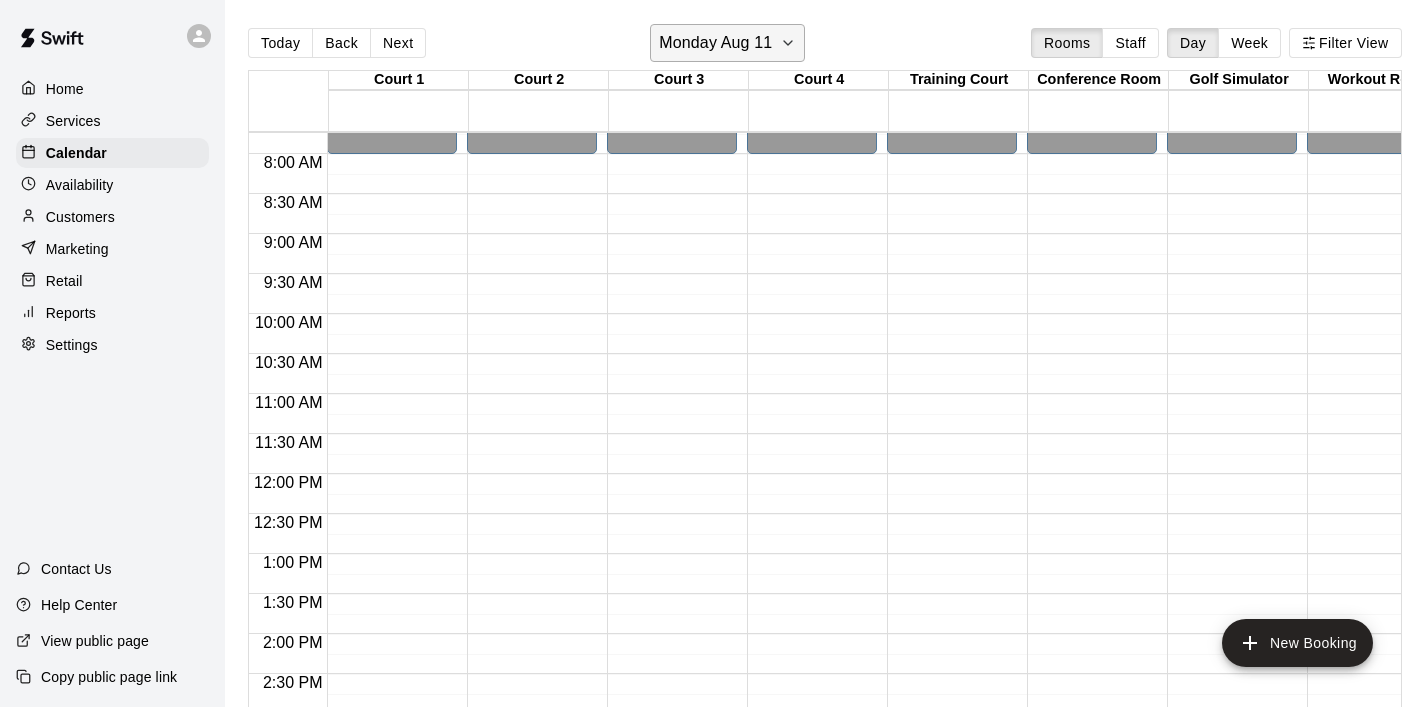 click 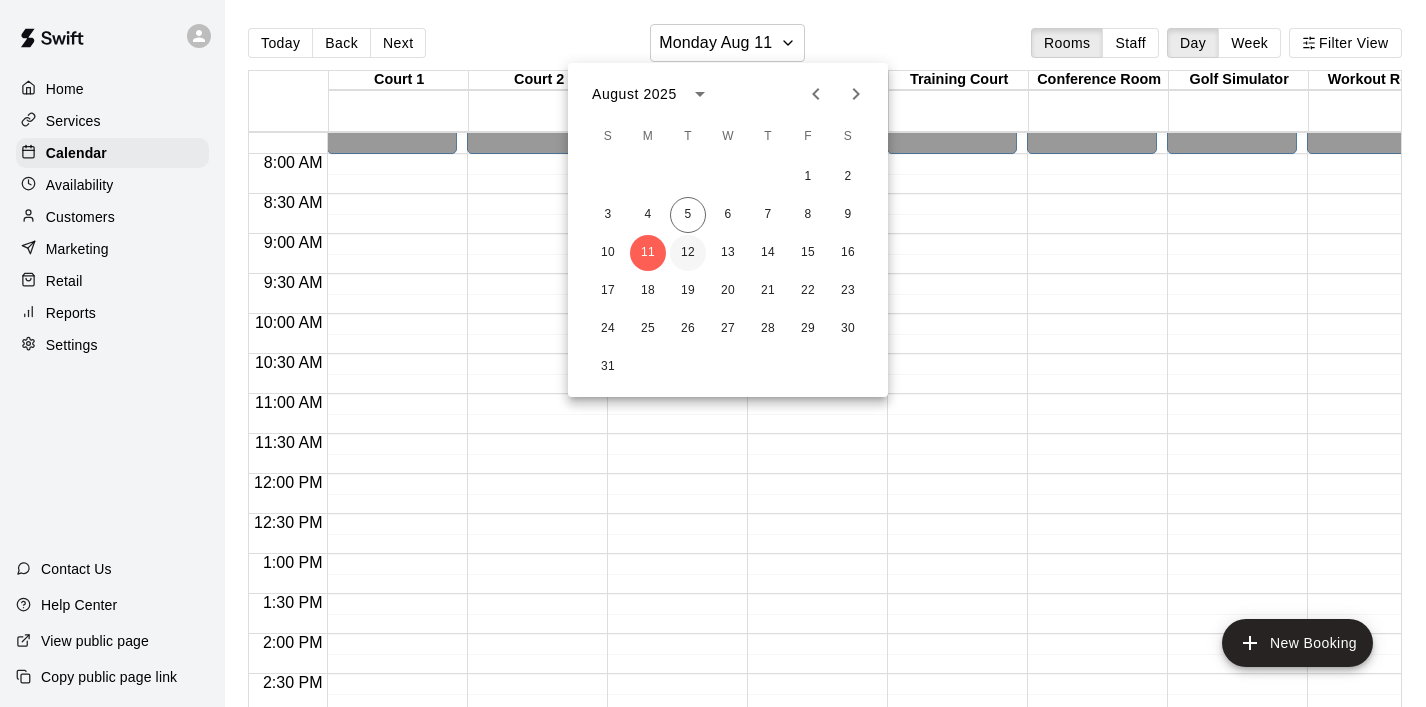 click on "12" at bounding box center (688, 253) 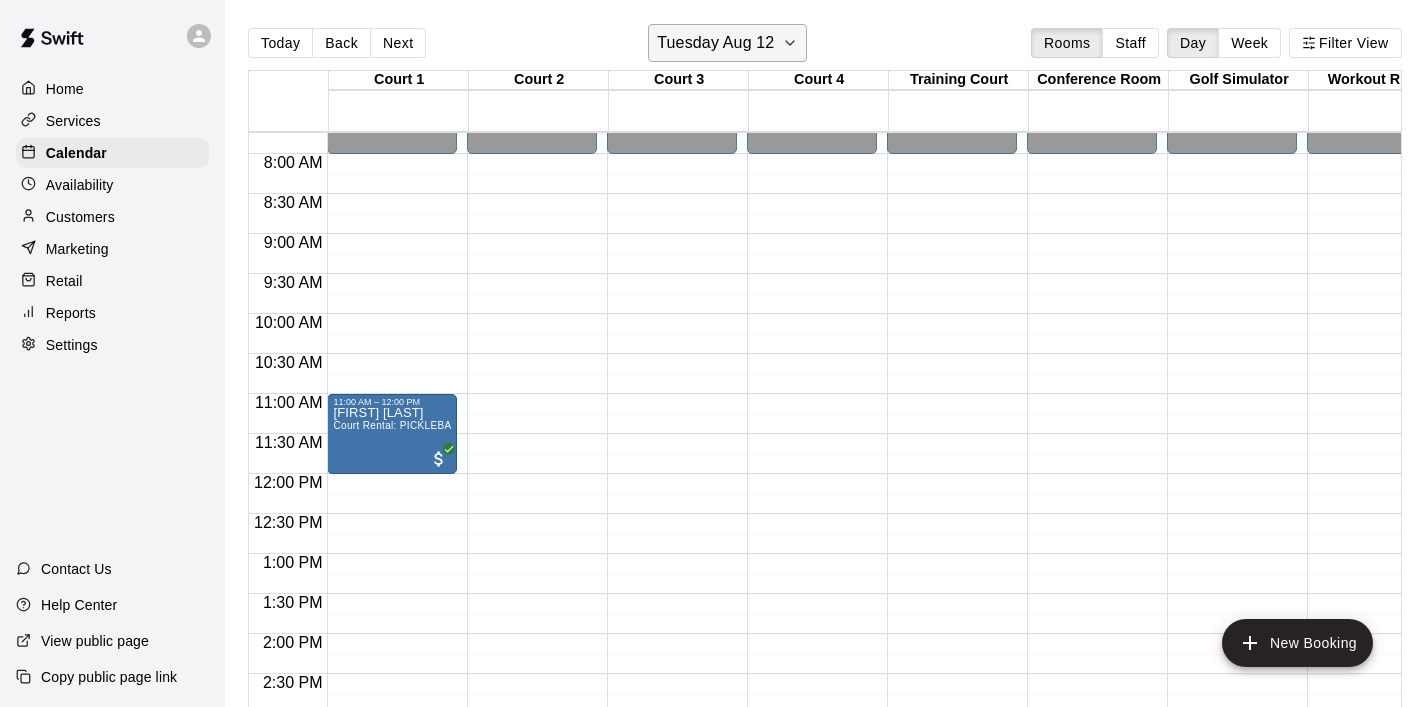 click 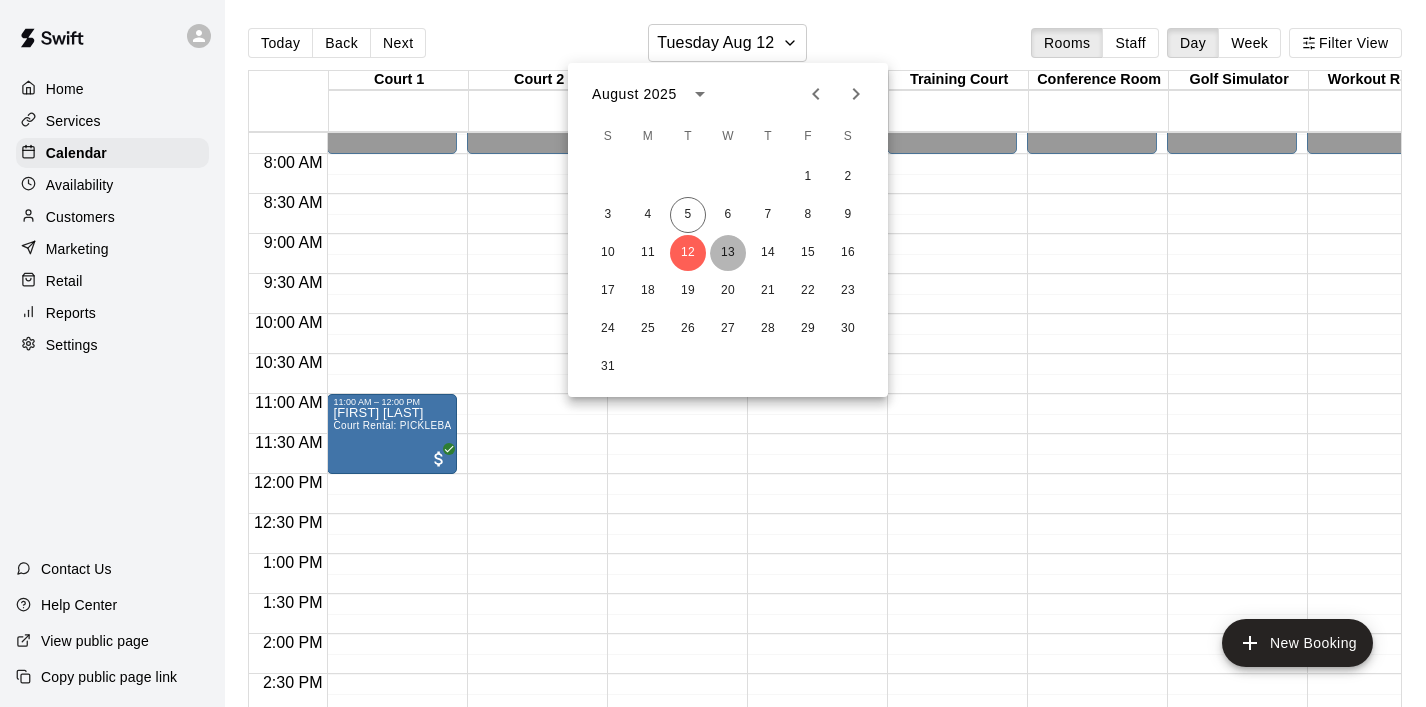 click on "13" at bounding box center (728, 253) 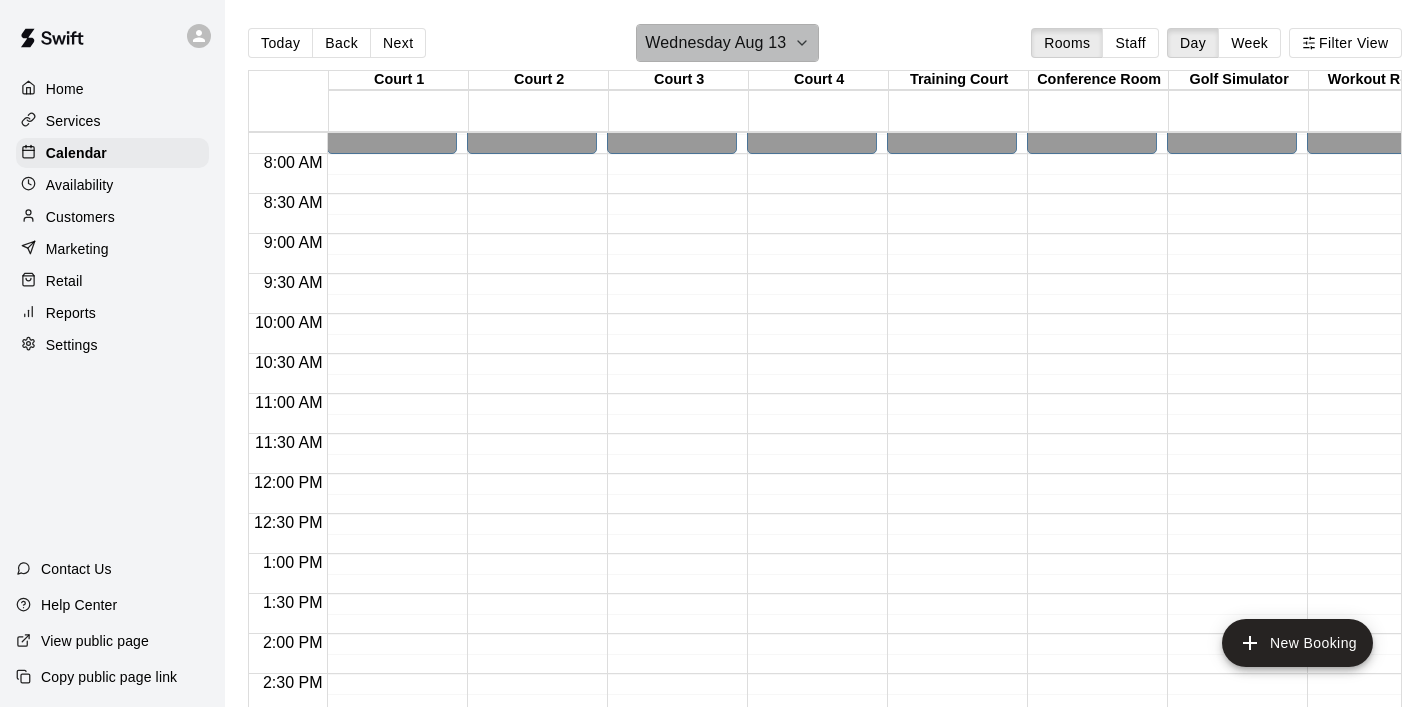 click 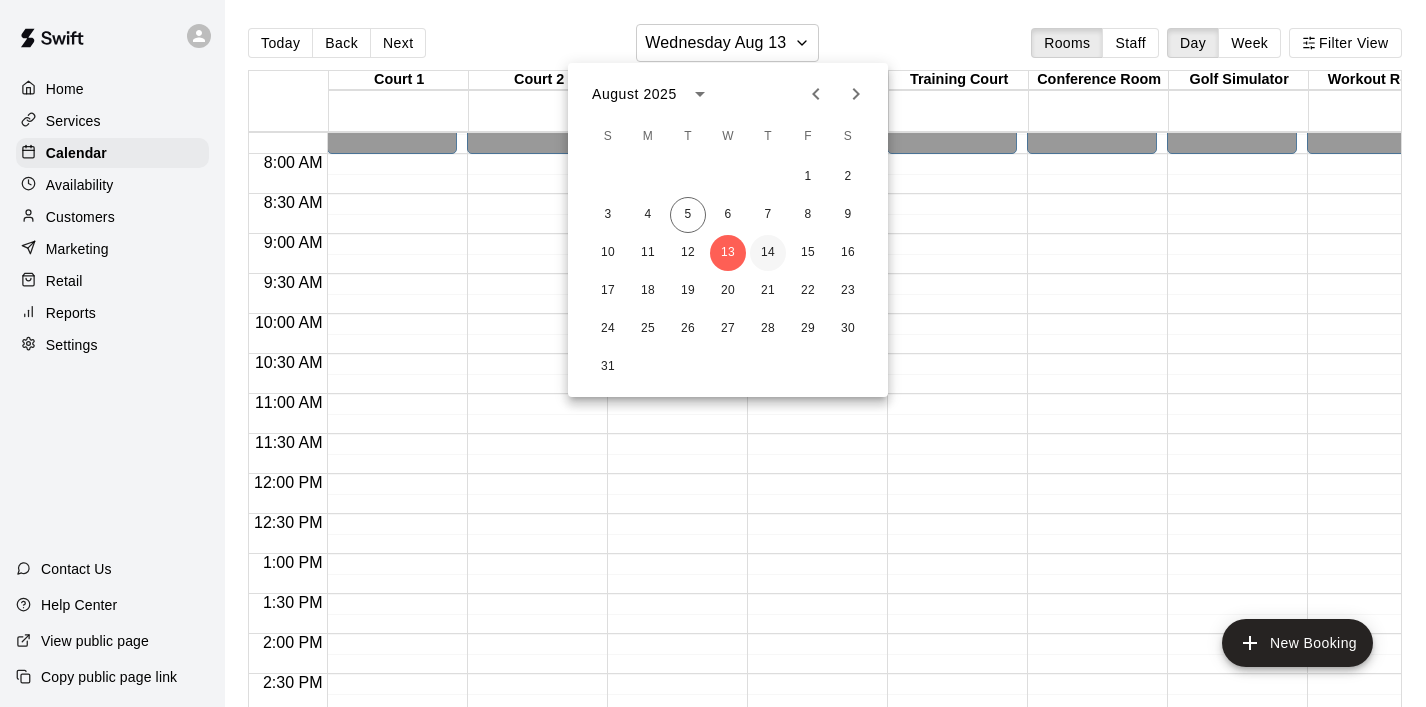click on "14" at bounding box center (768, 253) 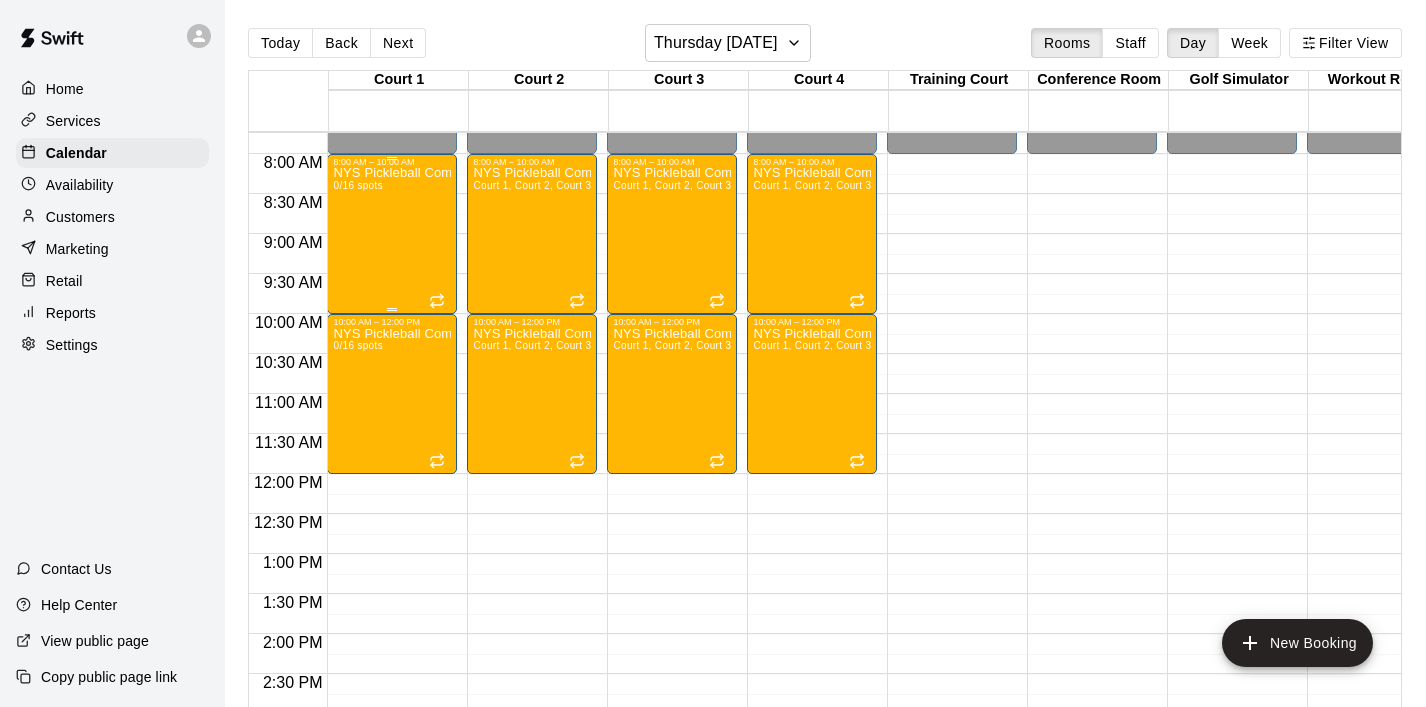 click on "NYS Pickleball Community Adult League (Beginners) 0/16 spots" at bounding box center (392, 520) 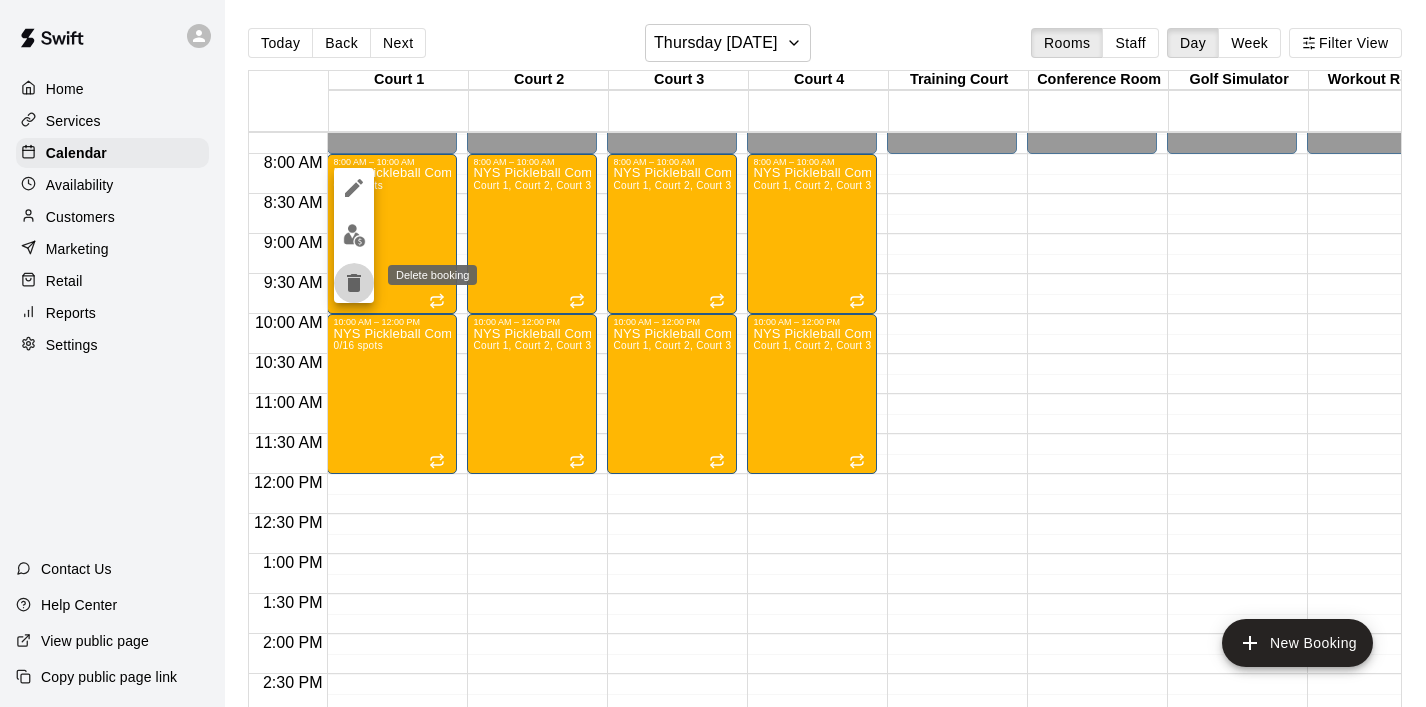 click 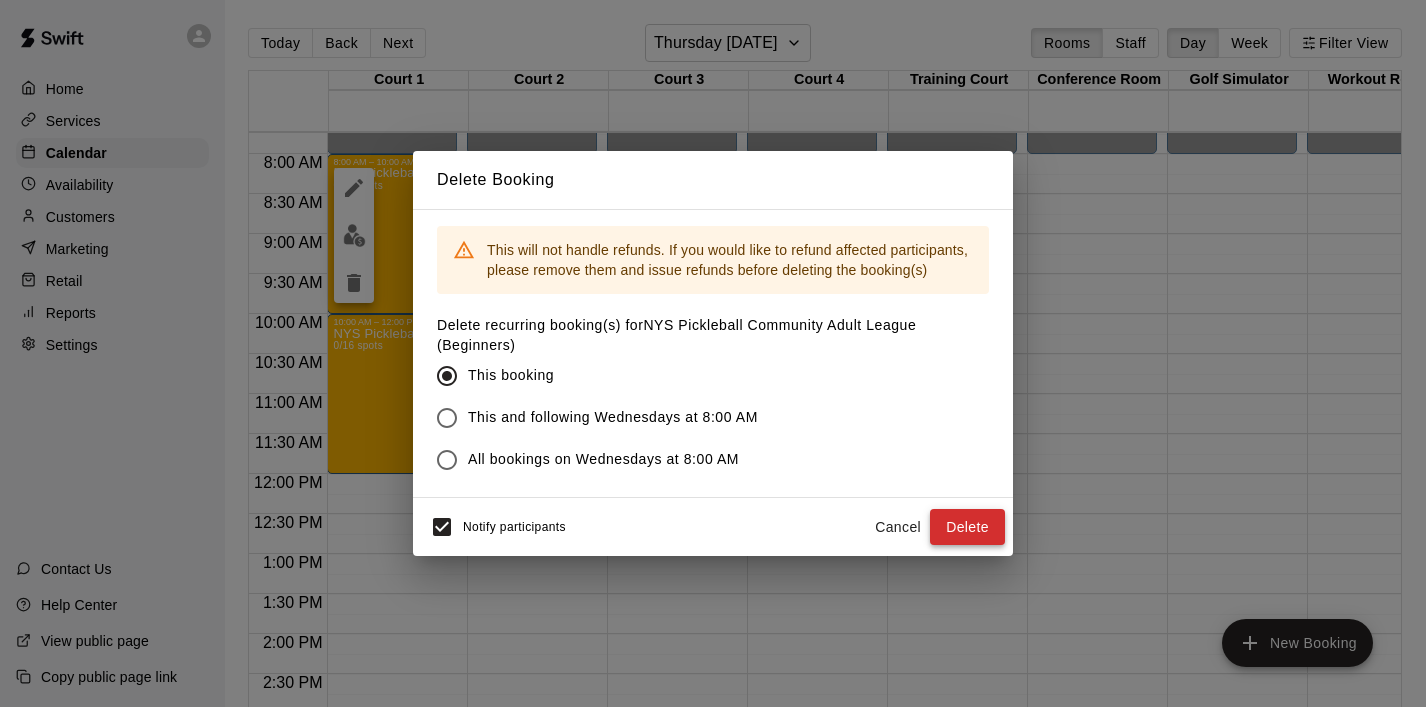 click on "Delete" at bounding box center [967, 527] 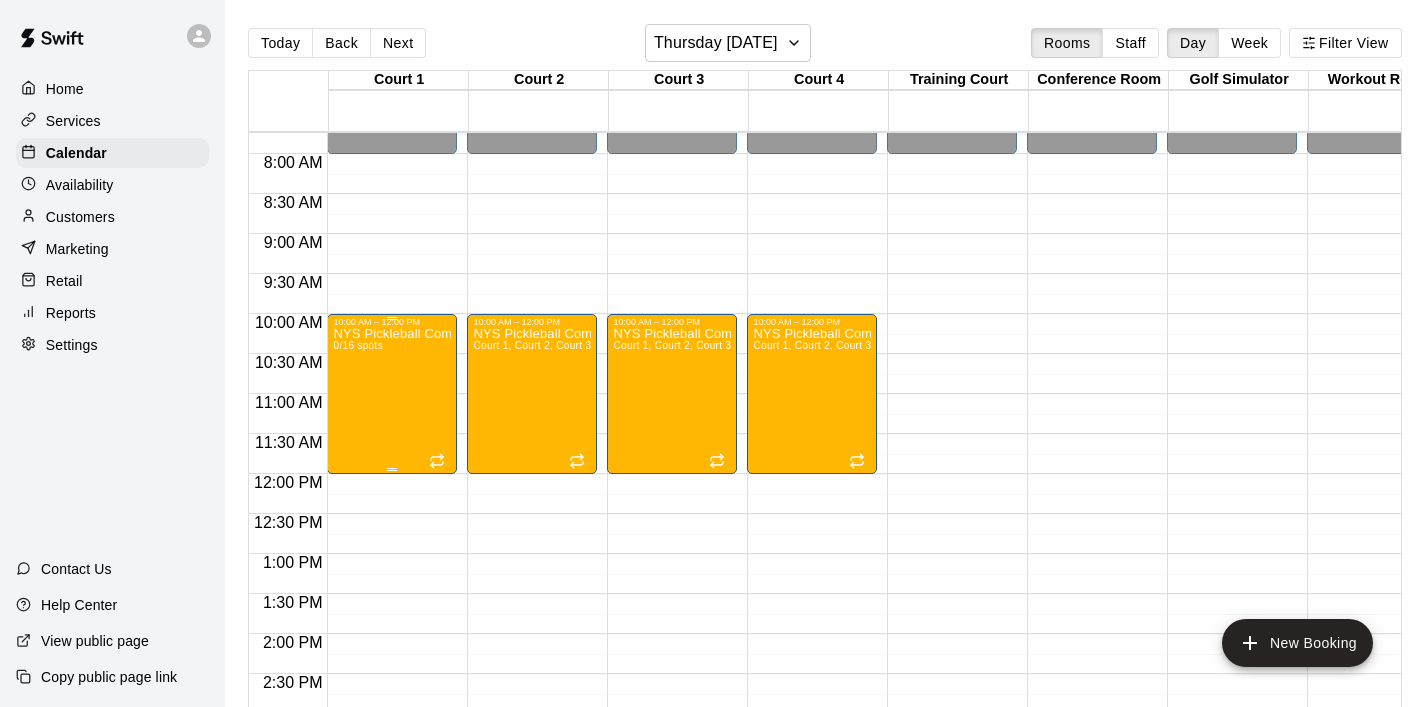 click on "NYS Pickleball Community Adult League (Advanced Beginners) 0/16 spots" at bounding box center (392, 680) 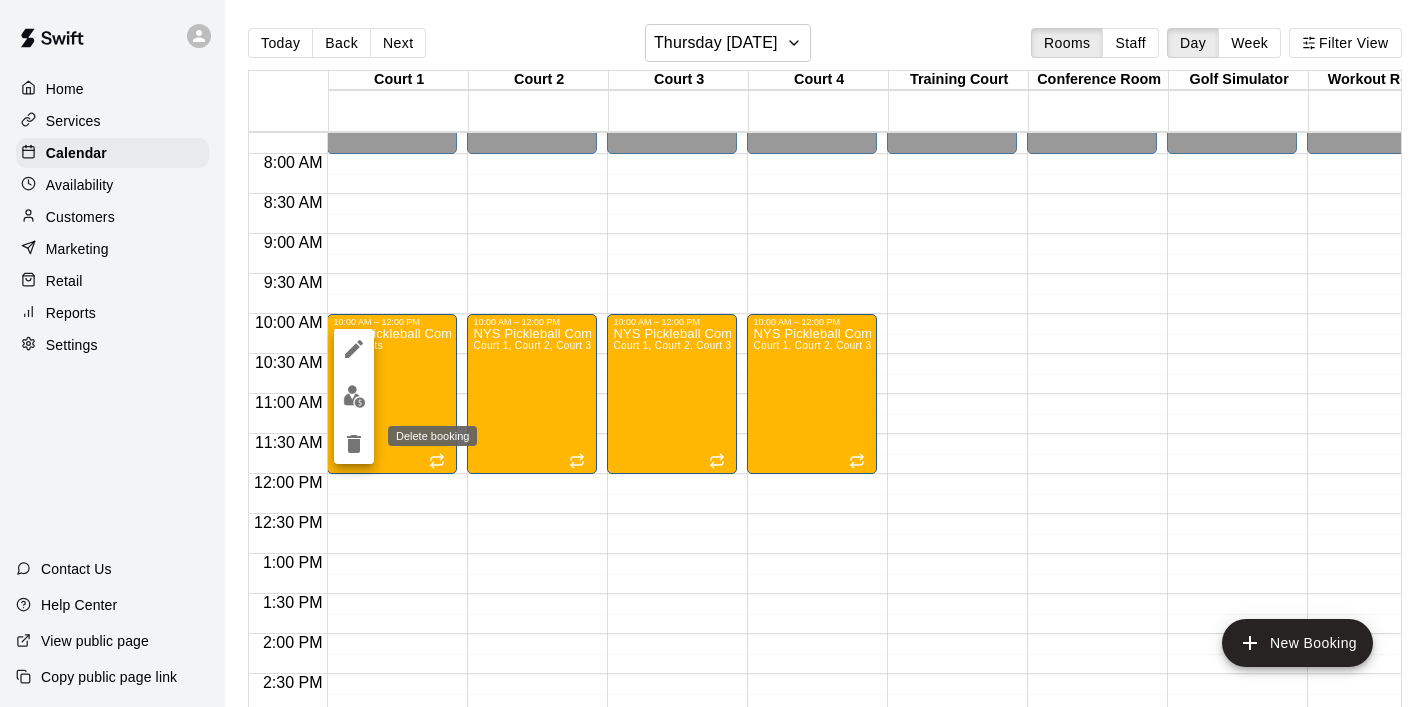 click at bounding box center (354, 444) 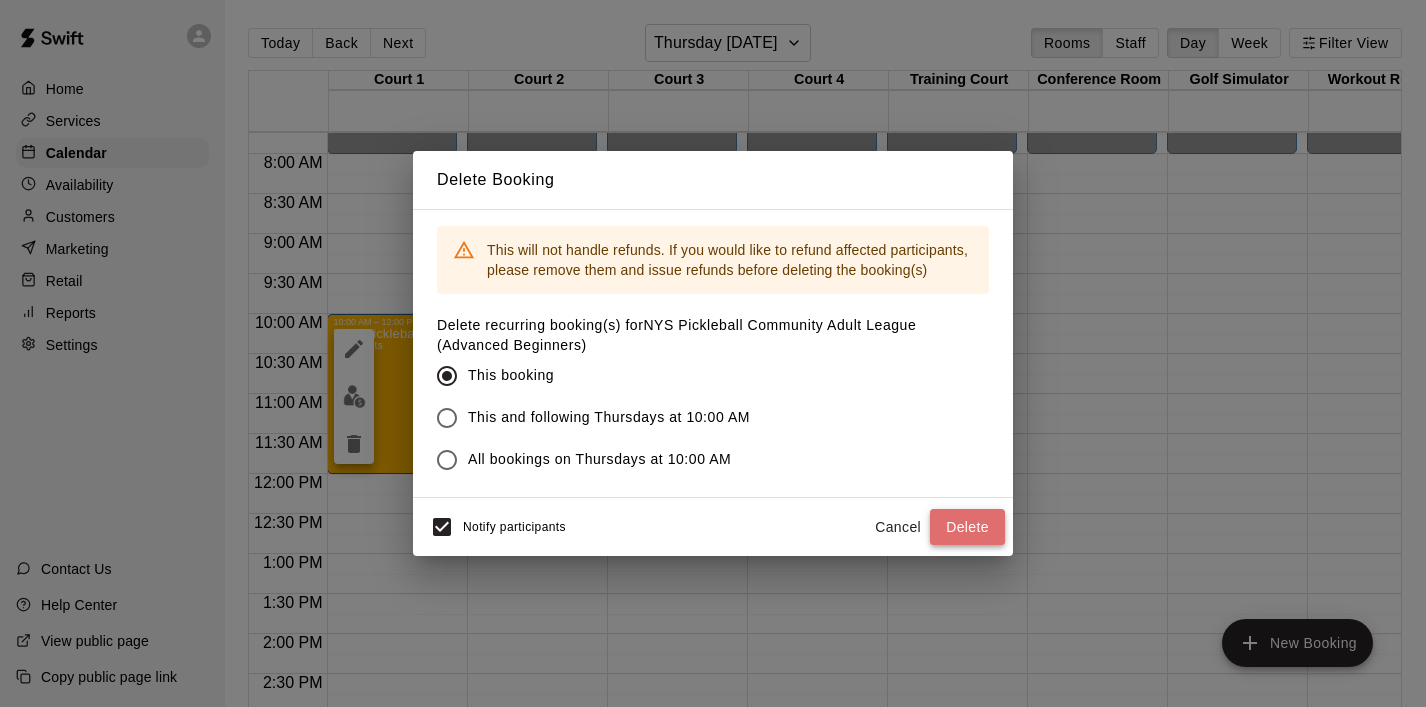 click on "Delete" at bounding box center (967, 527) 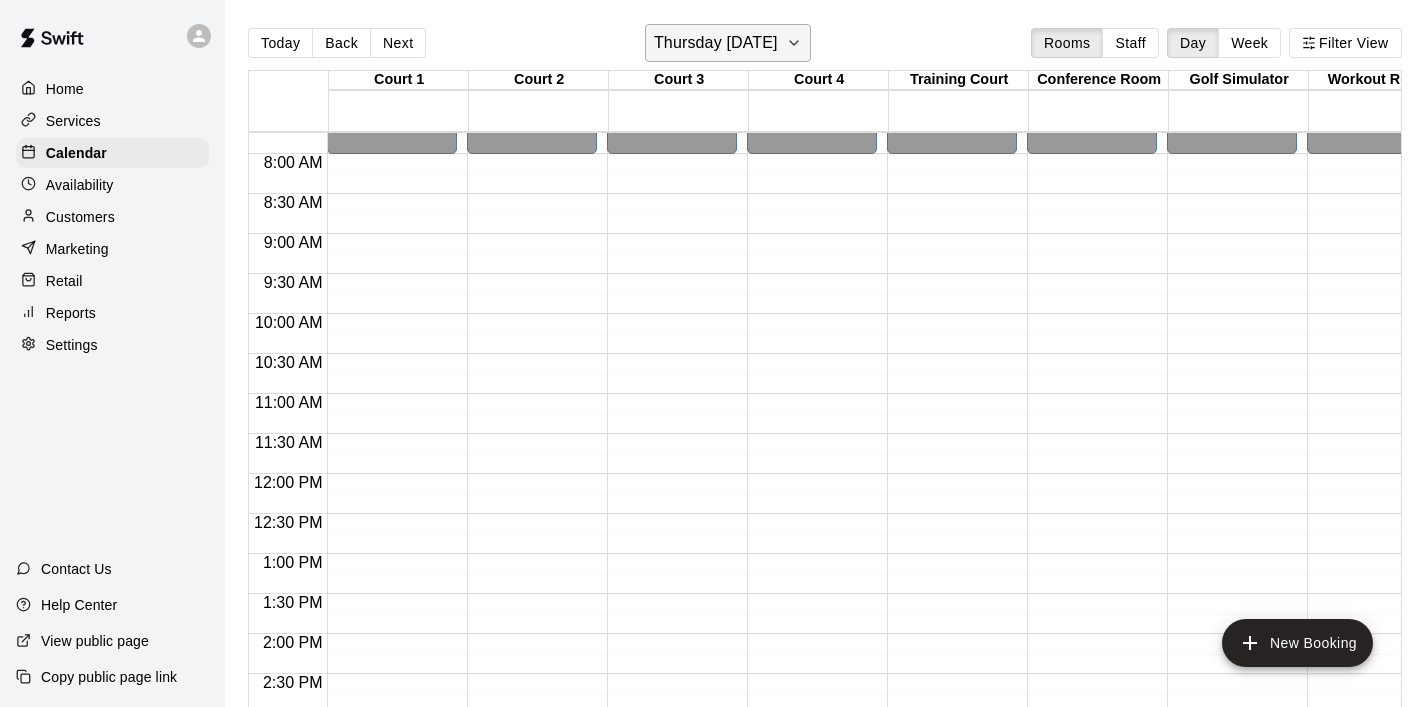 click 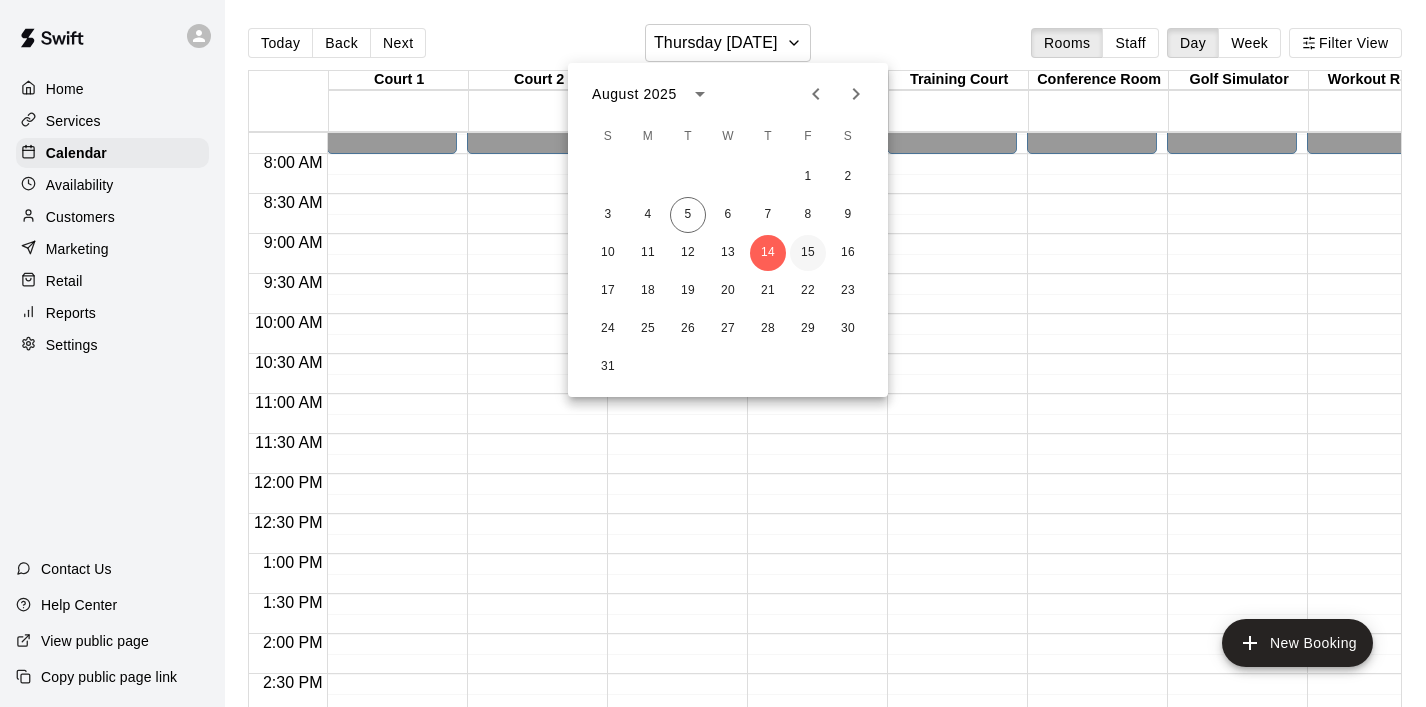 click on "15" at bounding box center (808, 253) 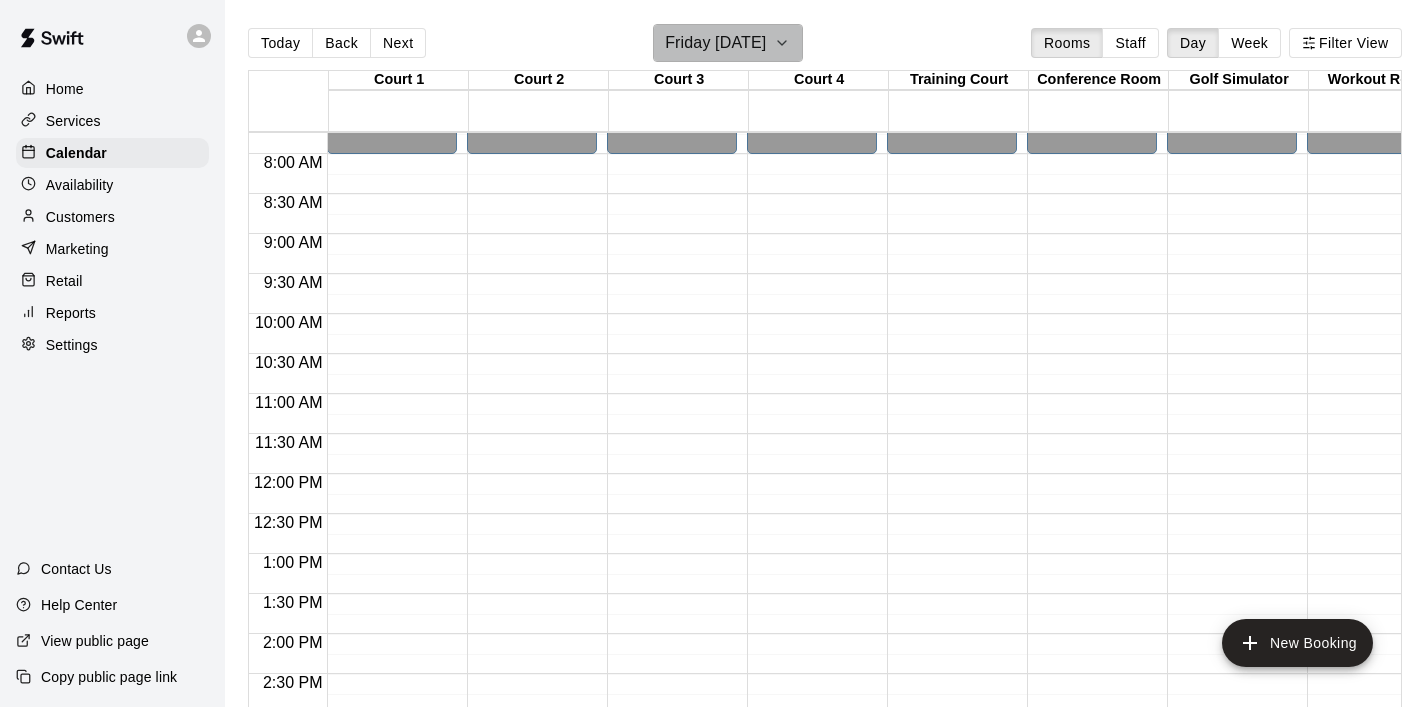 click on "Friday [DATE]" at bounding box center [728, 43] 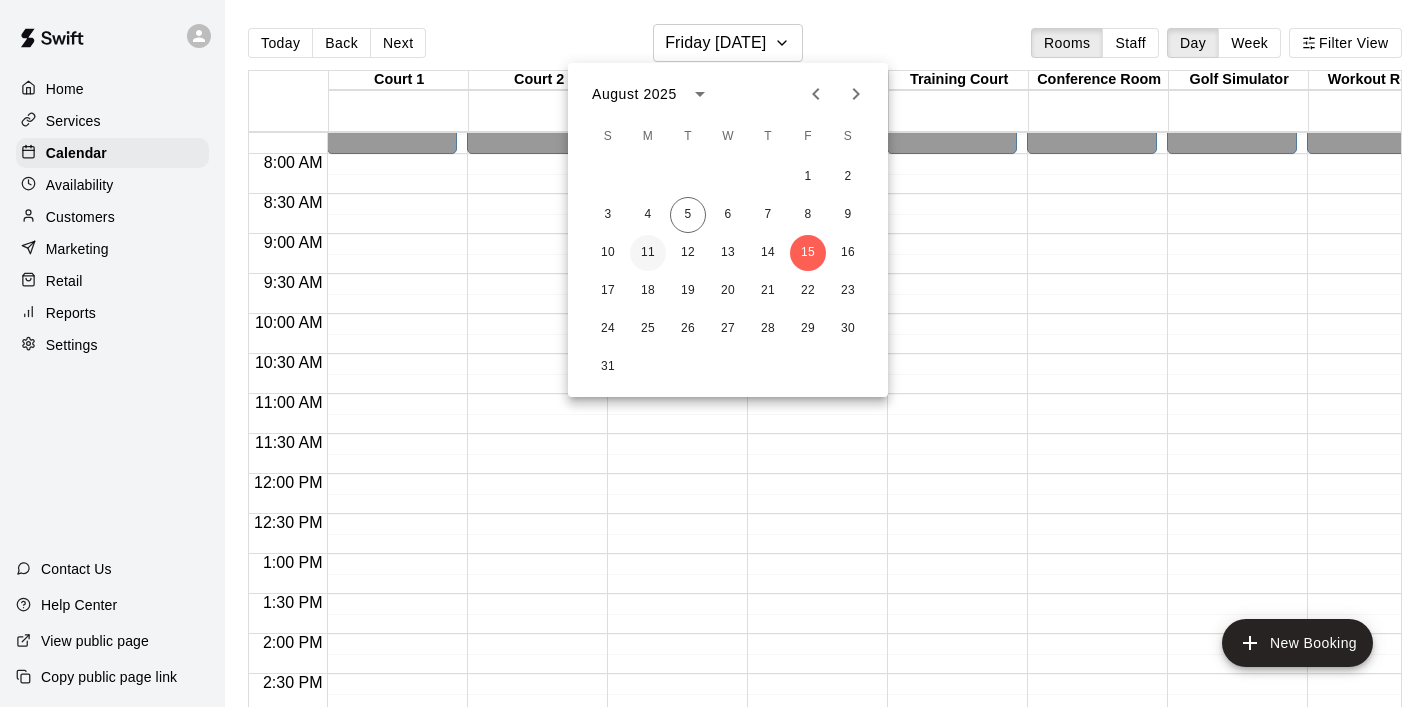 click on "11" at bounding box center (648, 253) 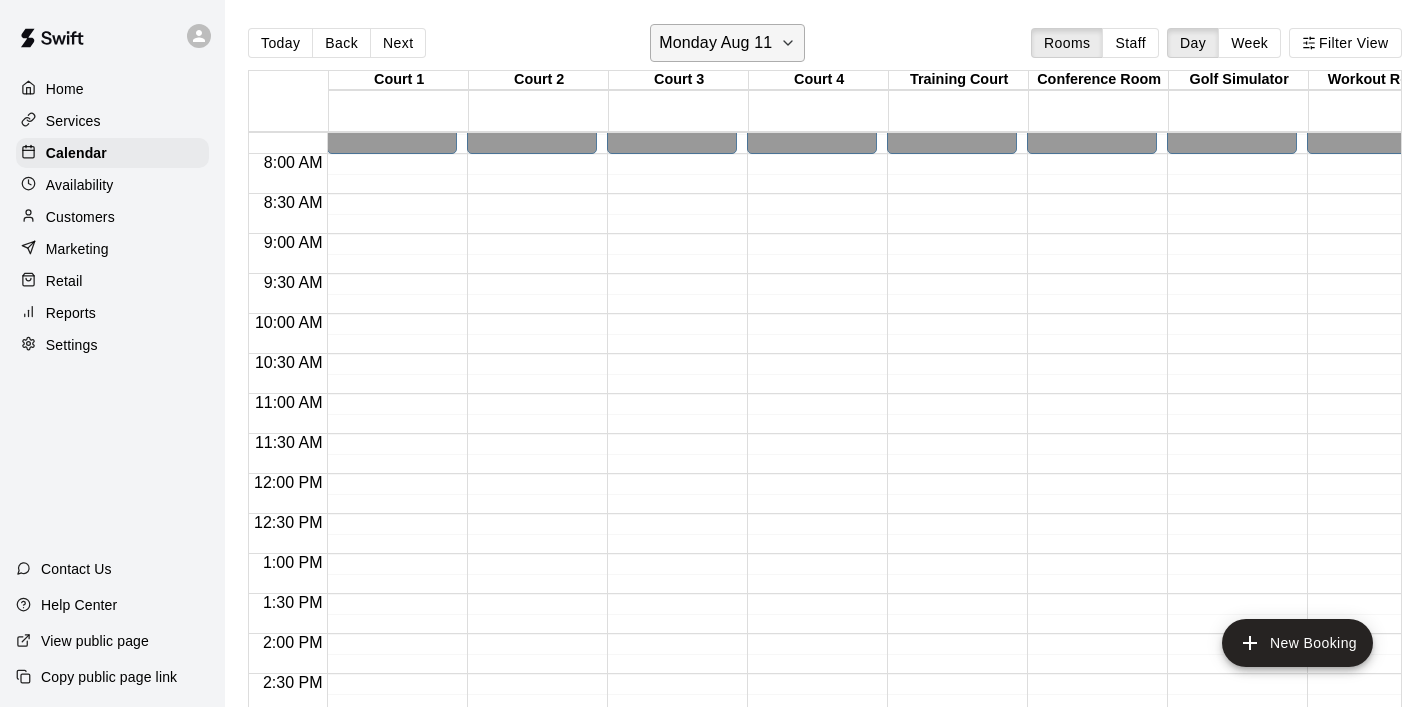 click on "Monday Aug 11" at bounding box center (727, 43) 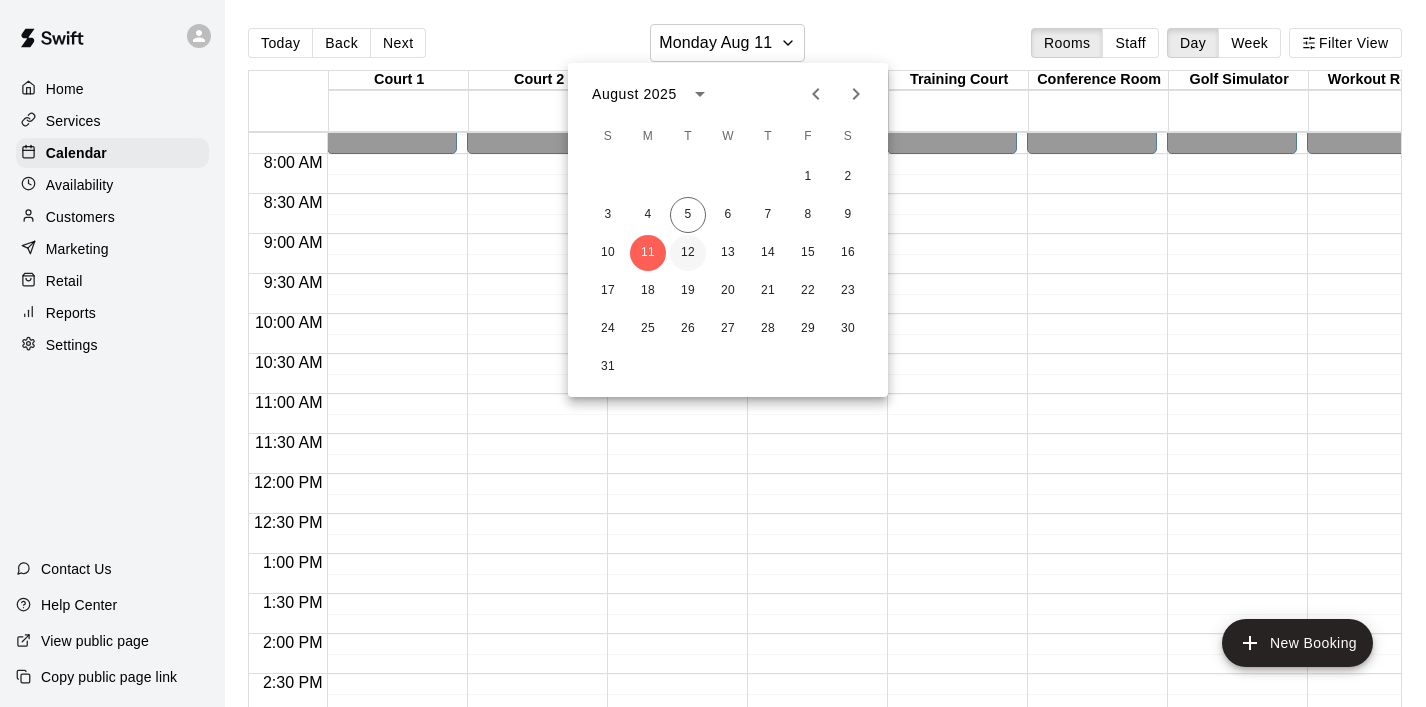 click on "12" at bounding box center (688, 253) 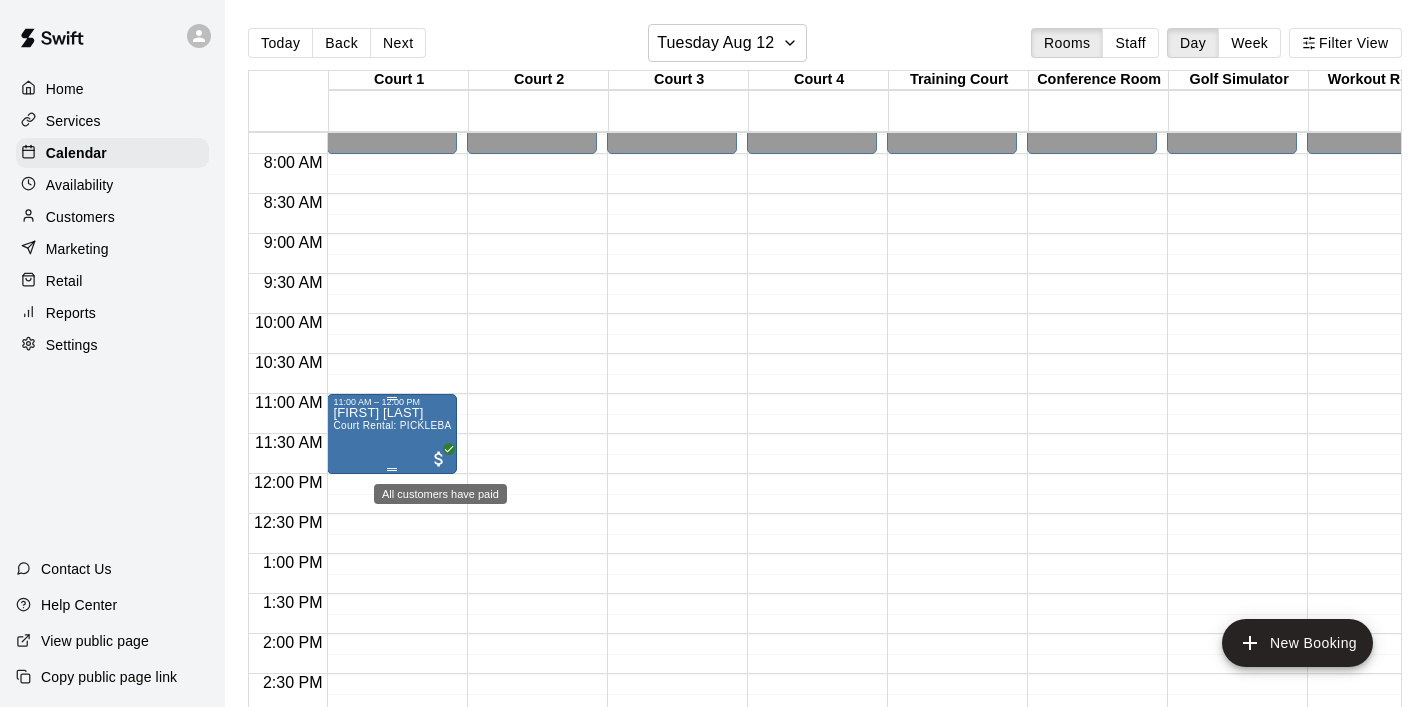 click at bounding box center (439, 459) 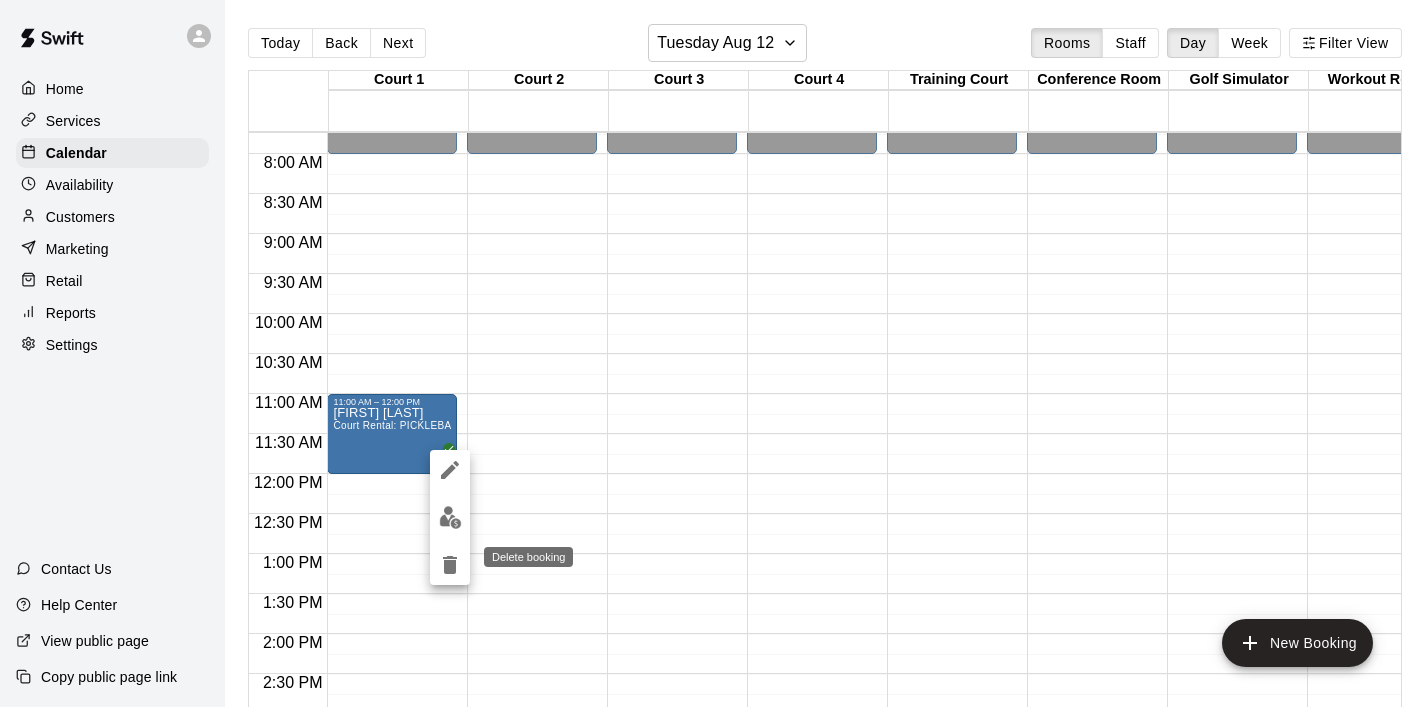 click 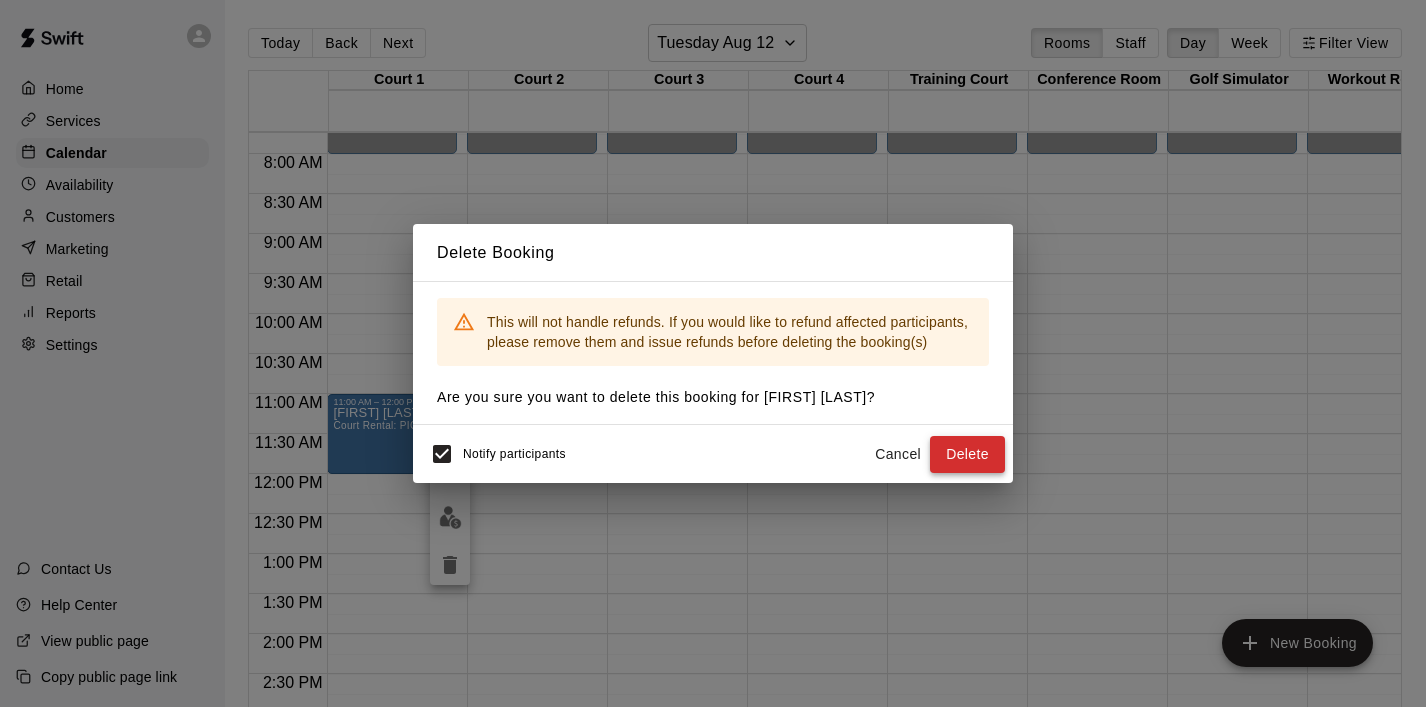 click on "Delete" at bounding box center [967, 454] 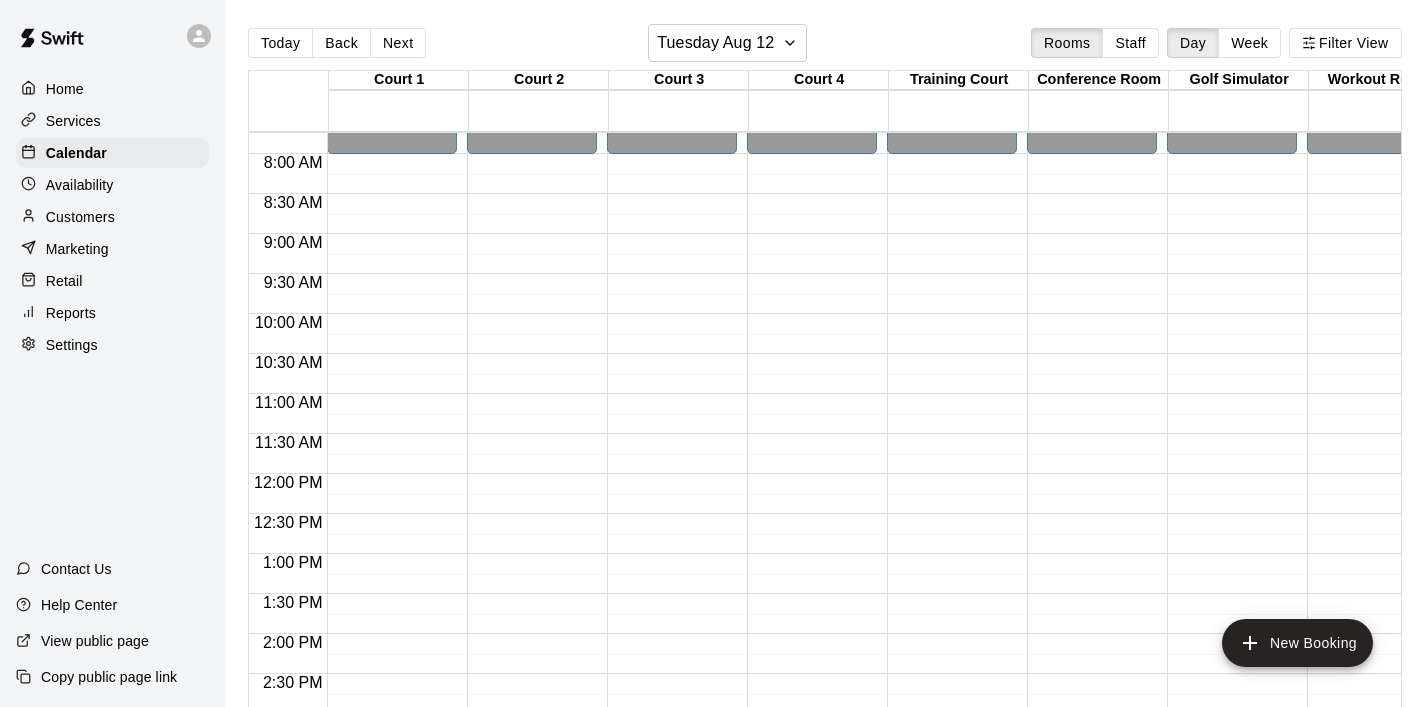 click on "12:00 AM – 8:00 AM Closed 5:00 PM – 7:00 PM Venom - [FIRST] [LAST] NYS TEAM - VOLLEYBALL (After 3 pm) 7:00 PM – 9:00 PM The Dorks League Session # 2 Court Rental: NYS Community Club / League Volleyball (After 3 pm) 10:00 PM – 11:59 PM Closed" at bounding box center (392, 474) 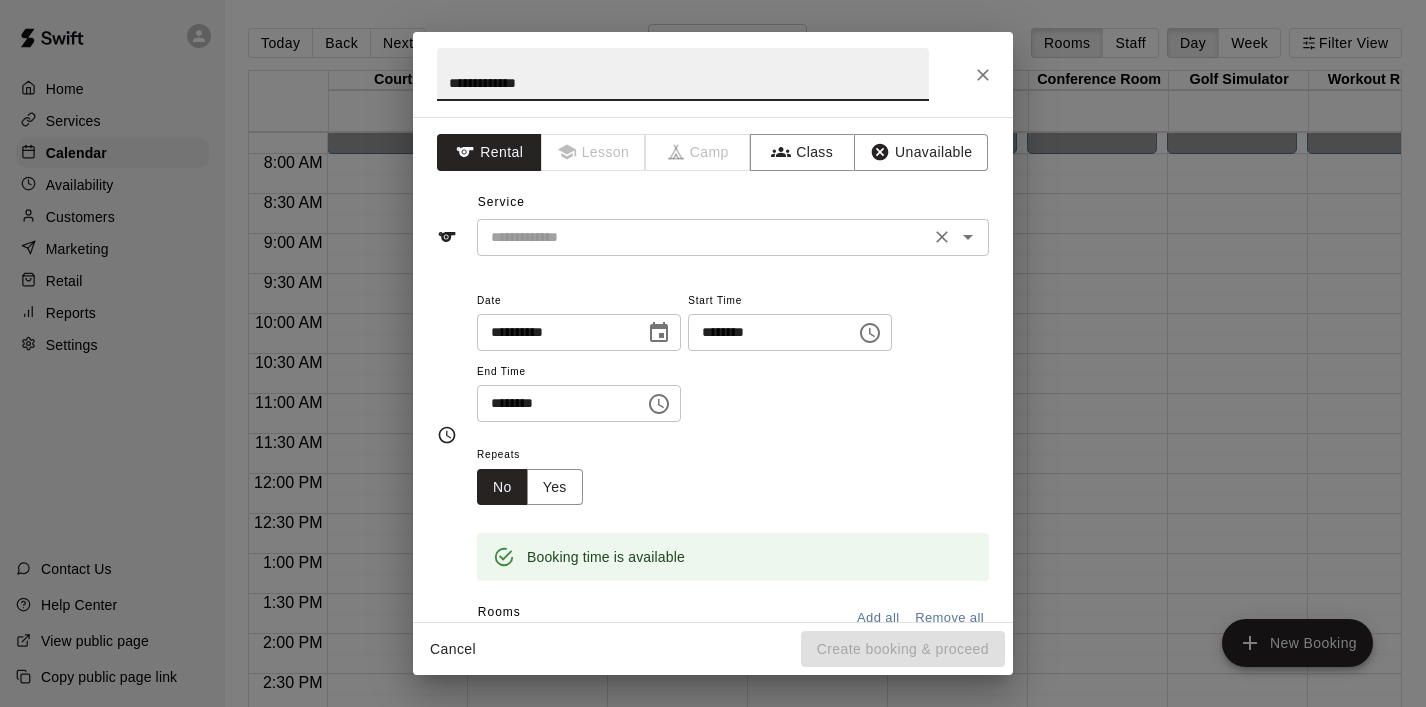 click 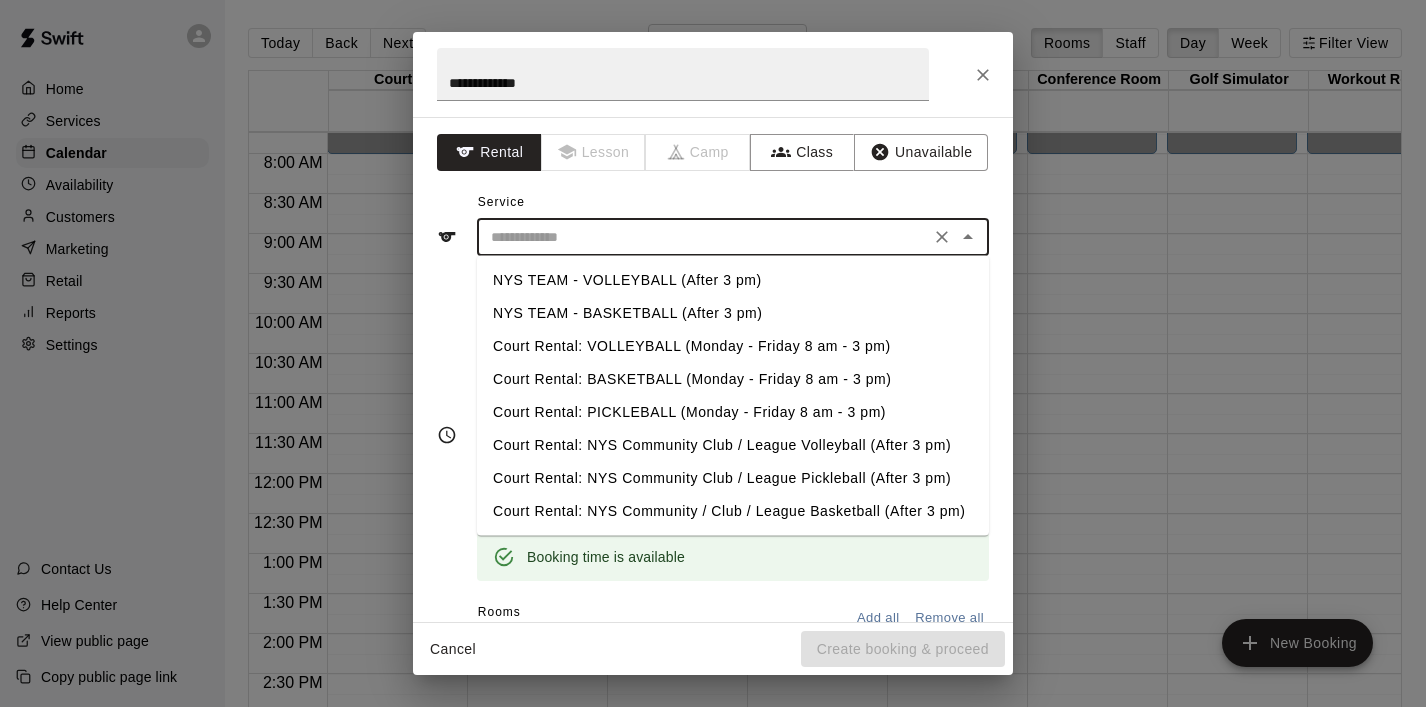 click on "Court Rental: PICKLEBALL (Monday - Friday 8 am - 3 pm)" at bounding box center [733, 412] 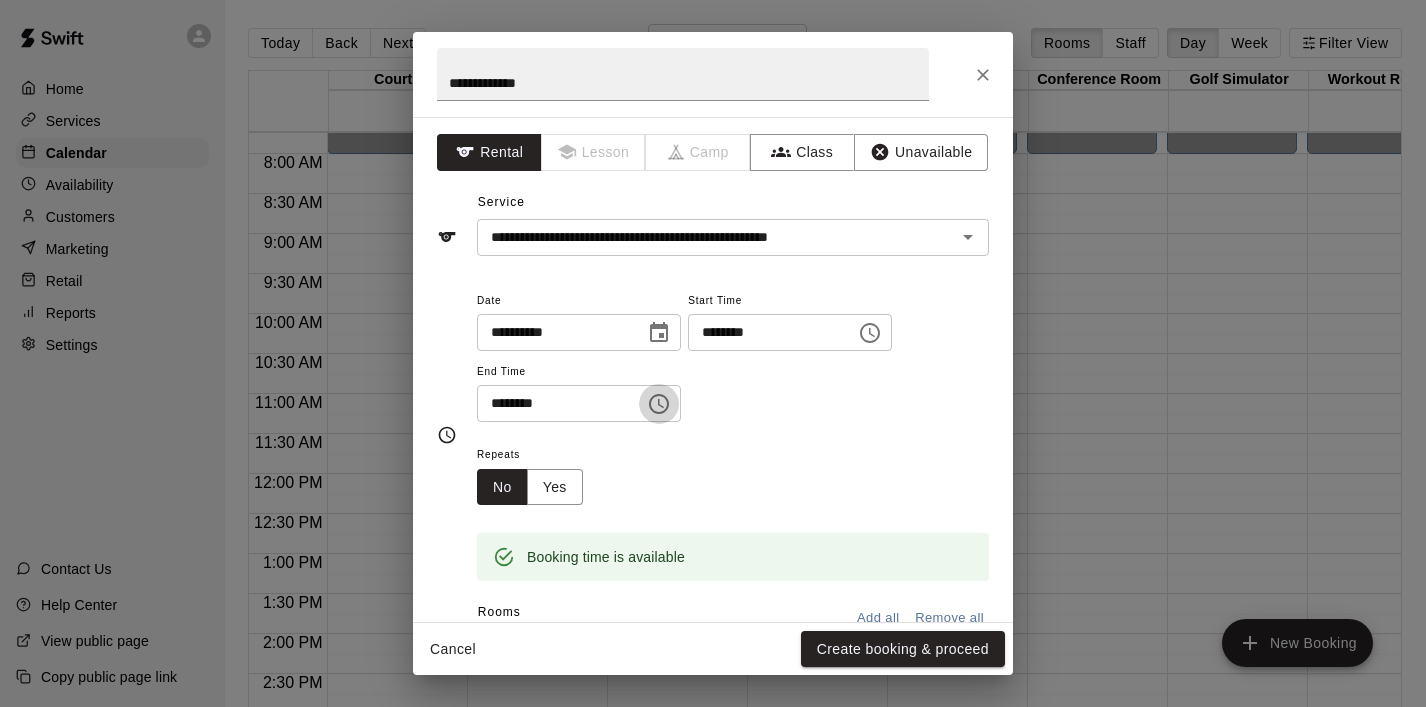 click 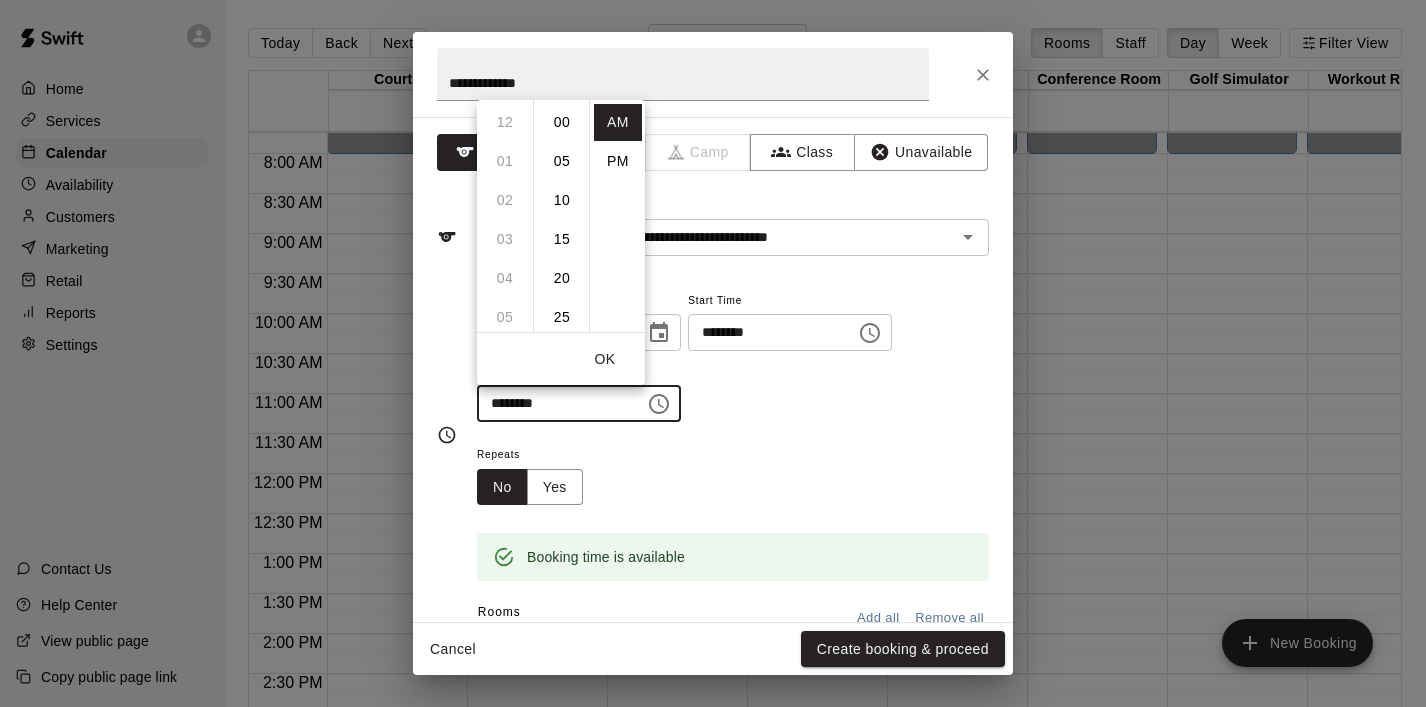 scroll, scrollTop: 426, scrollLeft: 0, axis: vertical 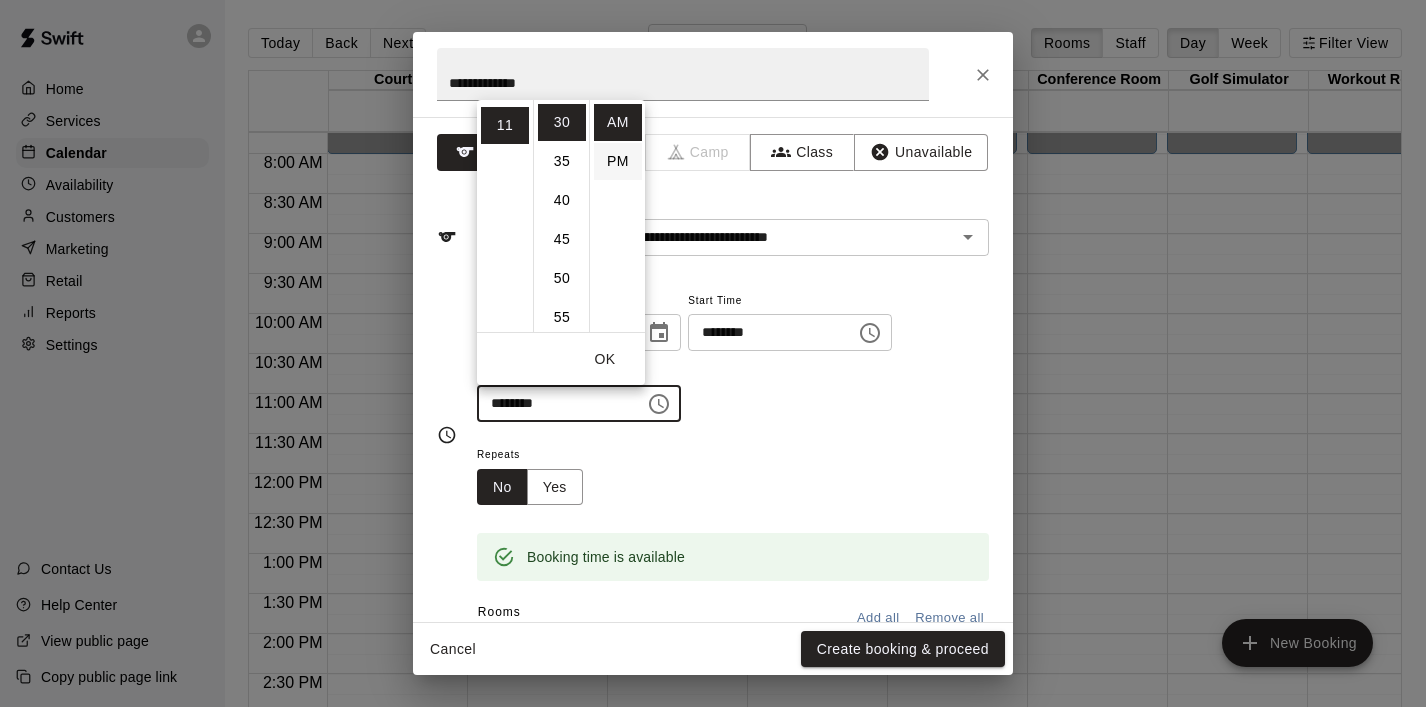click on "PM" at bounding box center [618, 161] 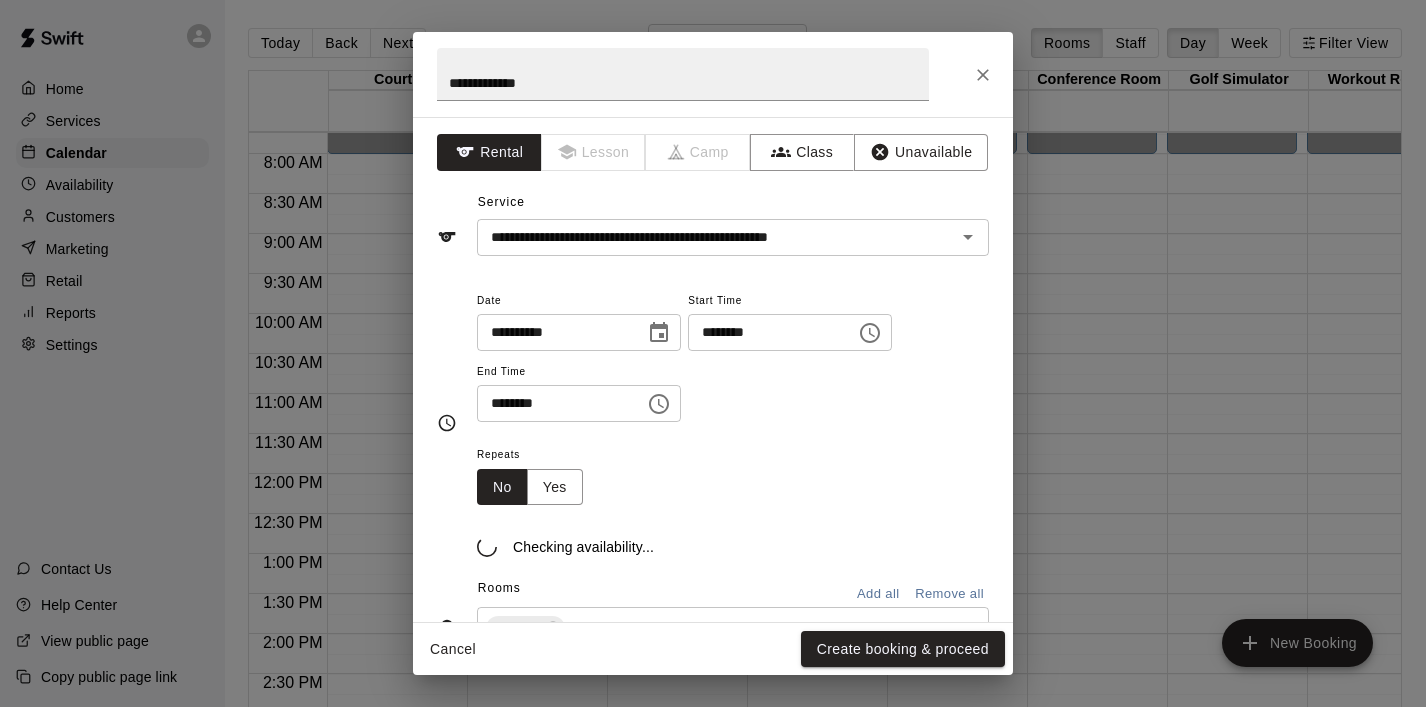 scroll, scrollTop: 36, scrollLeft: 0, axis: vertical 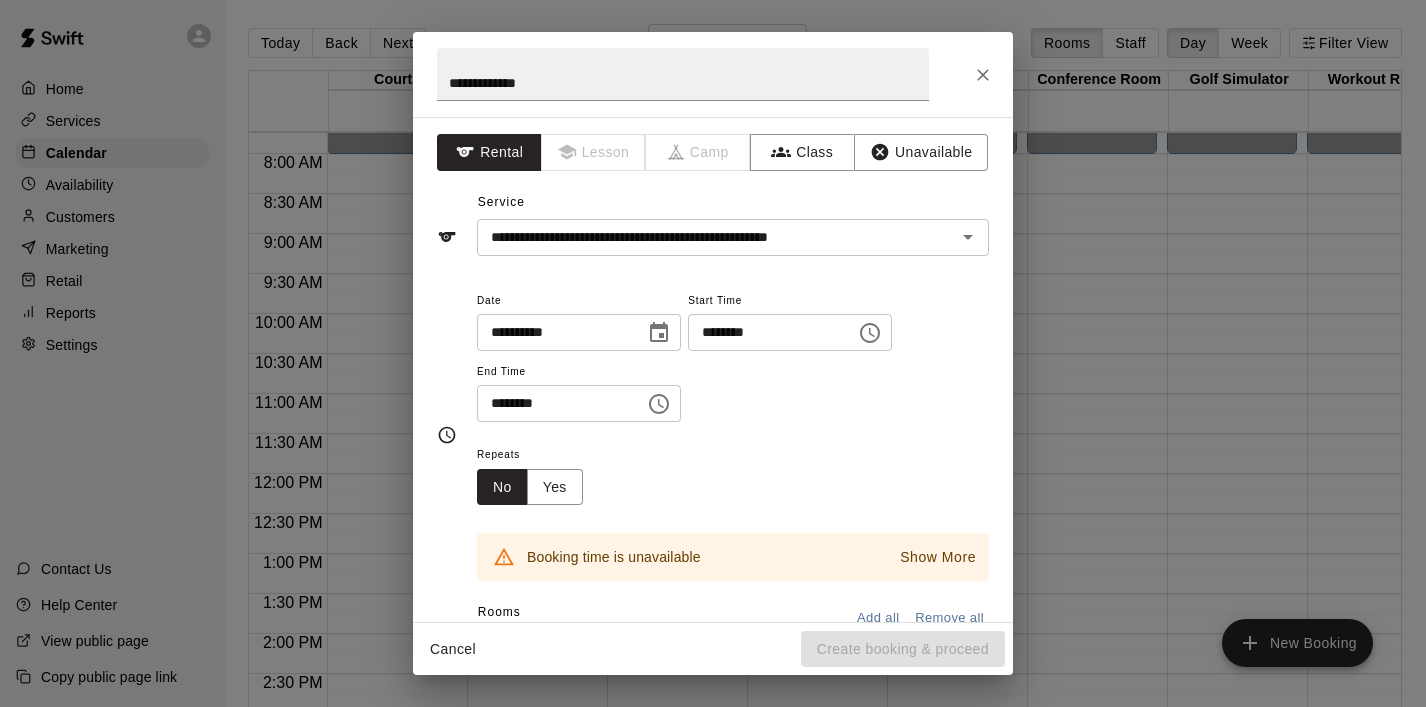 click at bounding box center (659, 404) 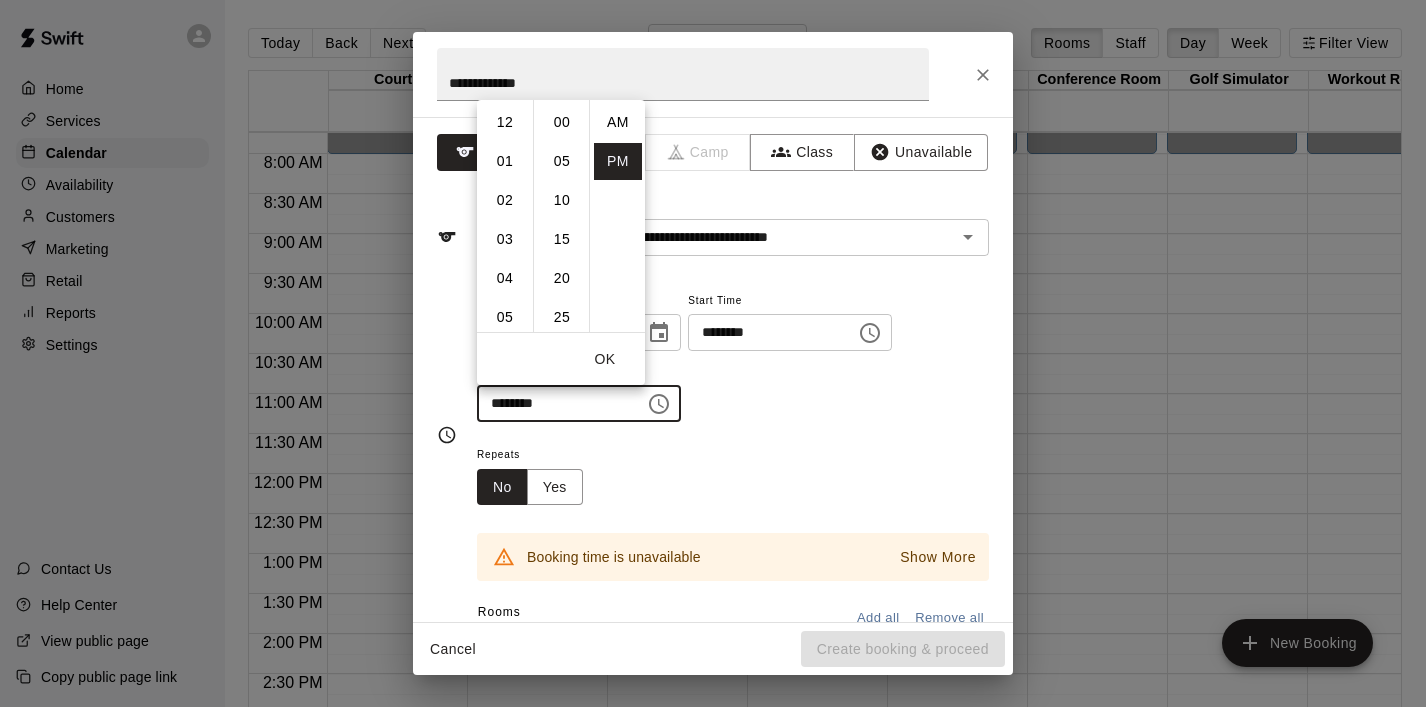 scroll, scrollTop: 426, scrollLeft: 0, axis: vertical 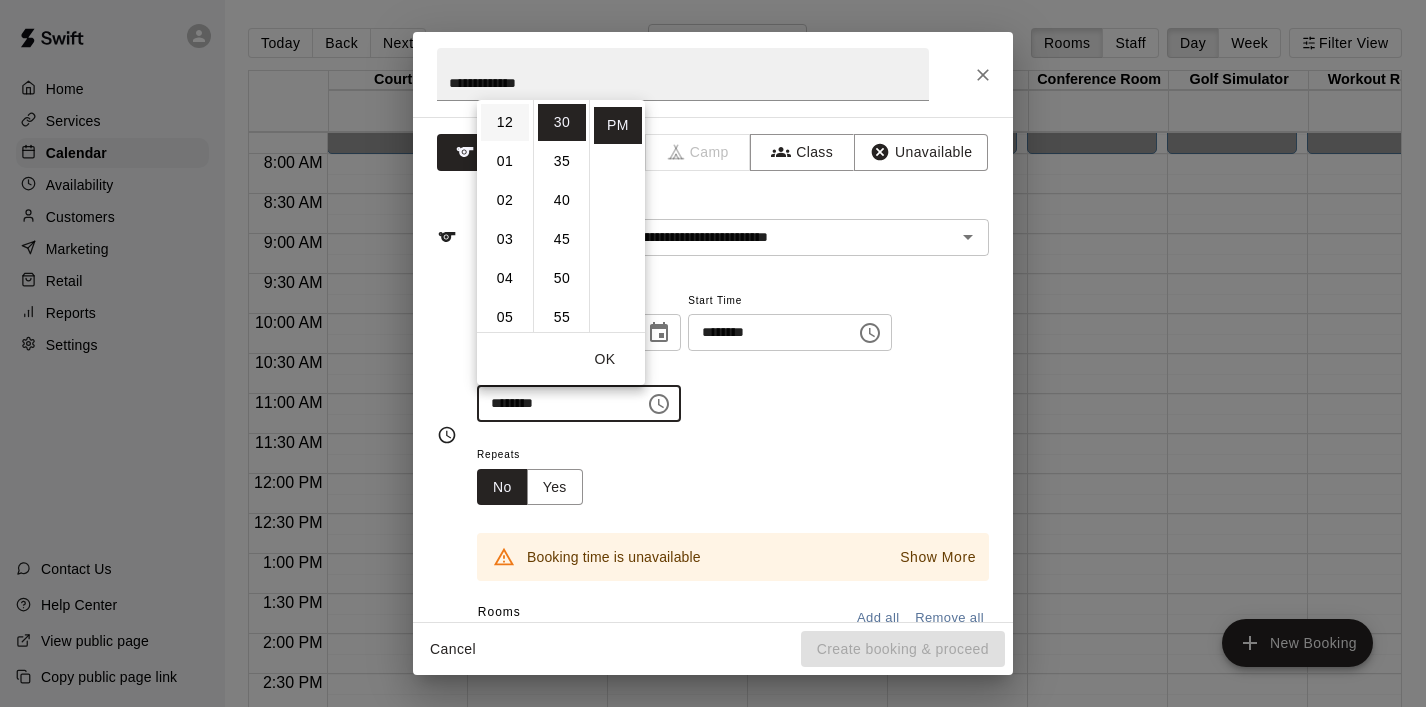 click on "12" at bounding box center (505, 122) 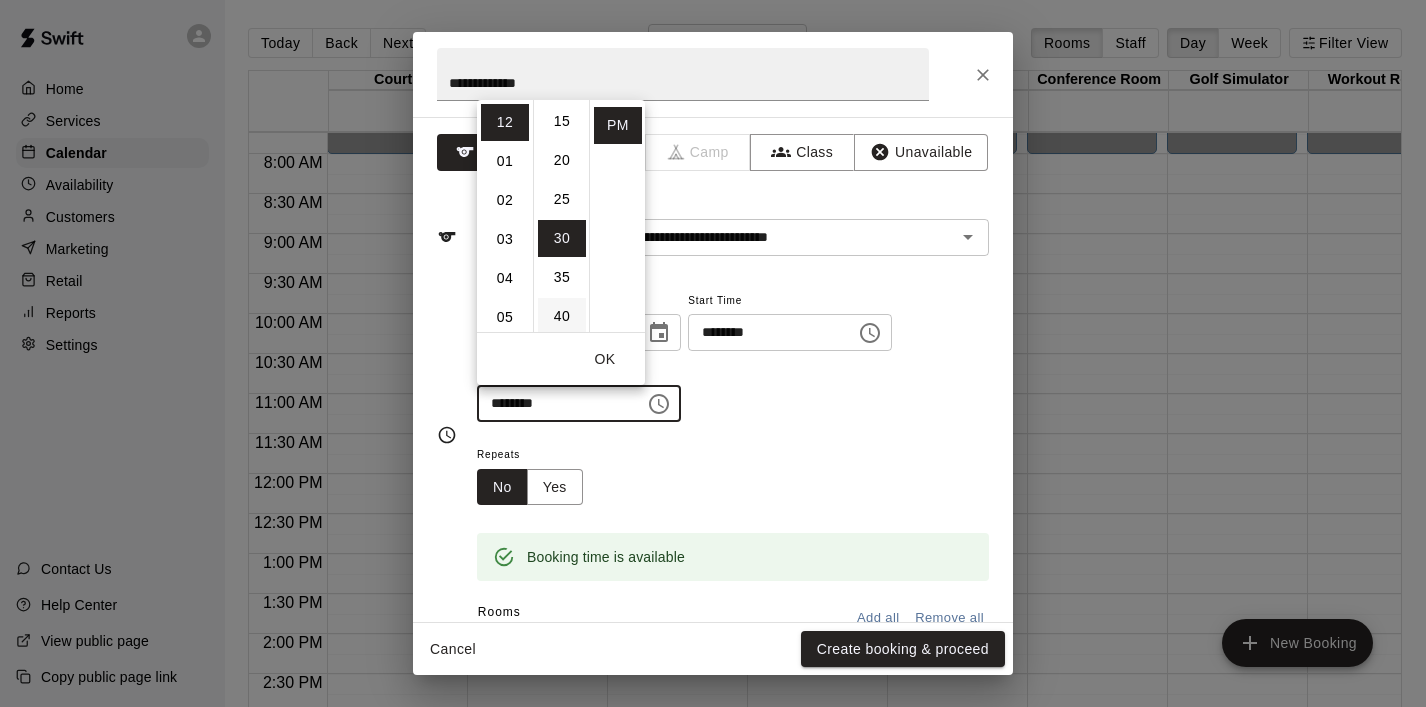 scroll, scrollTop: 0, scrollLeft: 0, axis: both 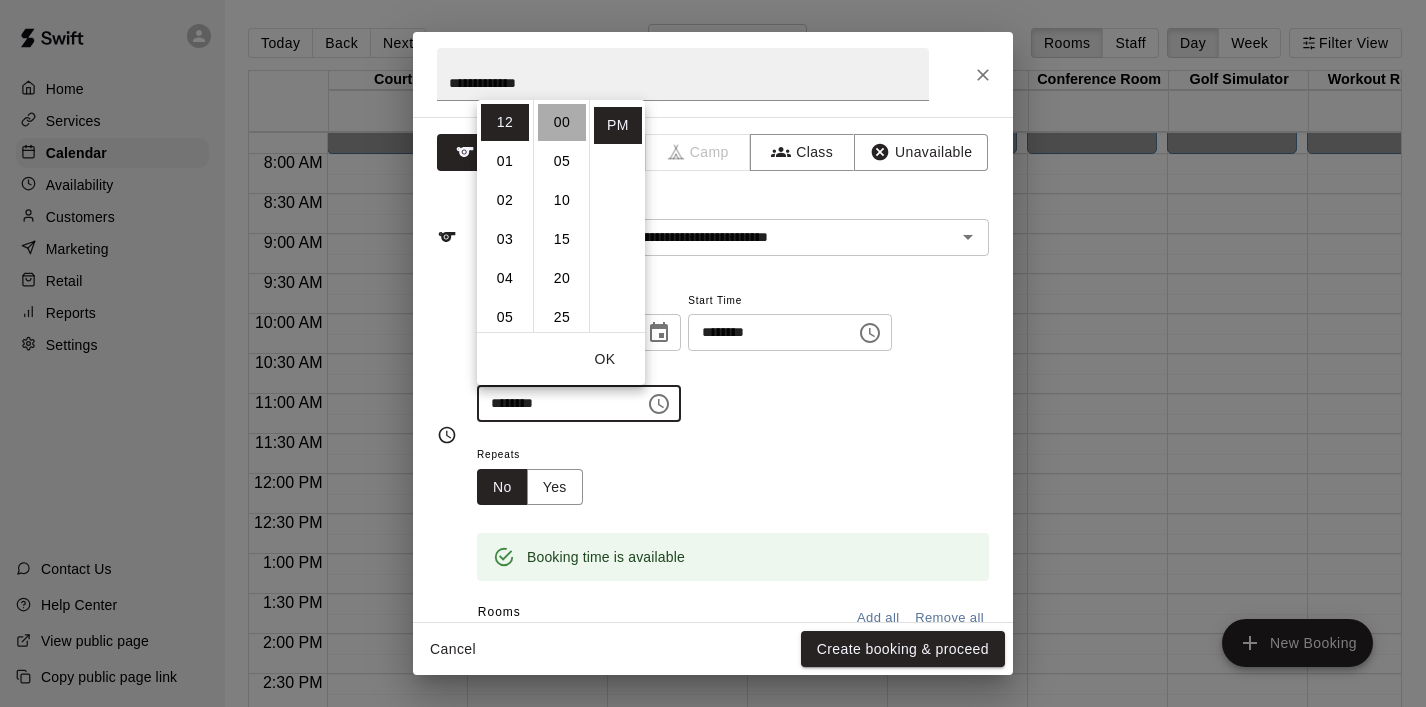 click on "00" at bounding box center [562, 122] 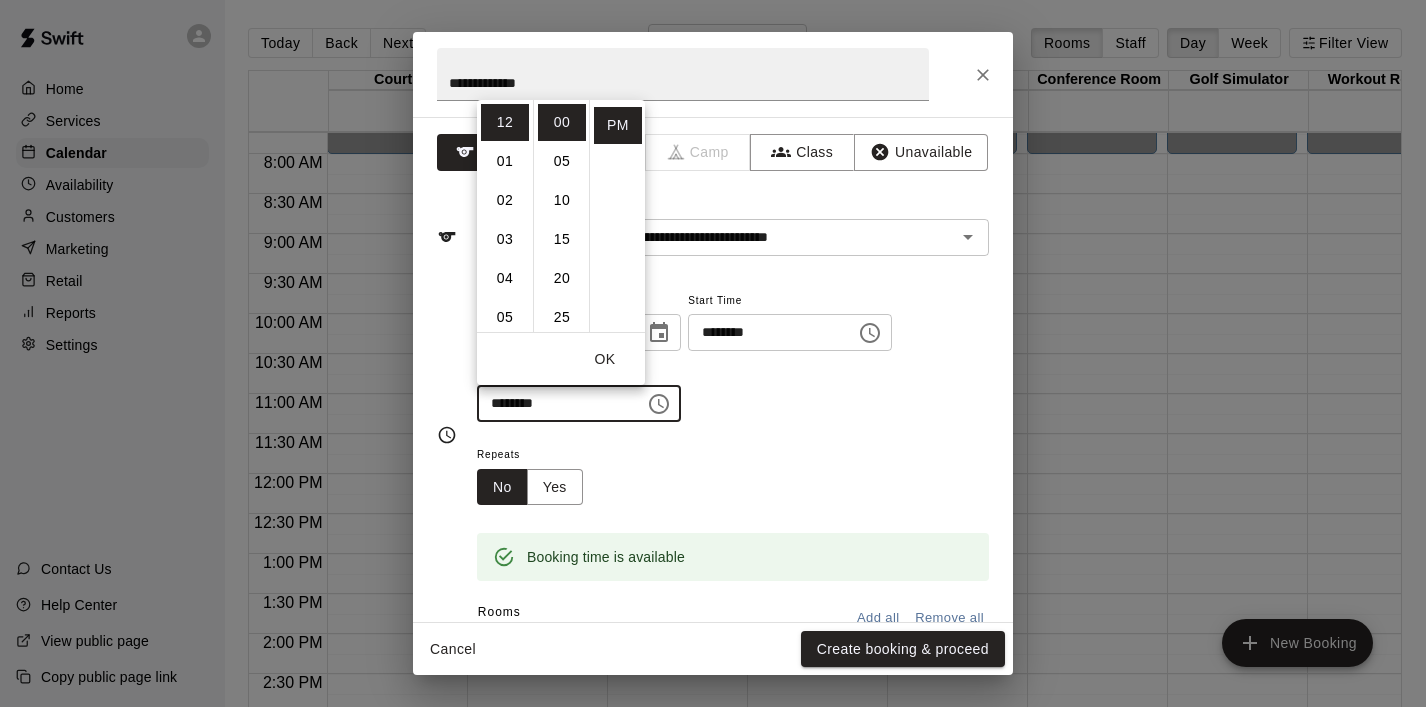 click on "OK" at bounding box center [605, 359] 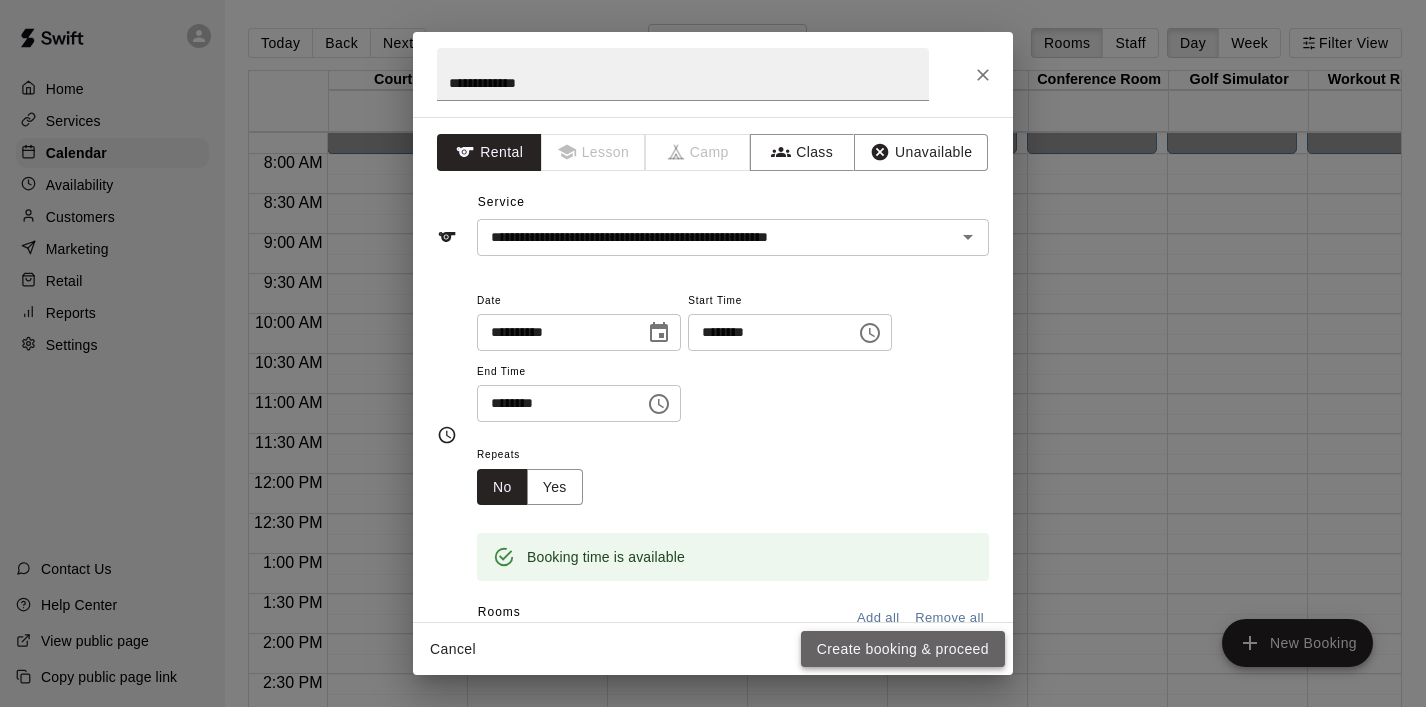 click on "Create booking & proceed" at bounding box center [903, 649] 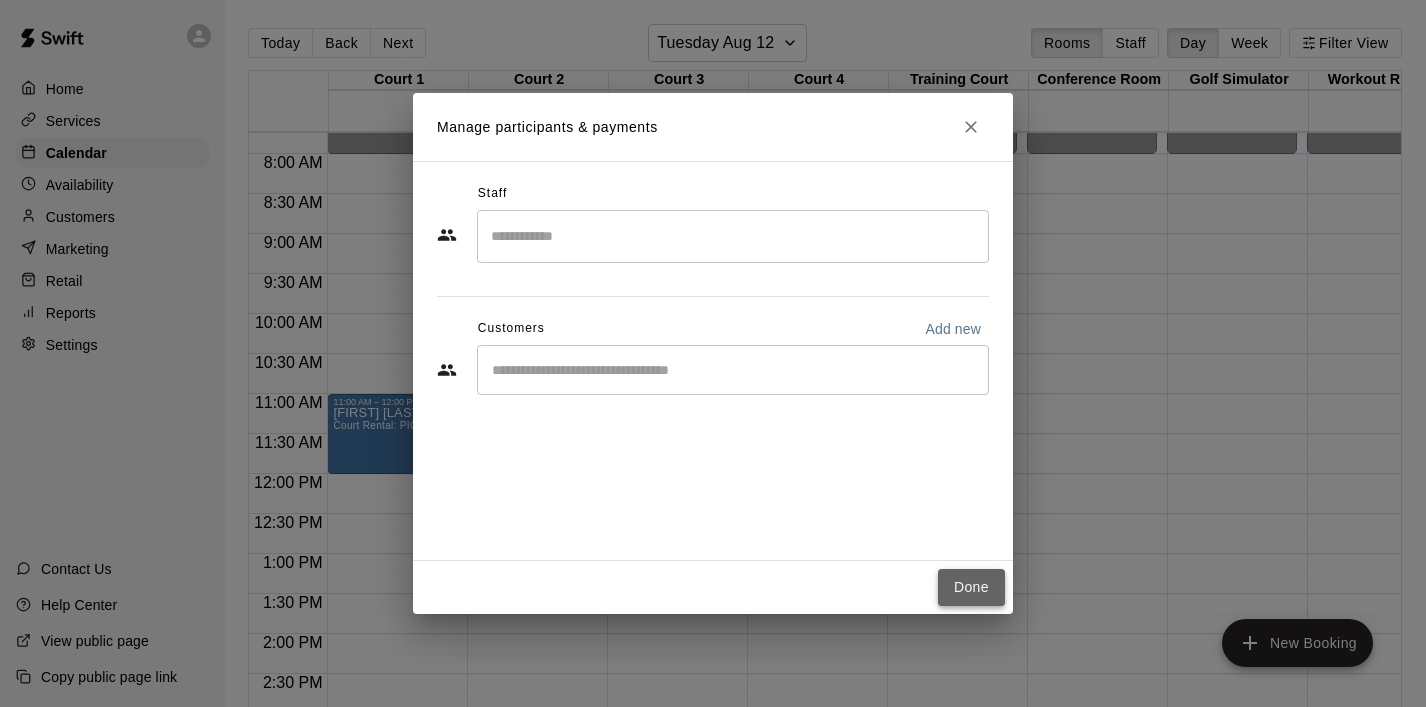 click on "Done" at bounding box center [971, 587] 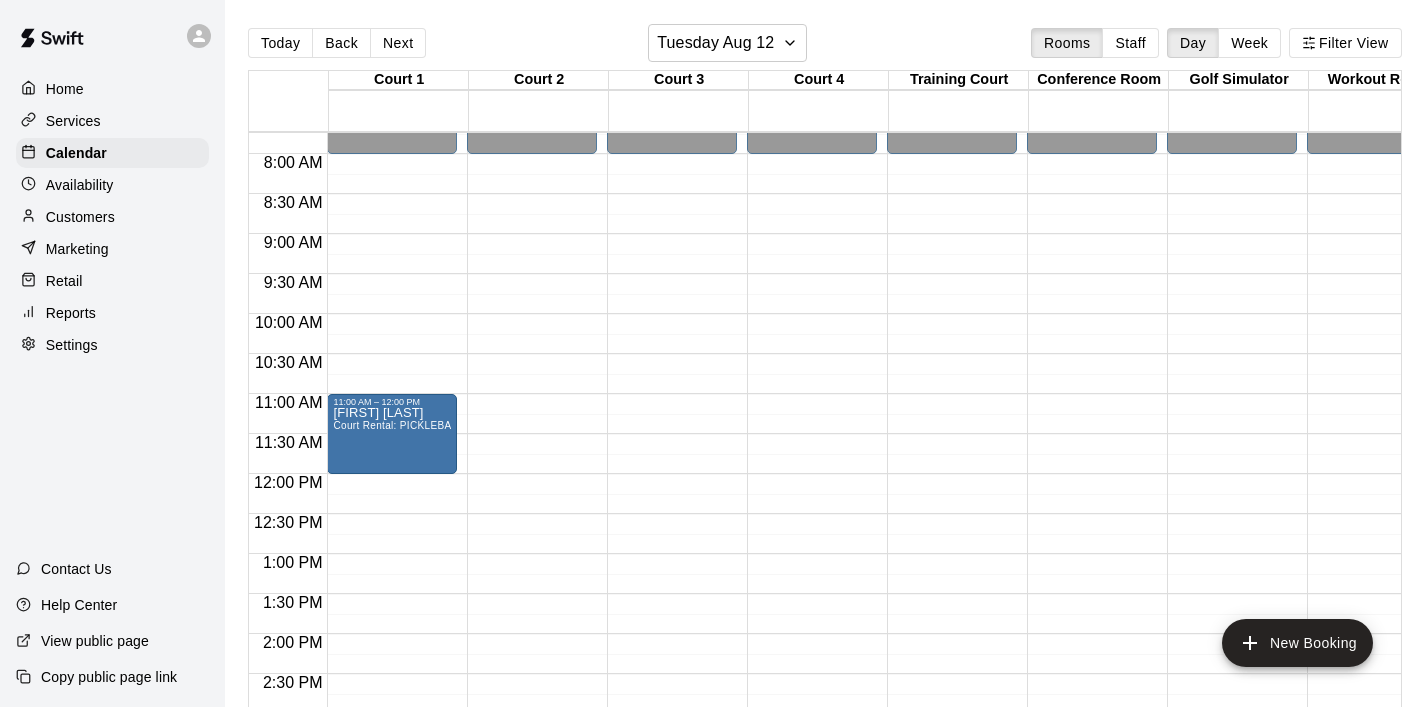 click on "12:00 AM – 8:00 AM Closed 4:00 PM – 6:00 PM ESA Court Rental: VOLLEYBALL (Monday - Friday 8 am - 3 pm) 6:00 PM – 7:00 PM HOLD for [FIRST] [LAST] NYS TEAM - VOLLEYBALL (After 3 pm) 7:00 PM – 9:00 PM The Dorks League Session # 2 Court Rental: NYS Community Club / League Volleyball (After 3 pm) 10:00 PM – 11:59 PM Closed" at bounding box center [672, 474] 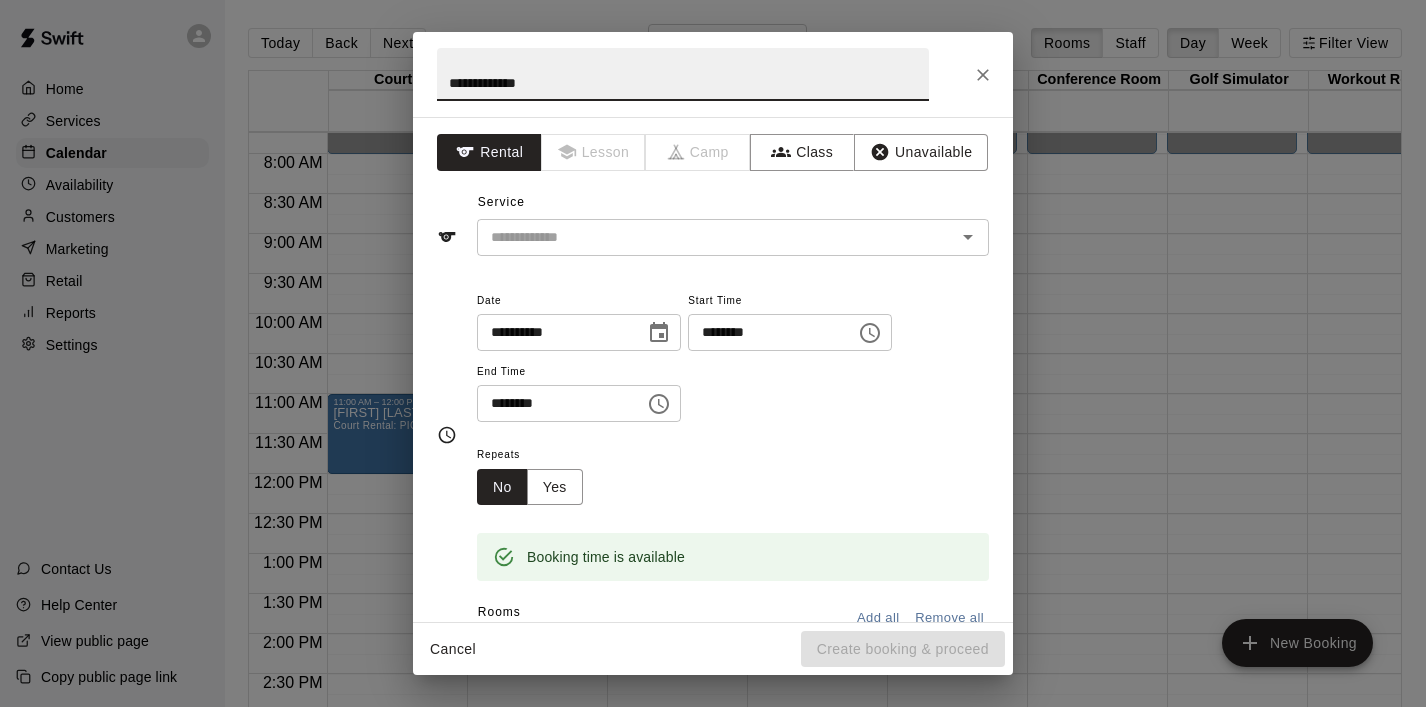 type on "**********" 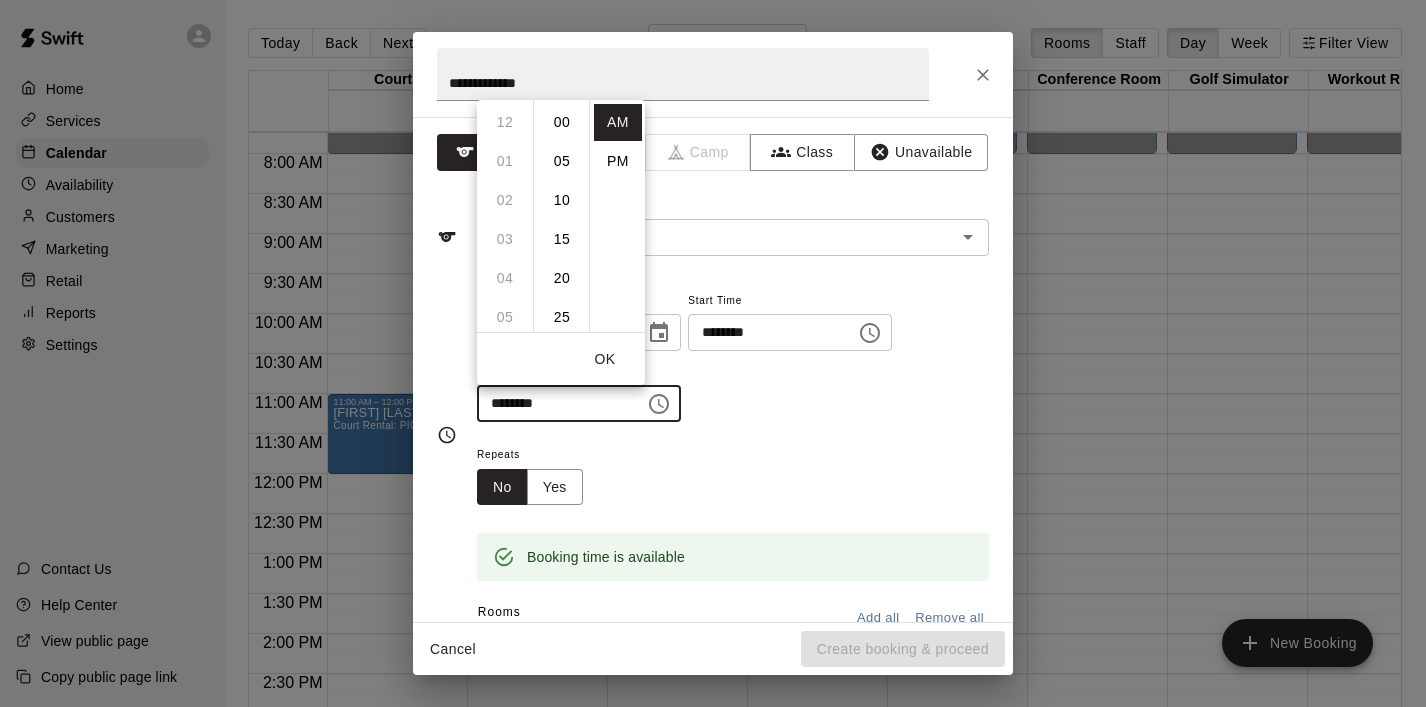 scroll, scrollTop: 312, scrollLeft: 0, axis: vertical 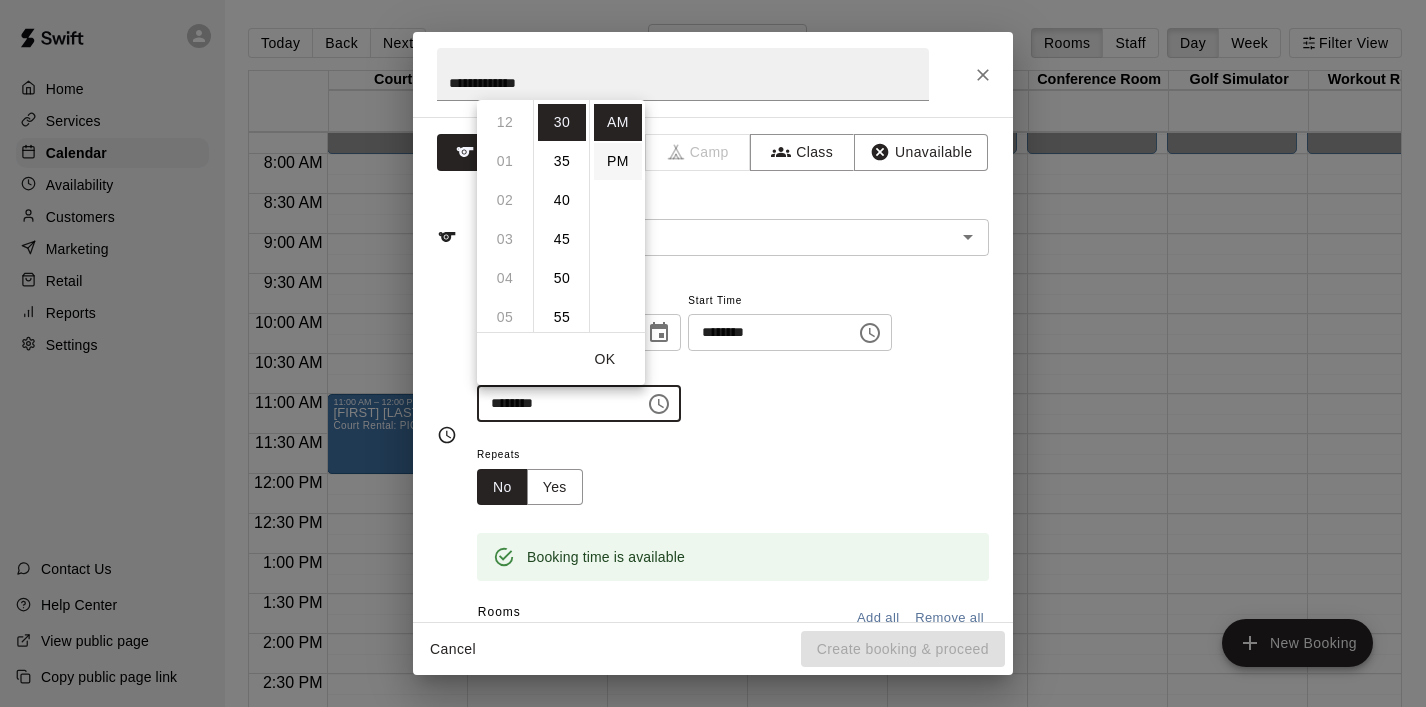 click on "PM" at bounding box center (618, 161) 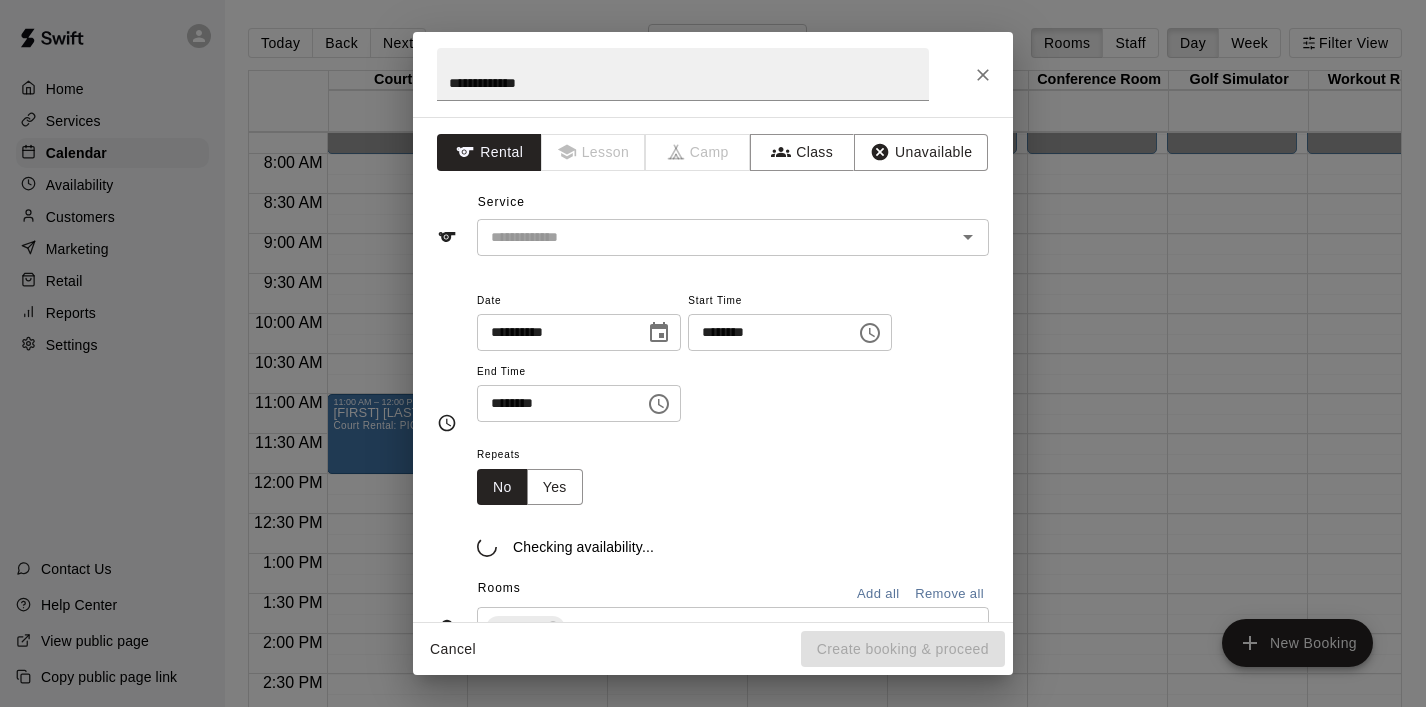 scroll, scrollTop: 34, scrollLeft: 0, axis: vertical 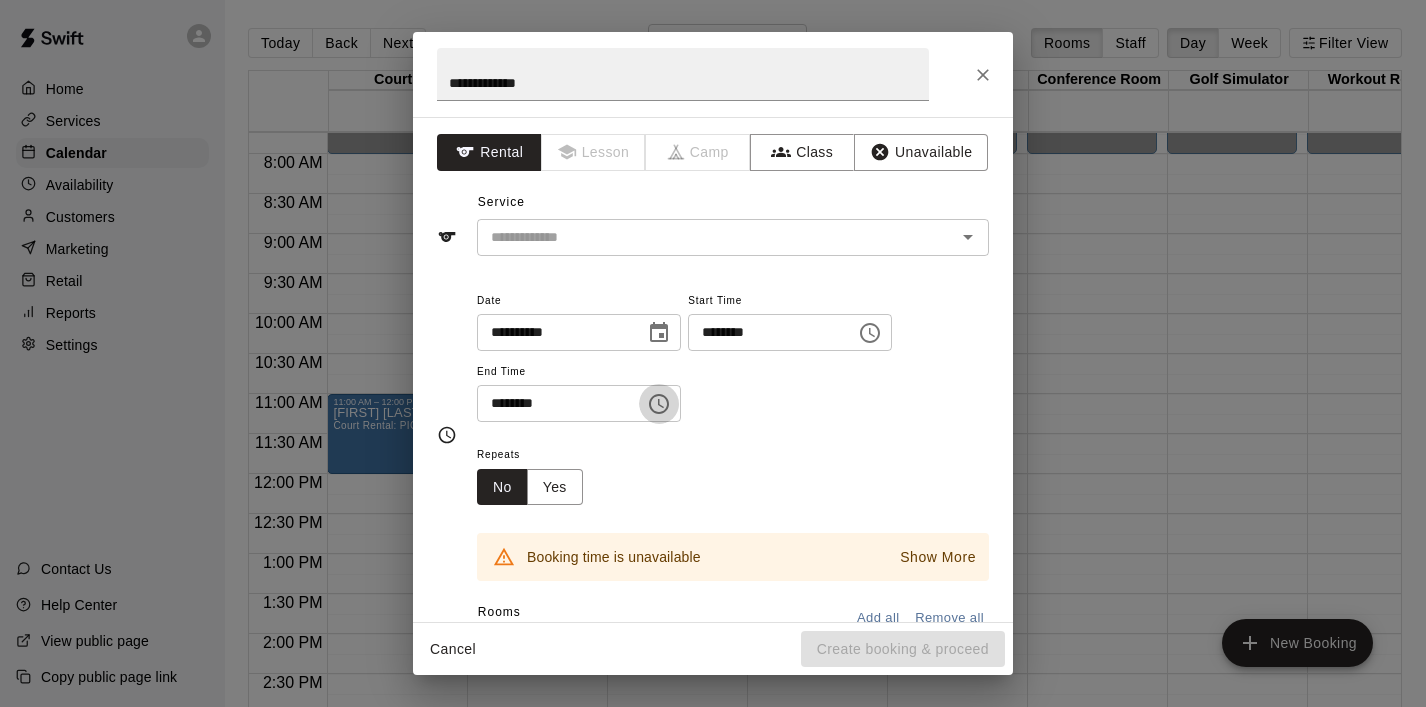 click 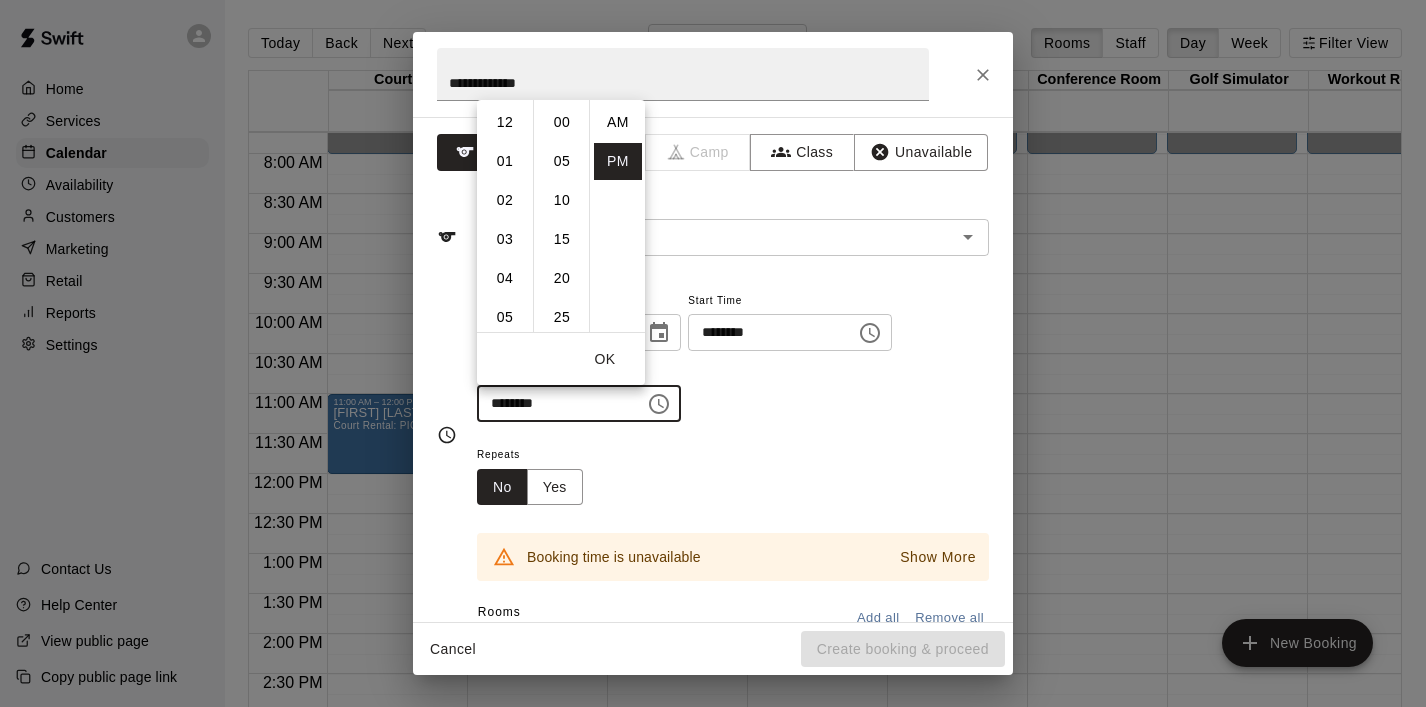 scroll, scrollTop: 312, scrollLeft: 0, axis: vertical 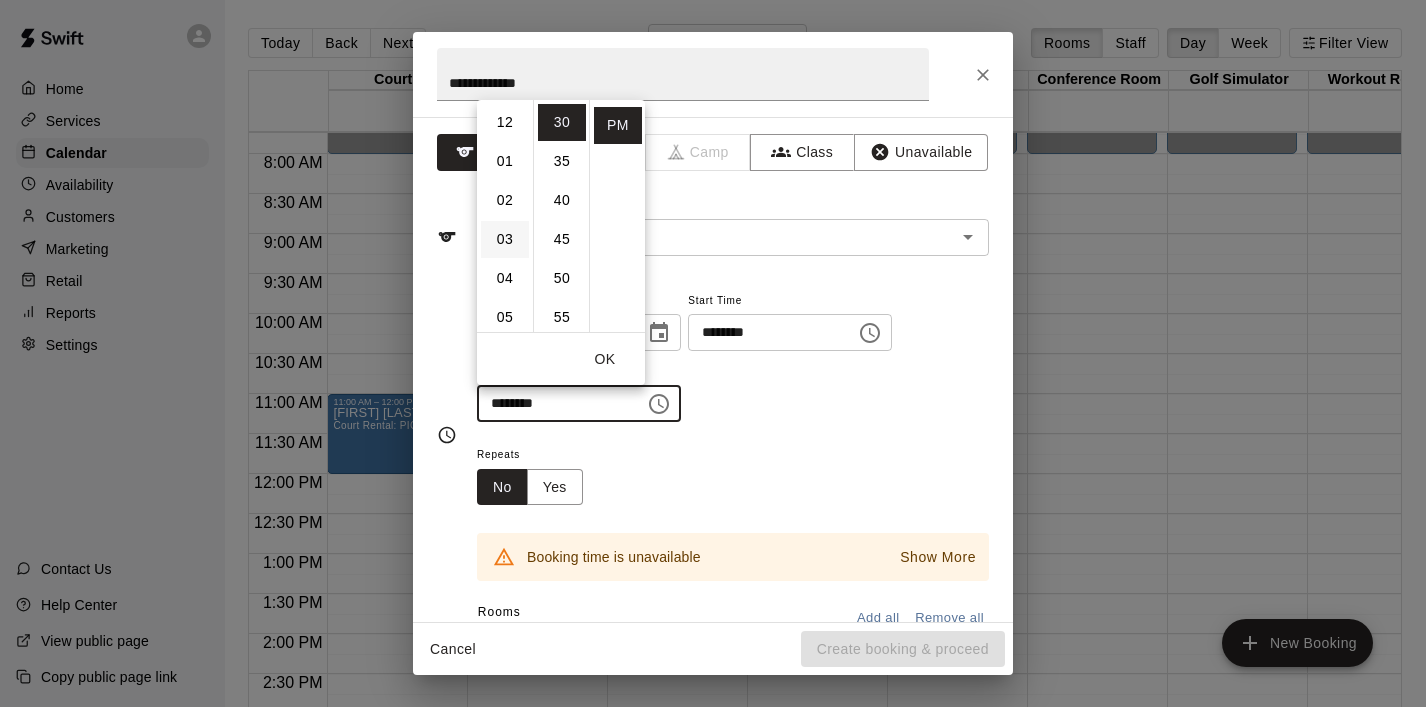 click on "03" at bounding box center [505, 239] 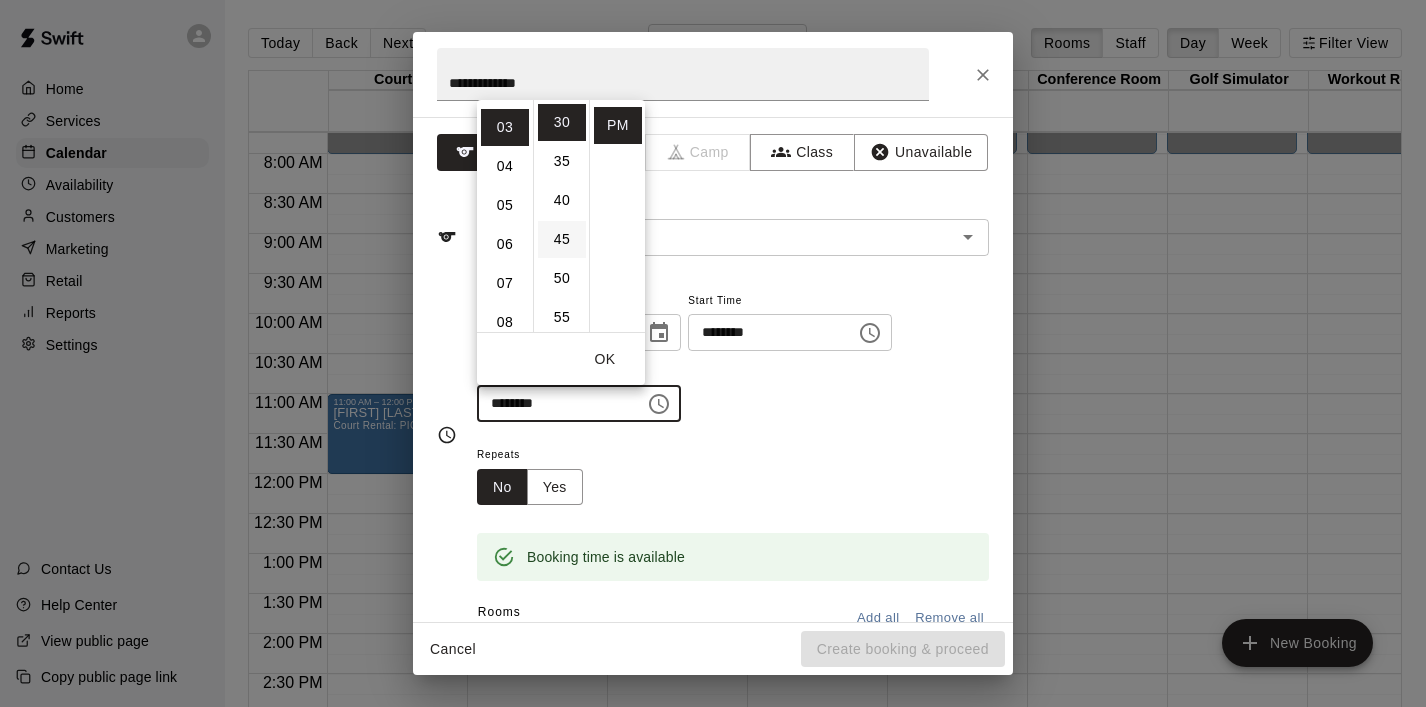 scroll, scrollTop: 117, scrollLeft: 0, axis: vertical 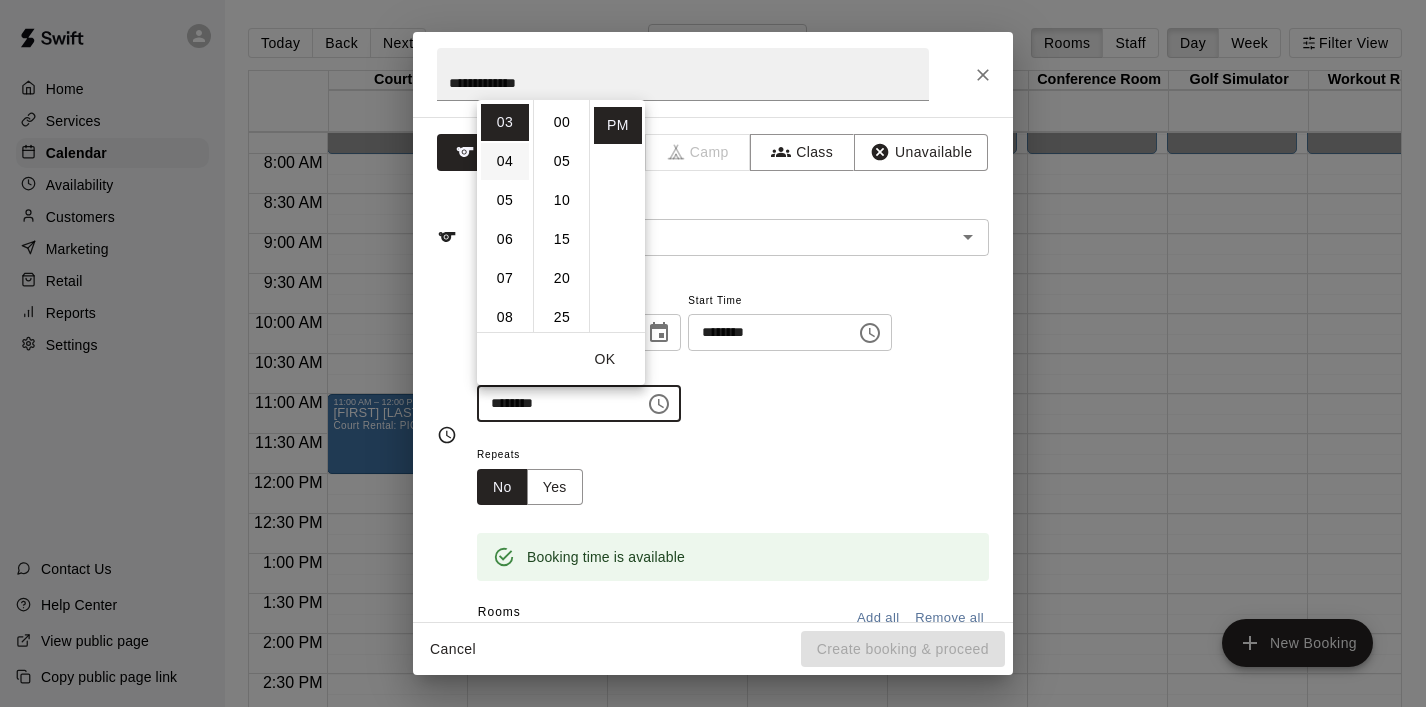 click on "04" at bounding box center [505, 161] 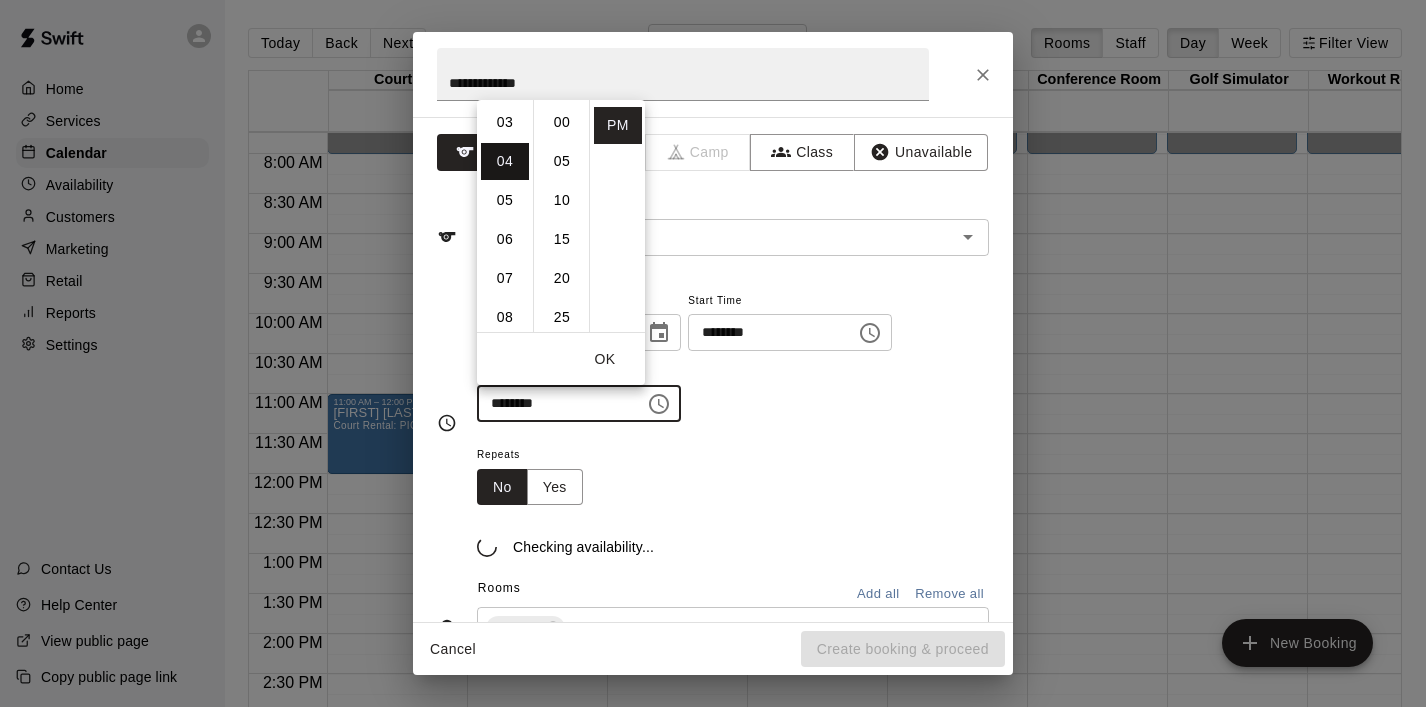 scroll, scrollTop: 156, scrollLeft: 0, axis: vertical 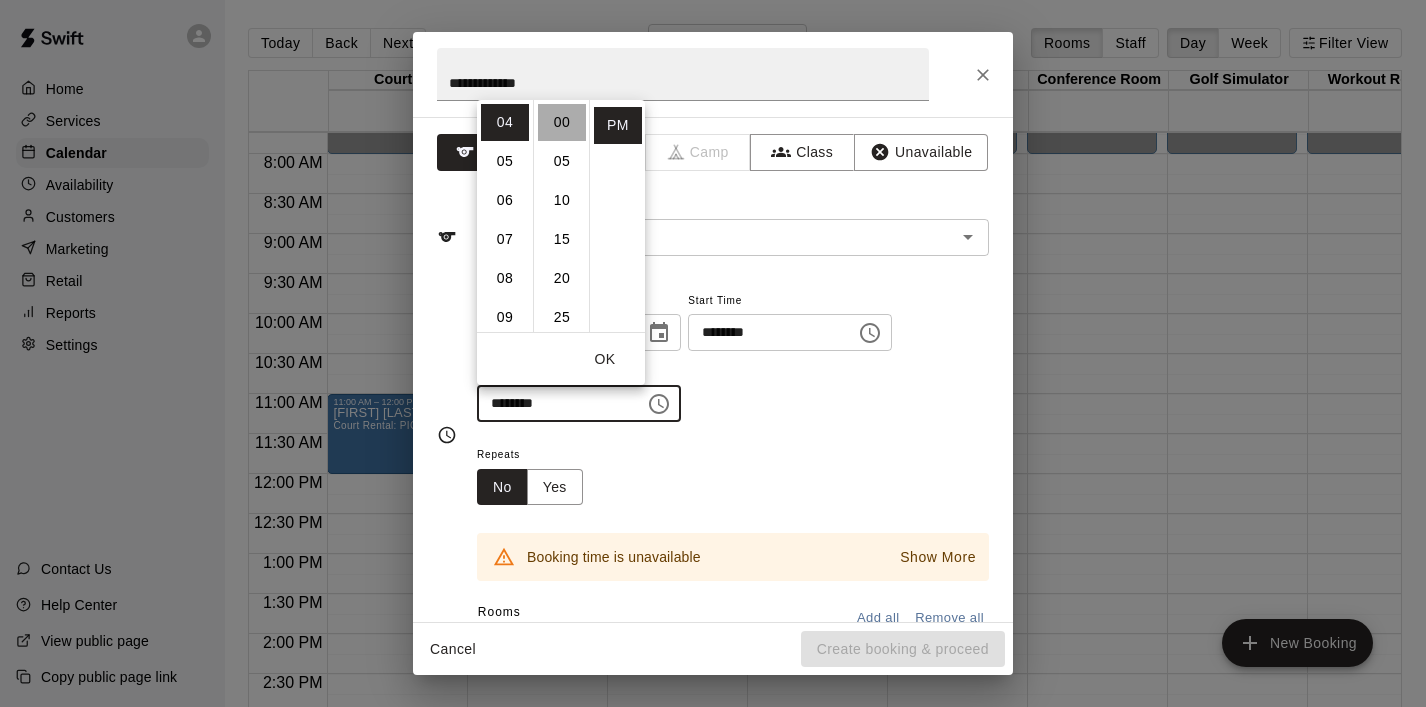click on "00" at bounding box center [562, 122] 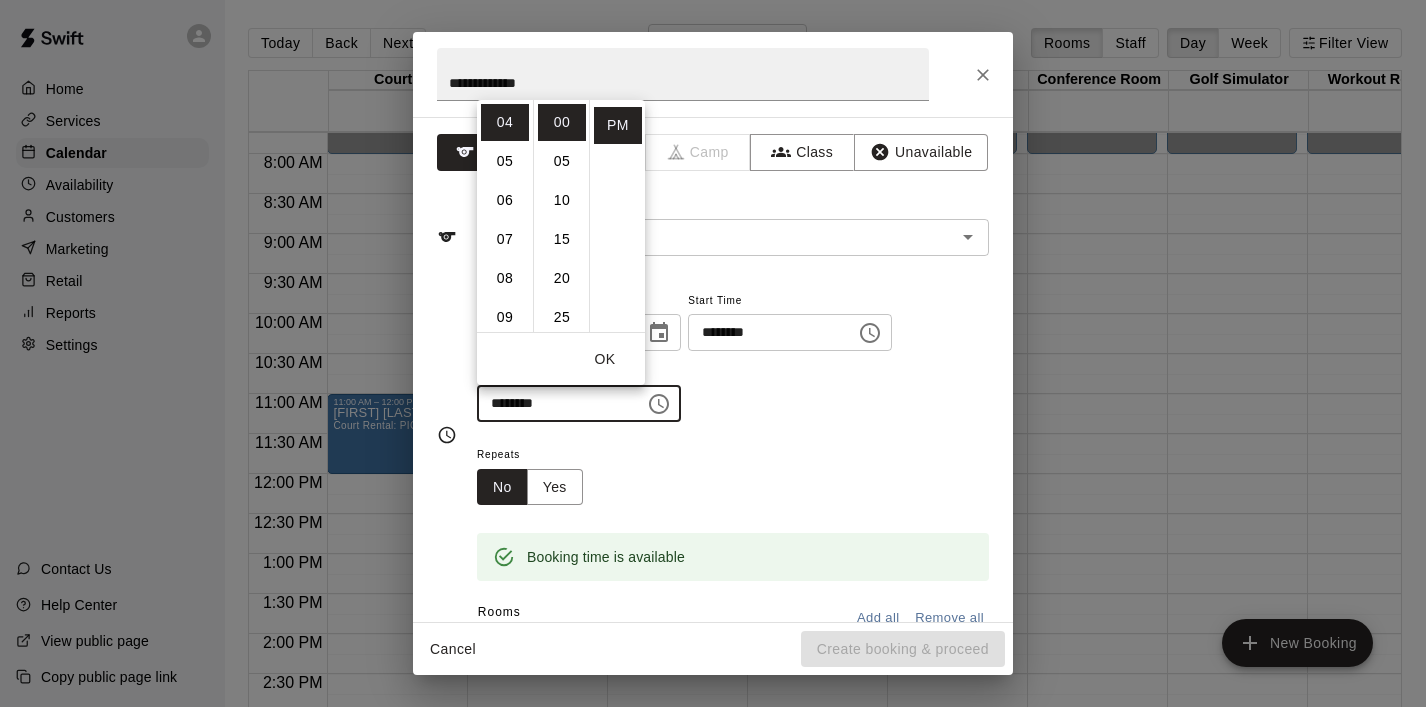 click on "OK" at bounding box center (605, 359) 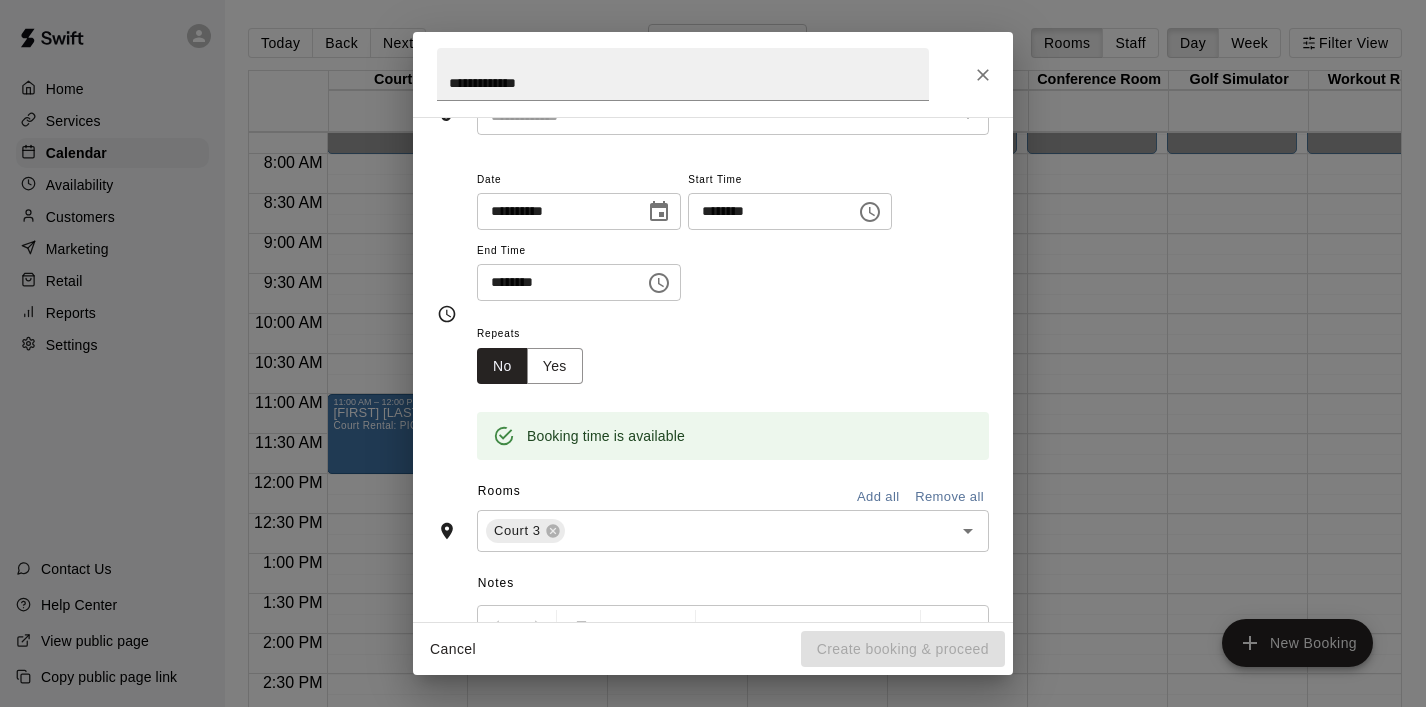 scroll, scrollTop: 153, scrollLeft: 0, axis: vertical 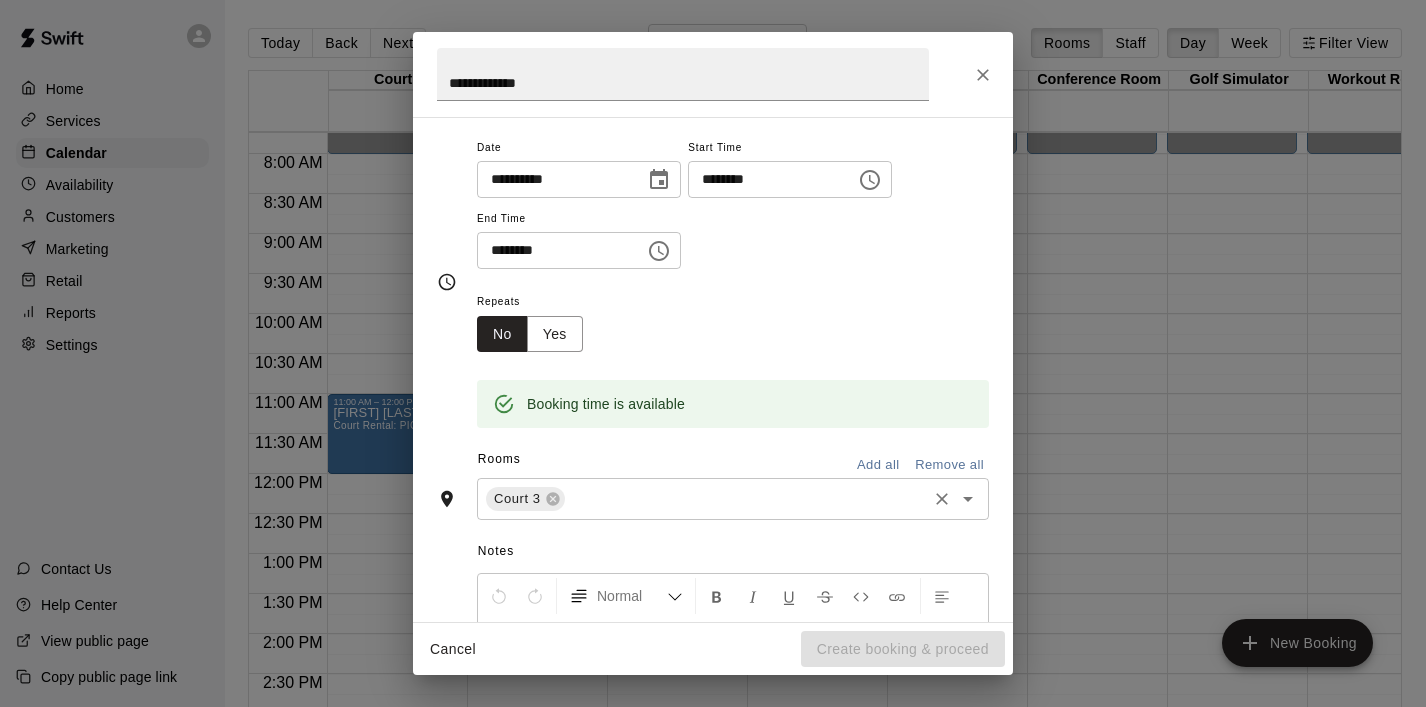 click 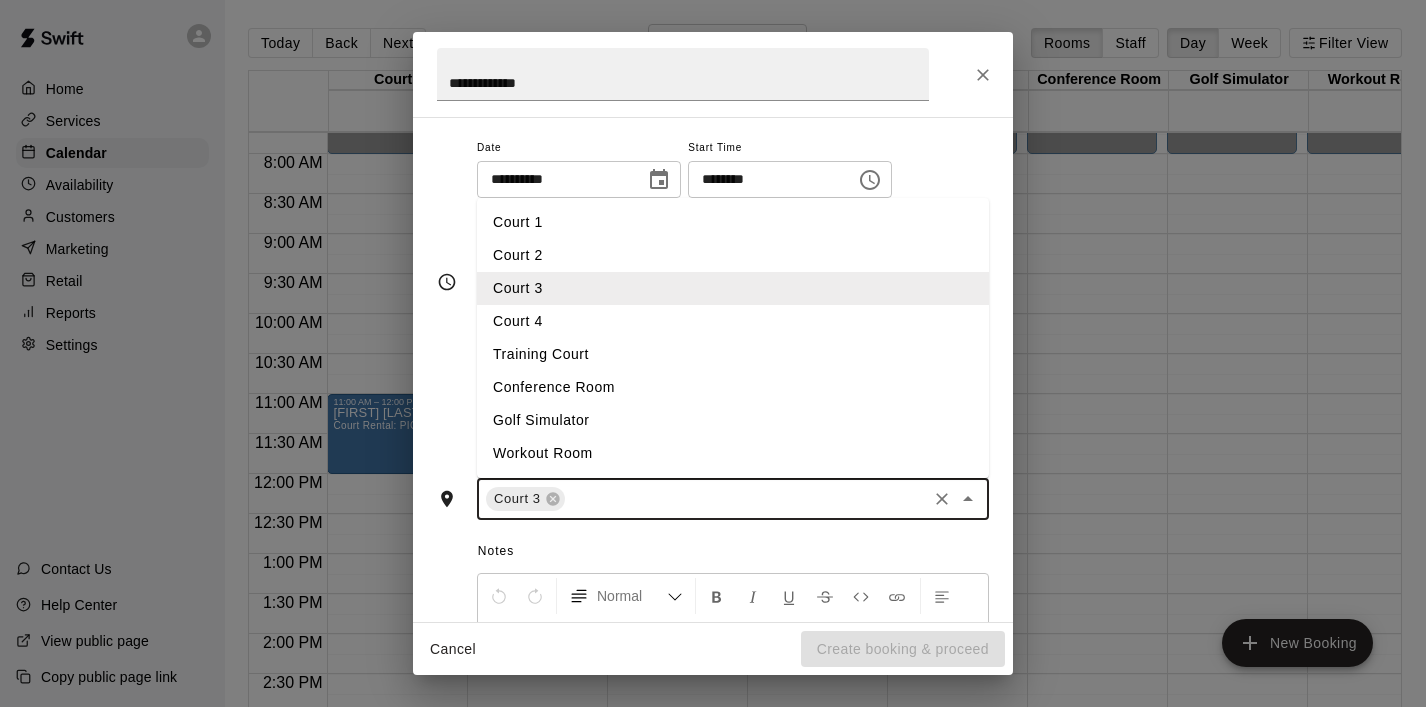 click on "Court 4" at bounding box center (733, 321) 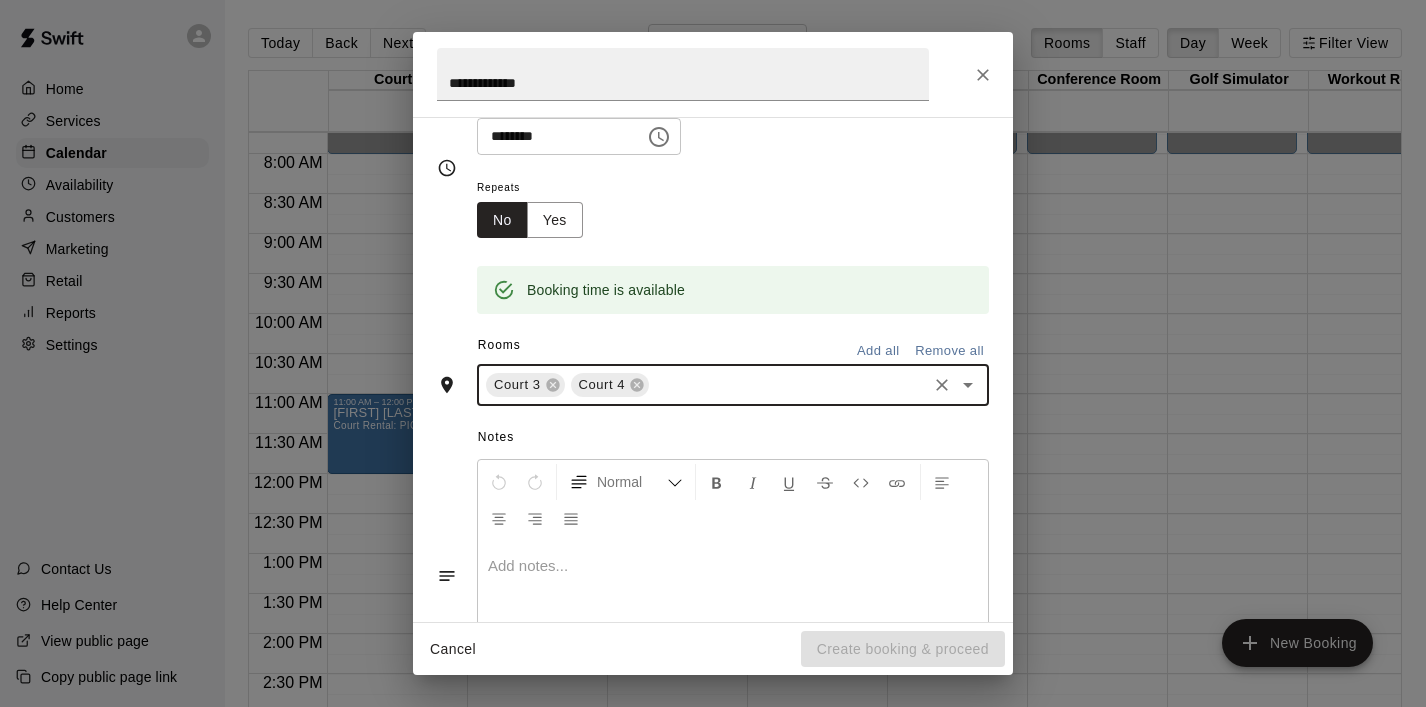 scroll, scrollTop: 272, scrollLeft: 0, axis: vertical 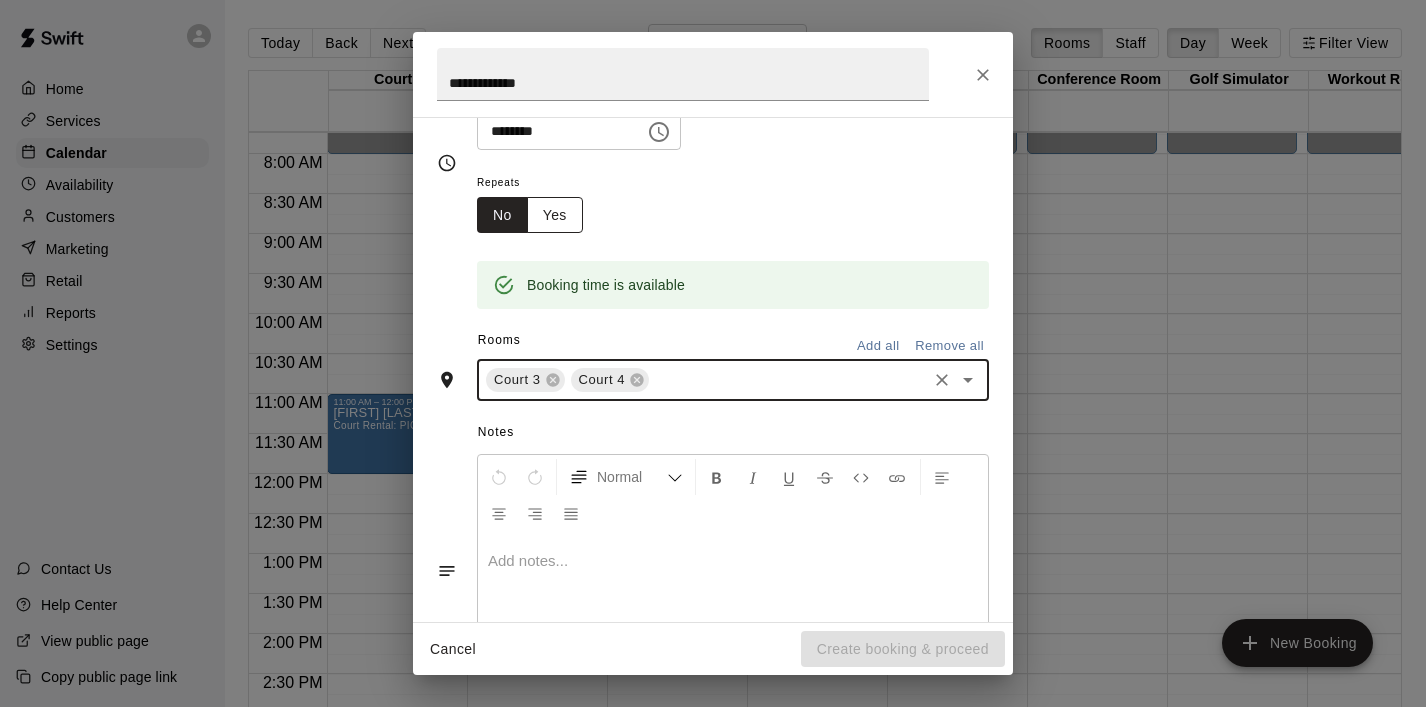 click on "Yes" at bounding box center (555, 215) 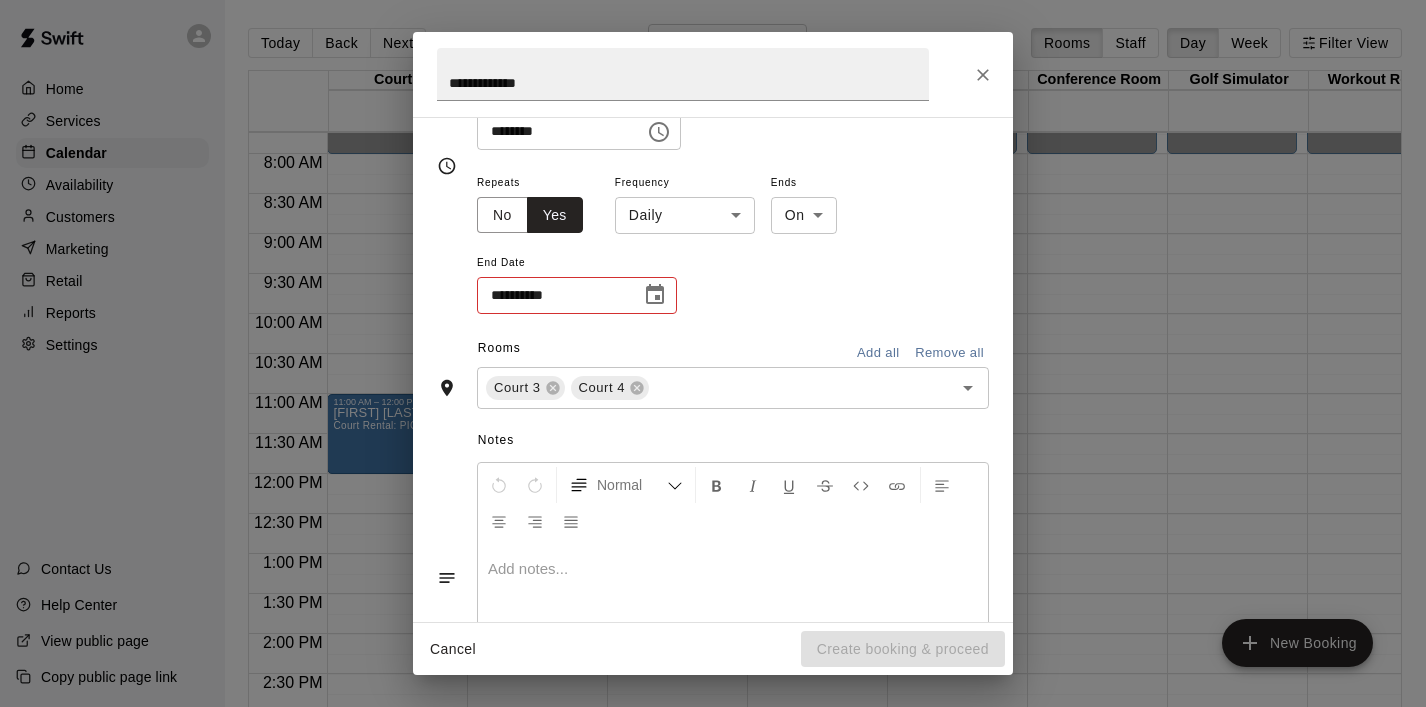 scroll, scrollTop: 275, scrollLeft: 0, axis: vertical 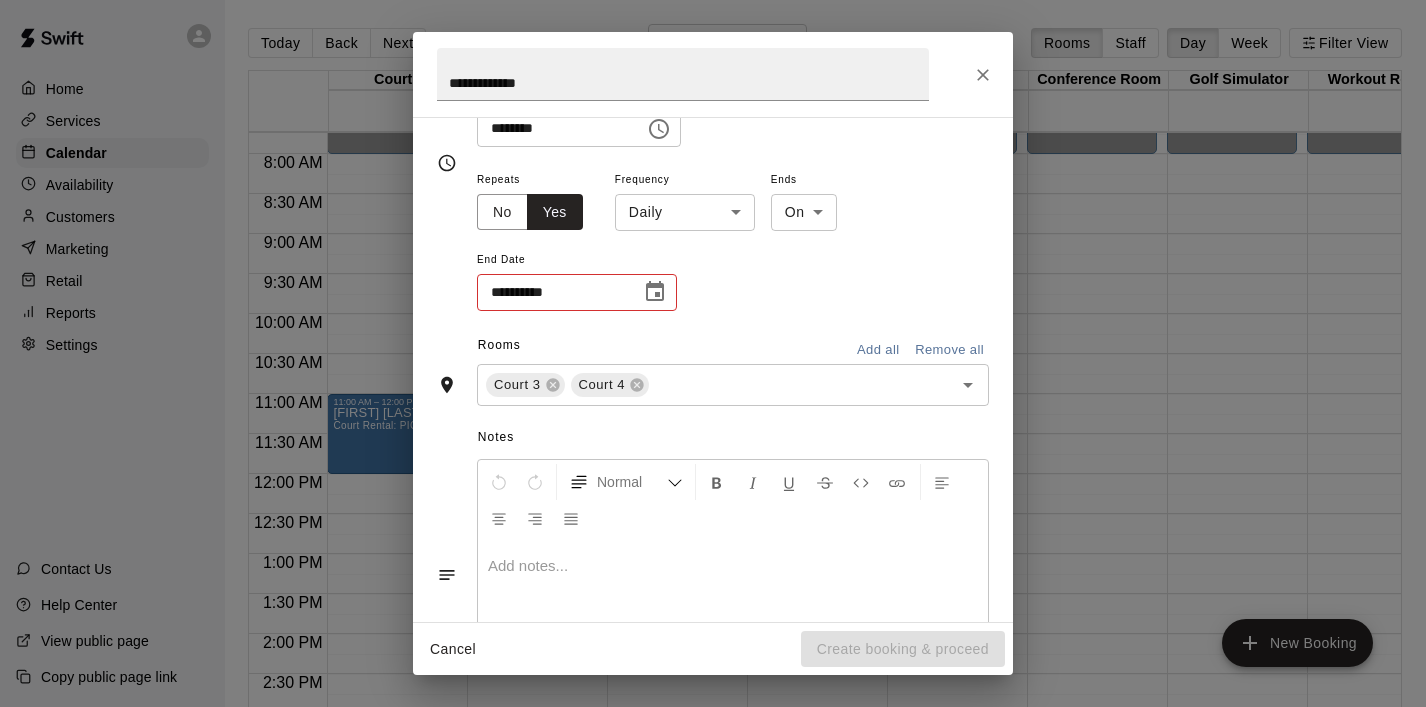 click 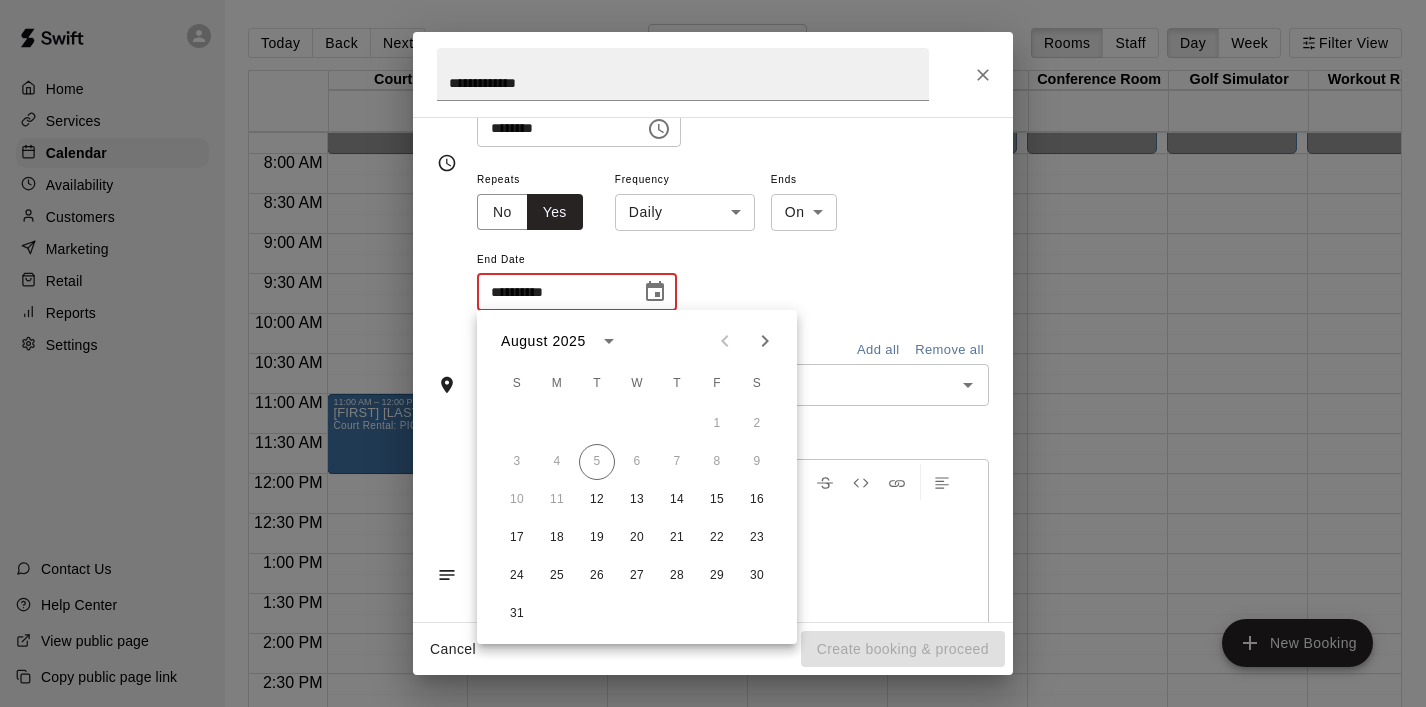 click on "**********" at bounding box center (733, 240) 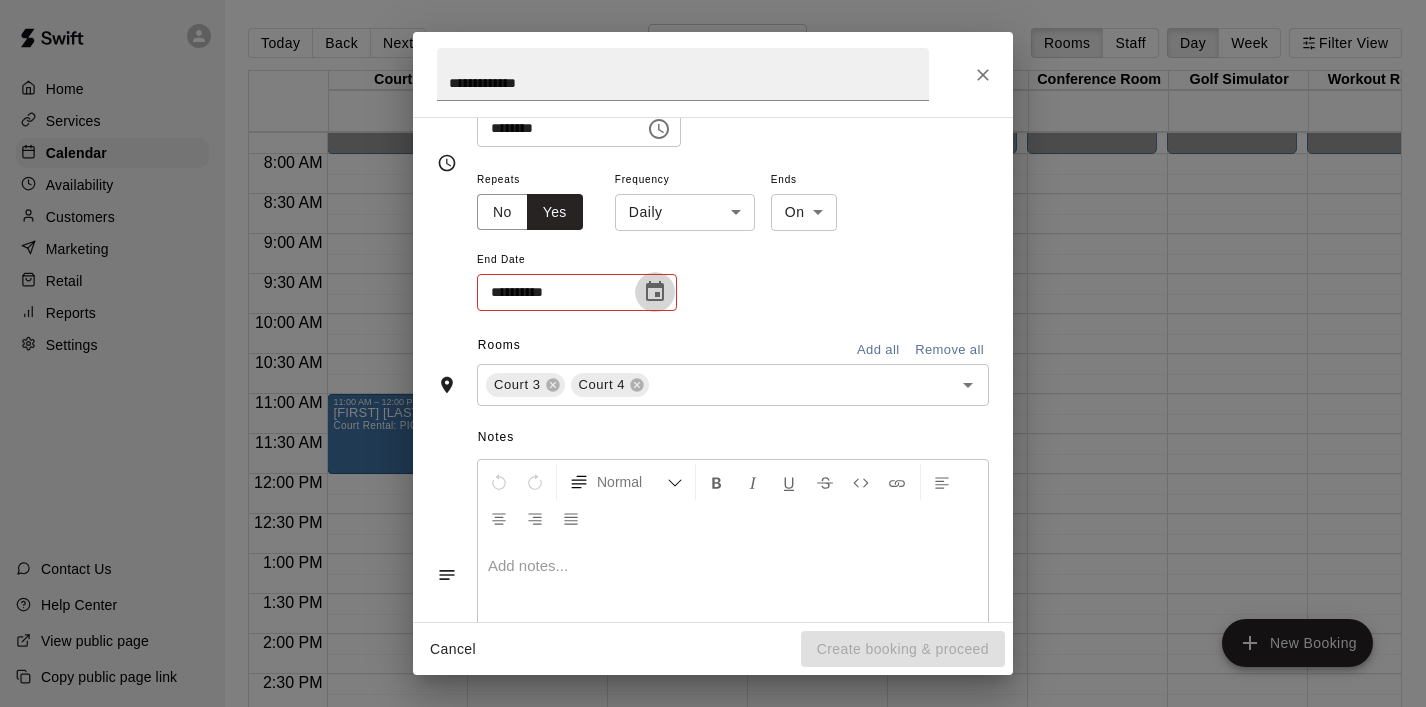 click at bounding box center [655, 292] 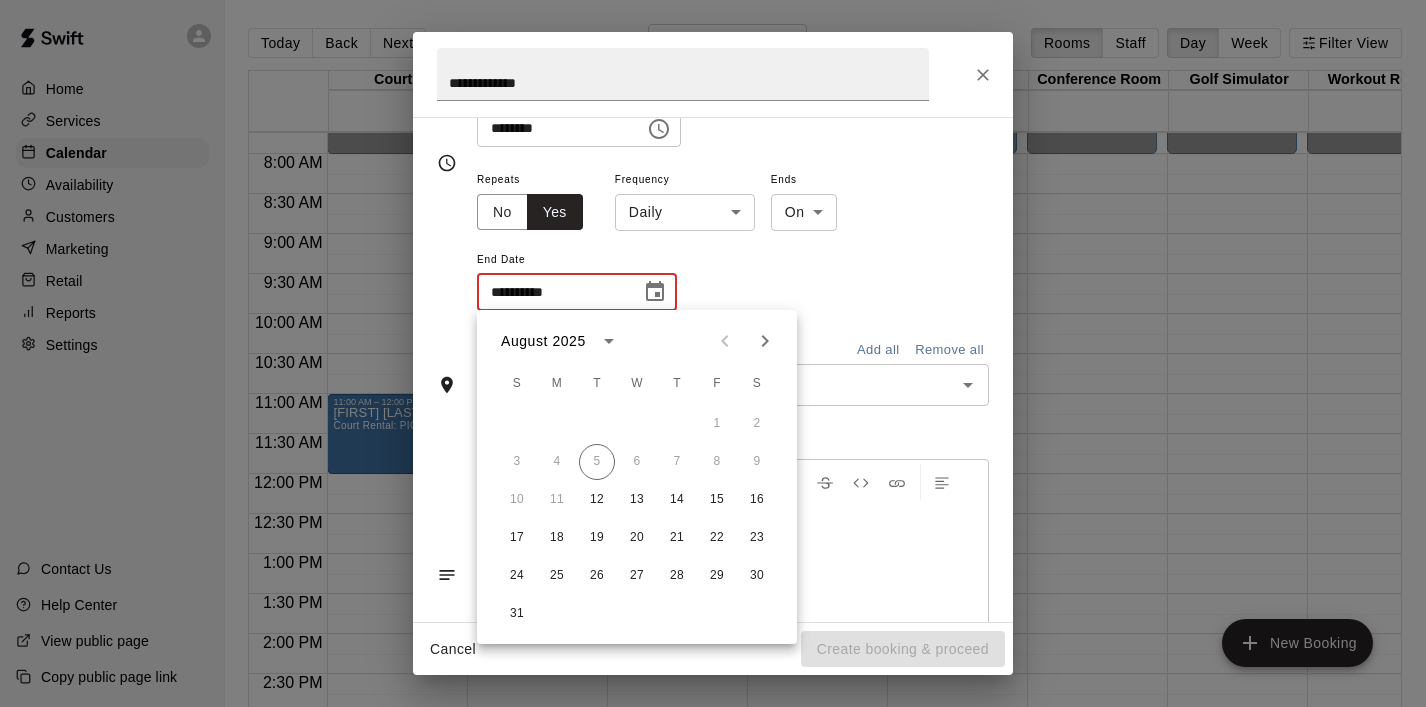click on "10 11 12 13 14 15 16" at bounding box center [637, 500] 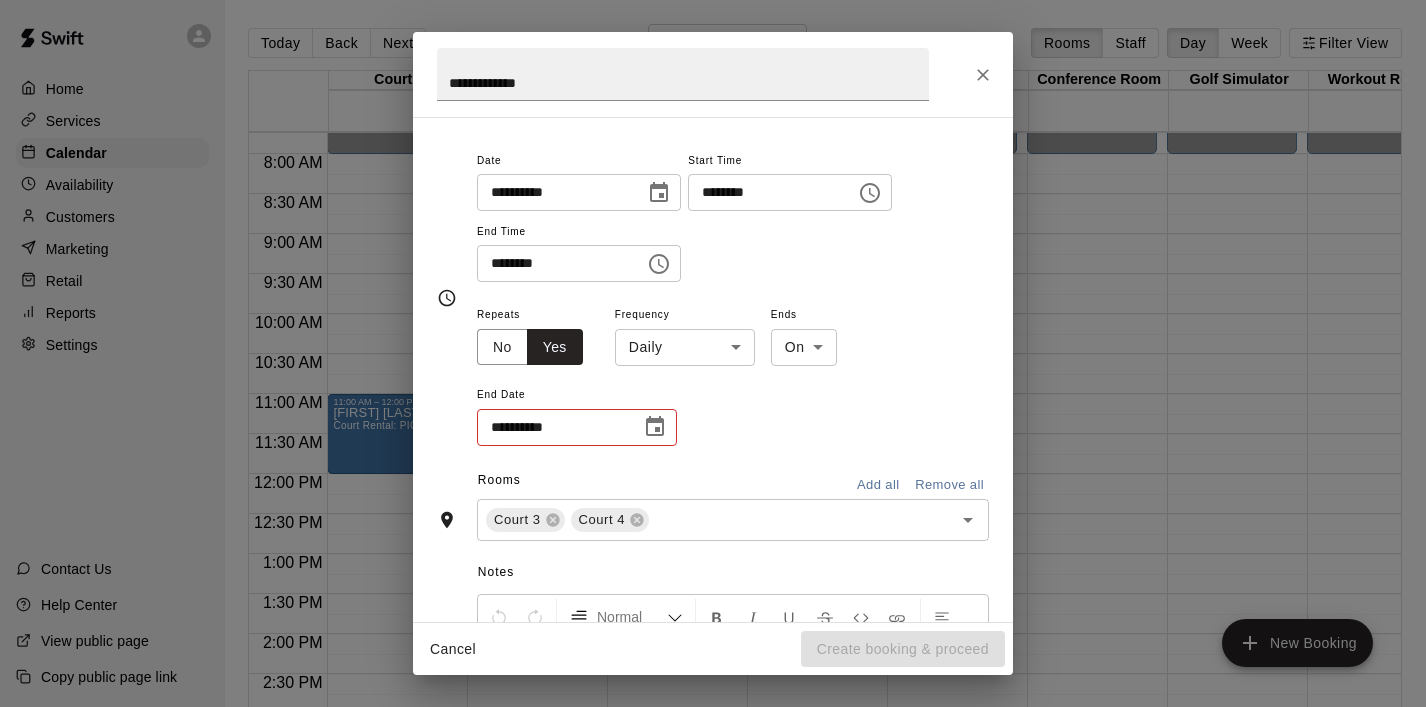 scroll, scrollTop: 146, scrollLeft: 0, axis: vertical 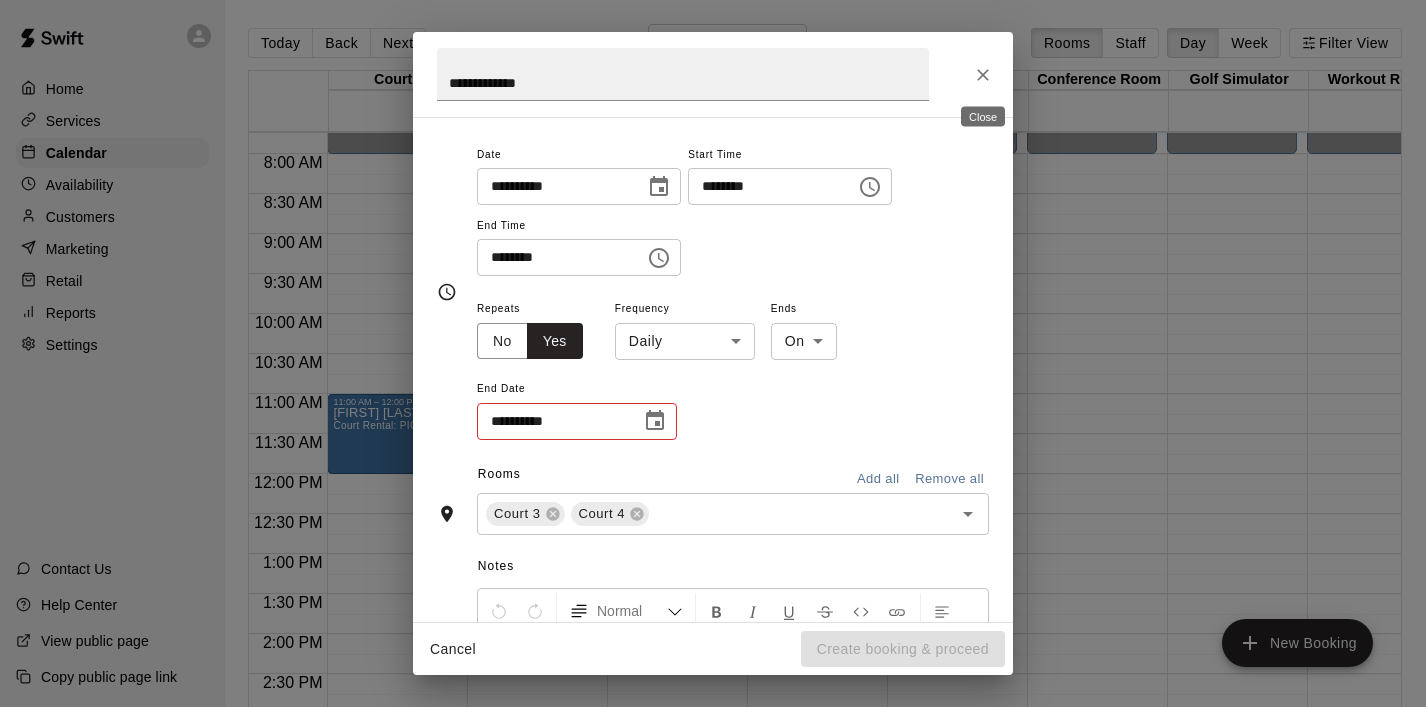 click 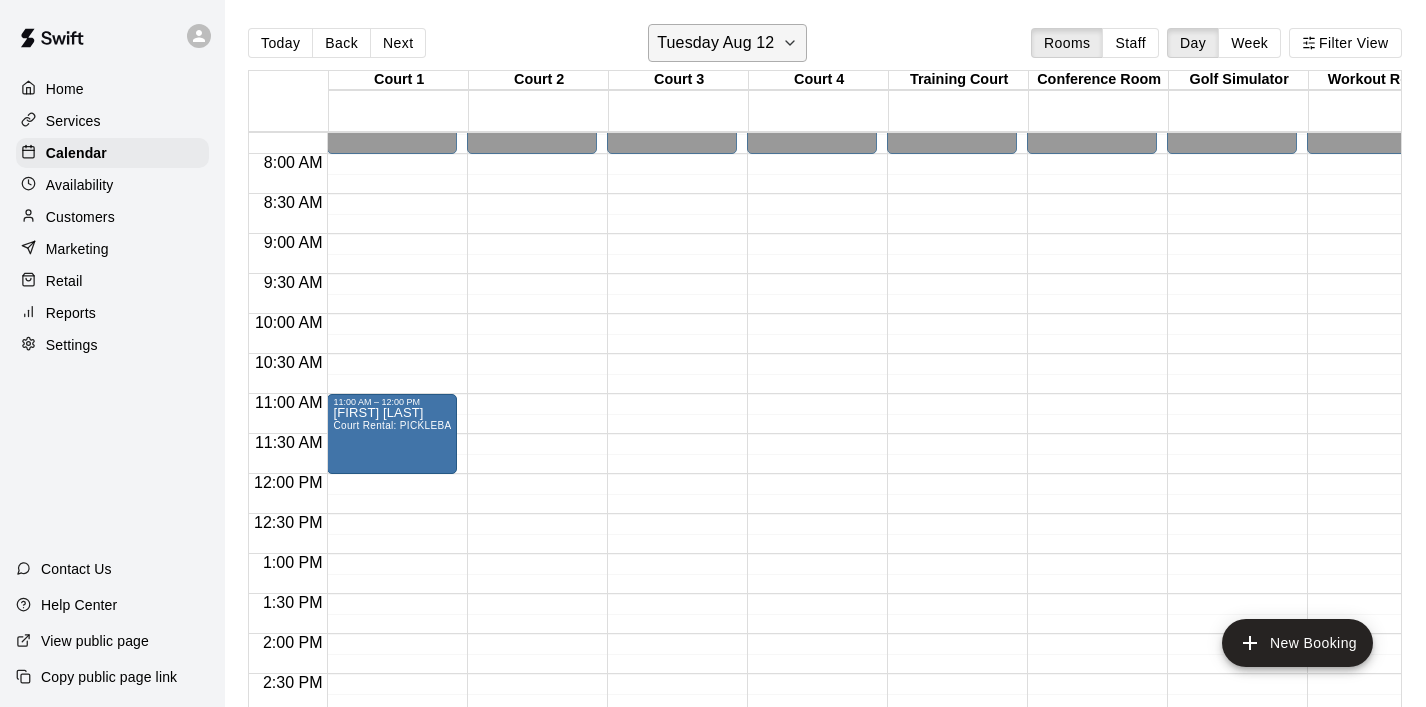 click 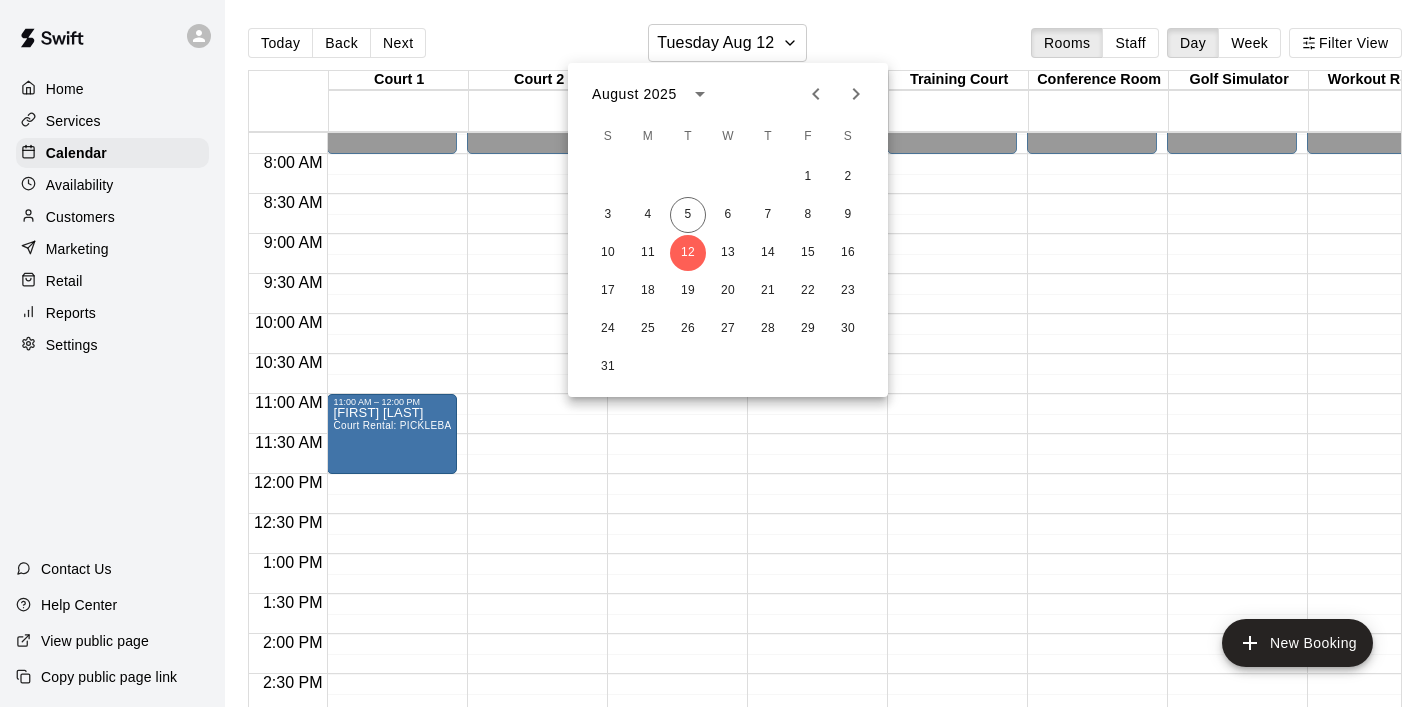 click at bounding box center [713, 353] 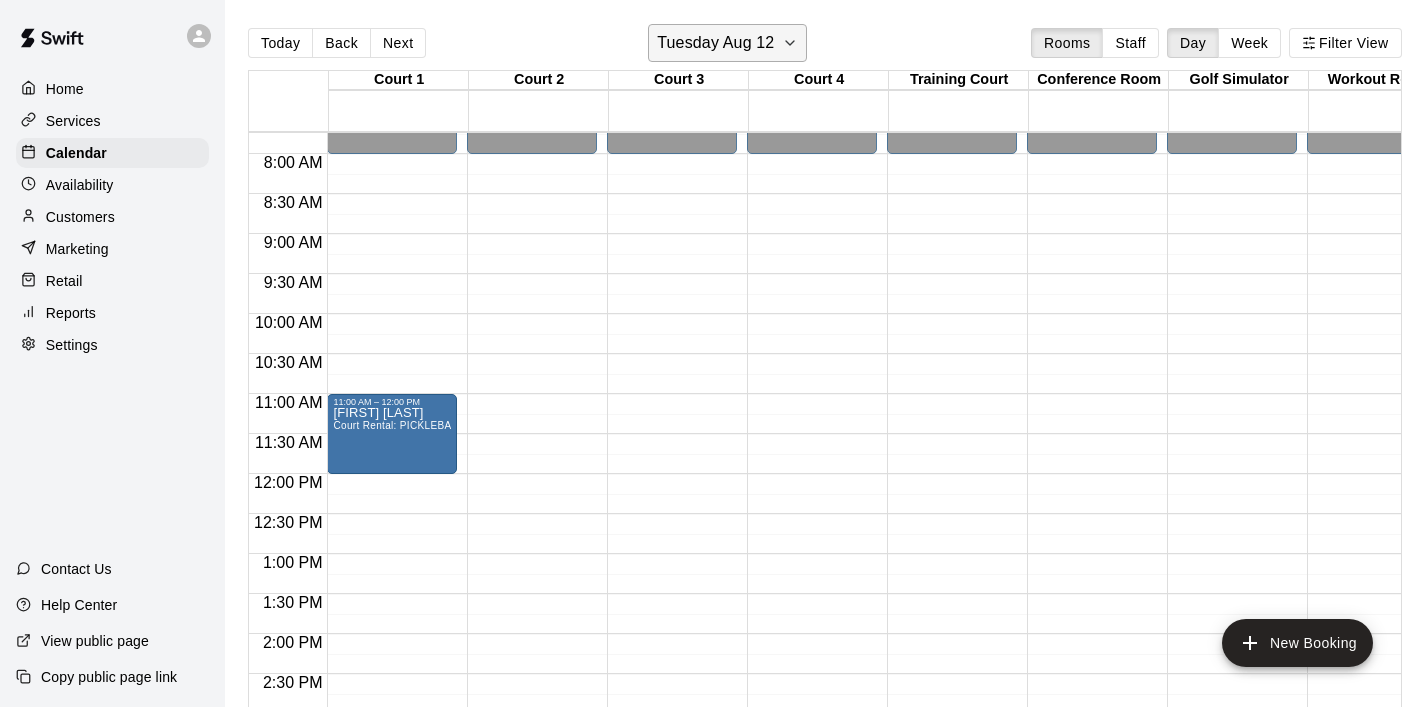 click 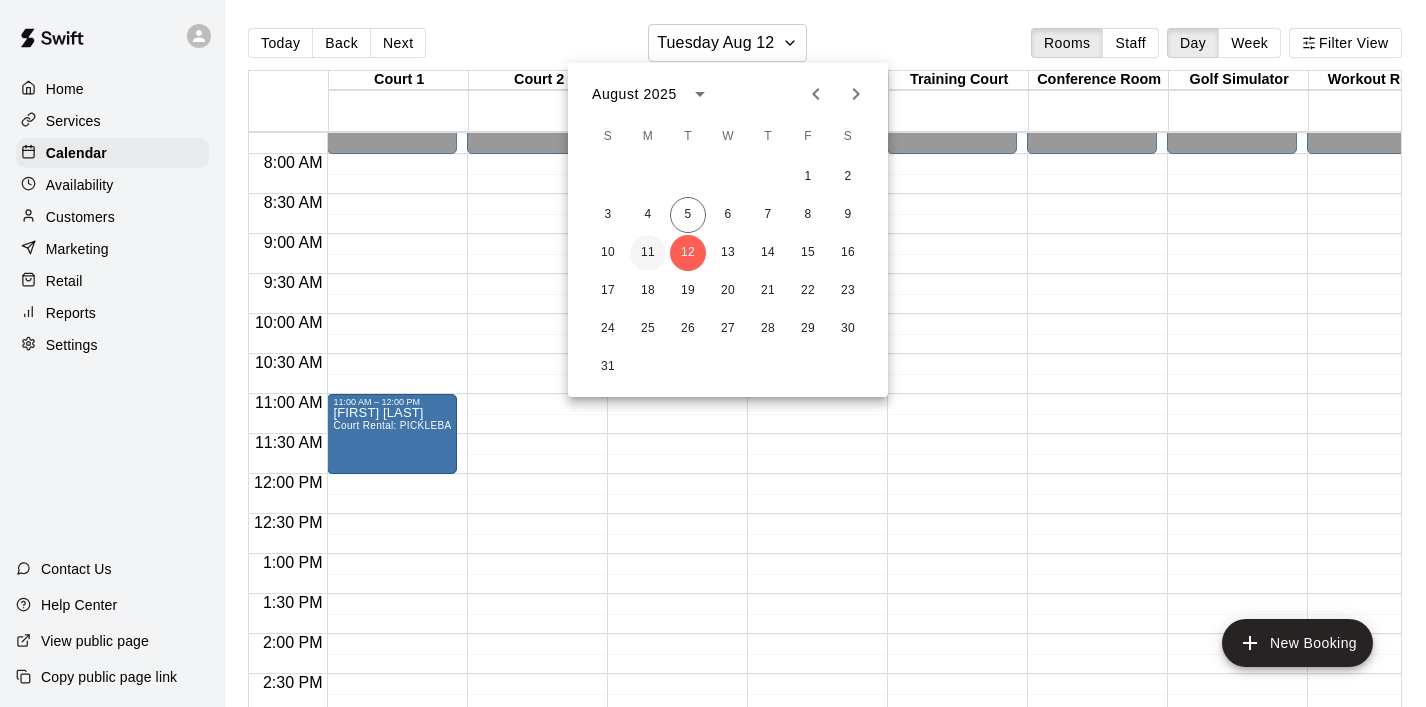 click on "11" at bounding box center (648, 253) 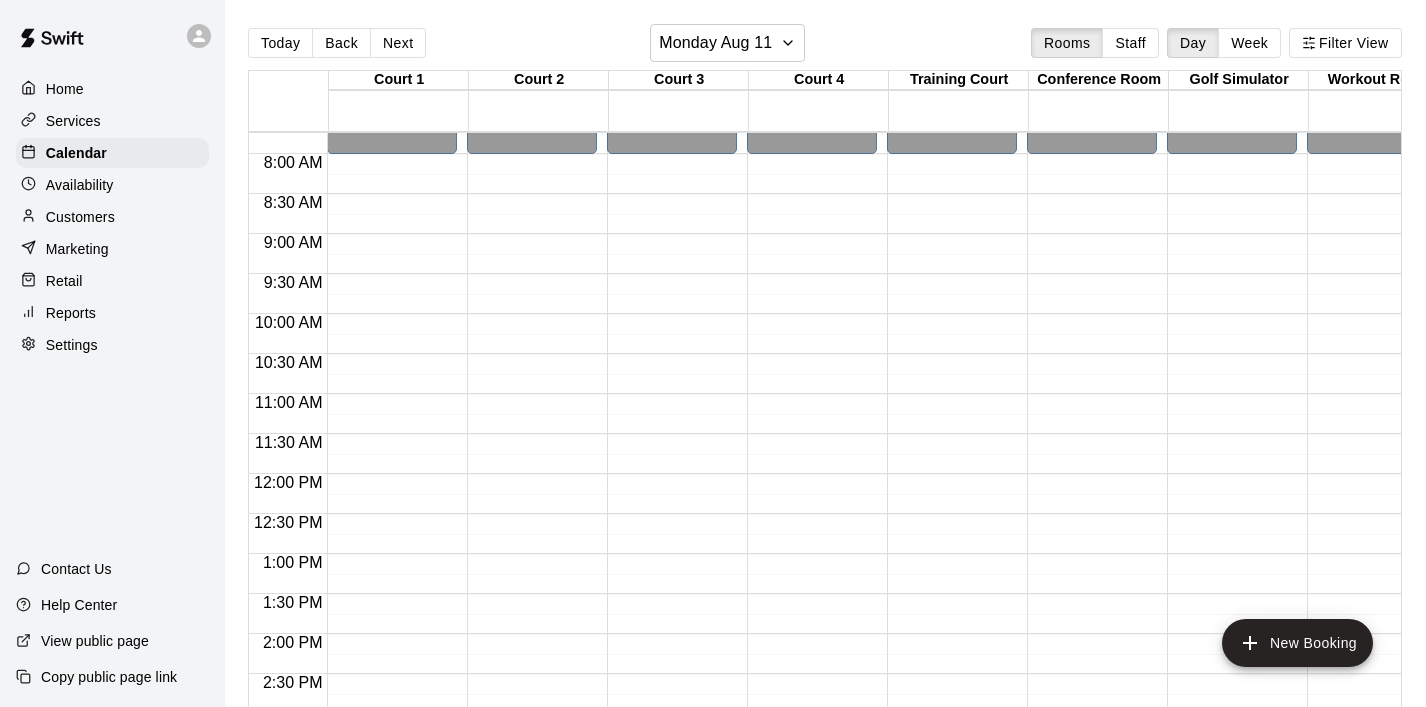 click on "12:00 AM – 8:00 AM Closed 4:00 PM – 6:00 PM ESA Court Rental: Non NYS Team 6:00 PM – 10:00 PM GINA's League - [FIRST] [LAST] Court Rental: NYS Community Club / League Volleyball (After 3 pm) 10:00 PM – 11:59 PM Closed" at bounding box center (672, 474) 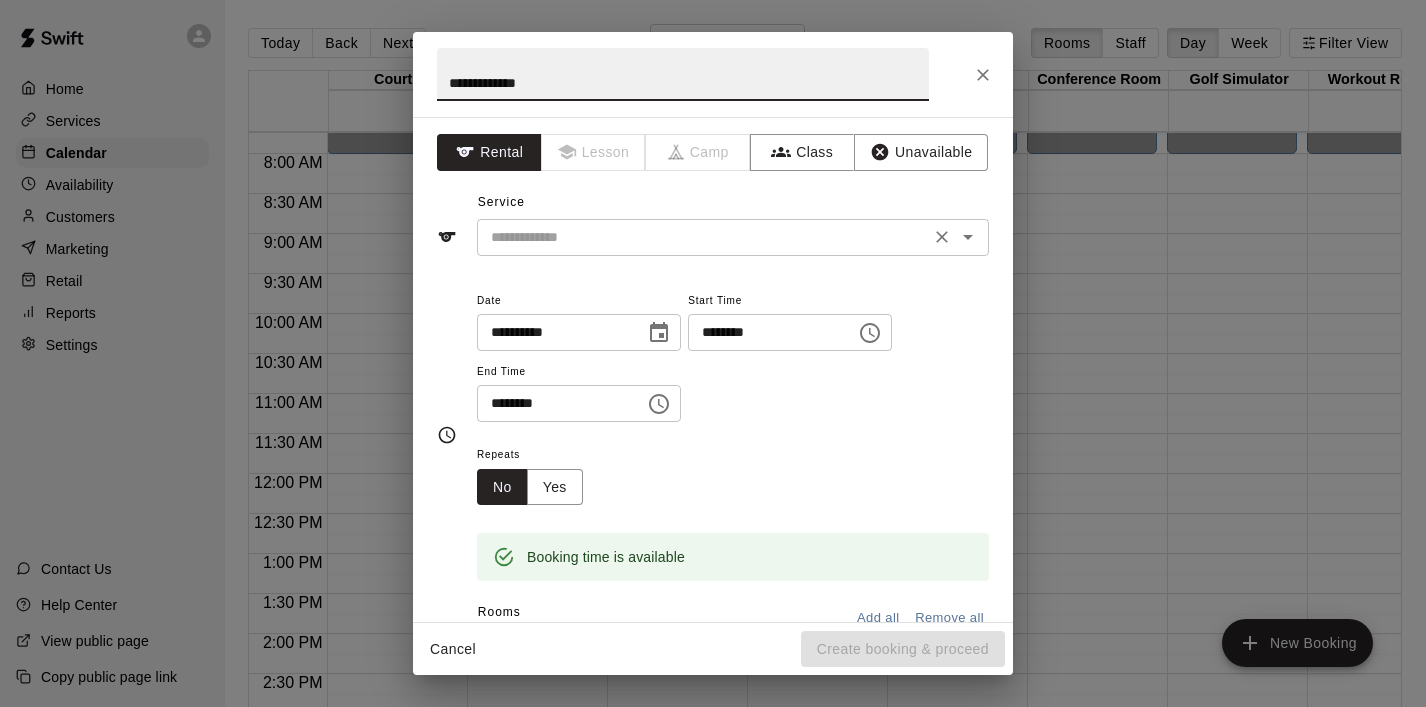 click 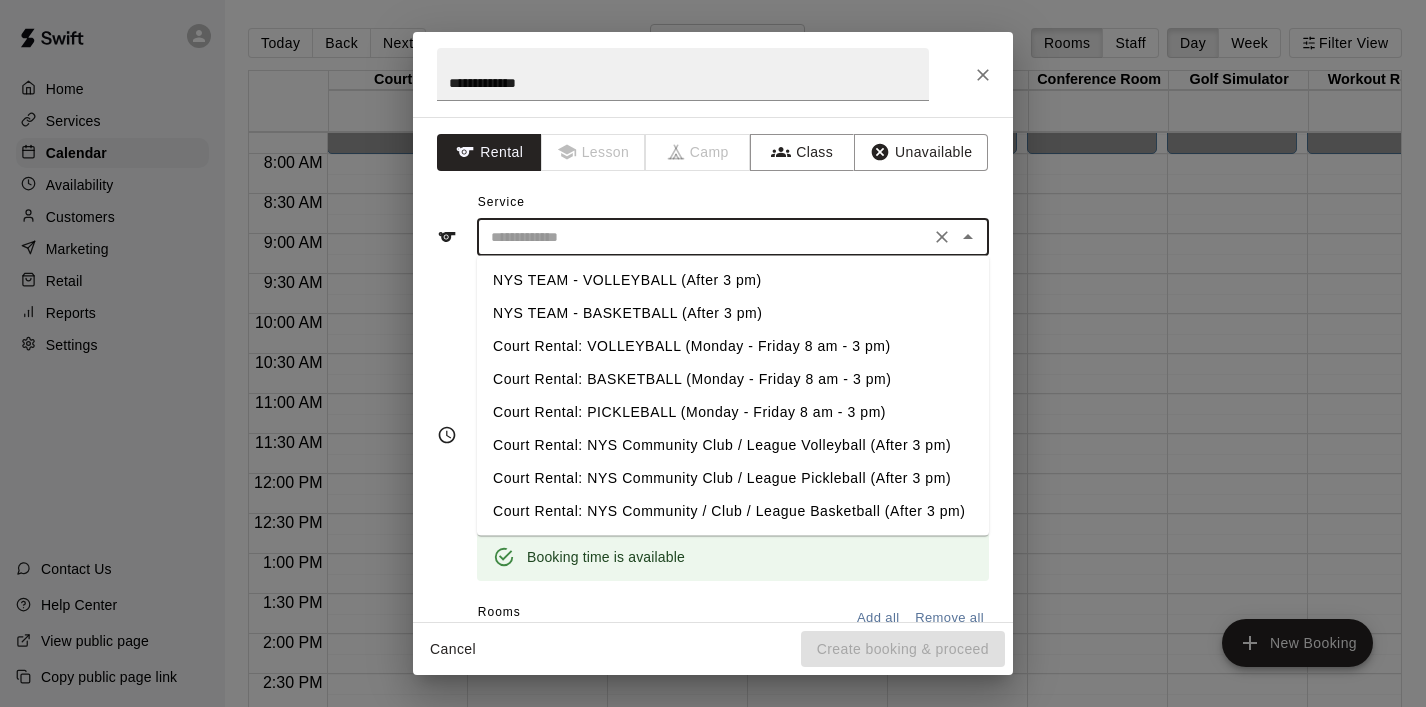 click on "Court Rental: BASKETBALL (Monday - Friday 8 am - 3 pm)" at bounding box center (733, 379) 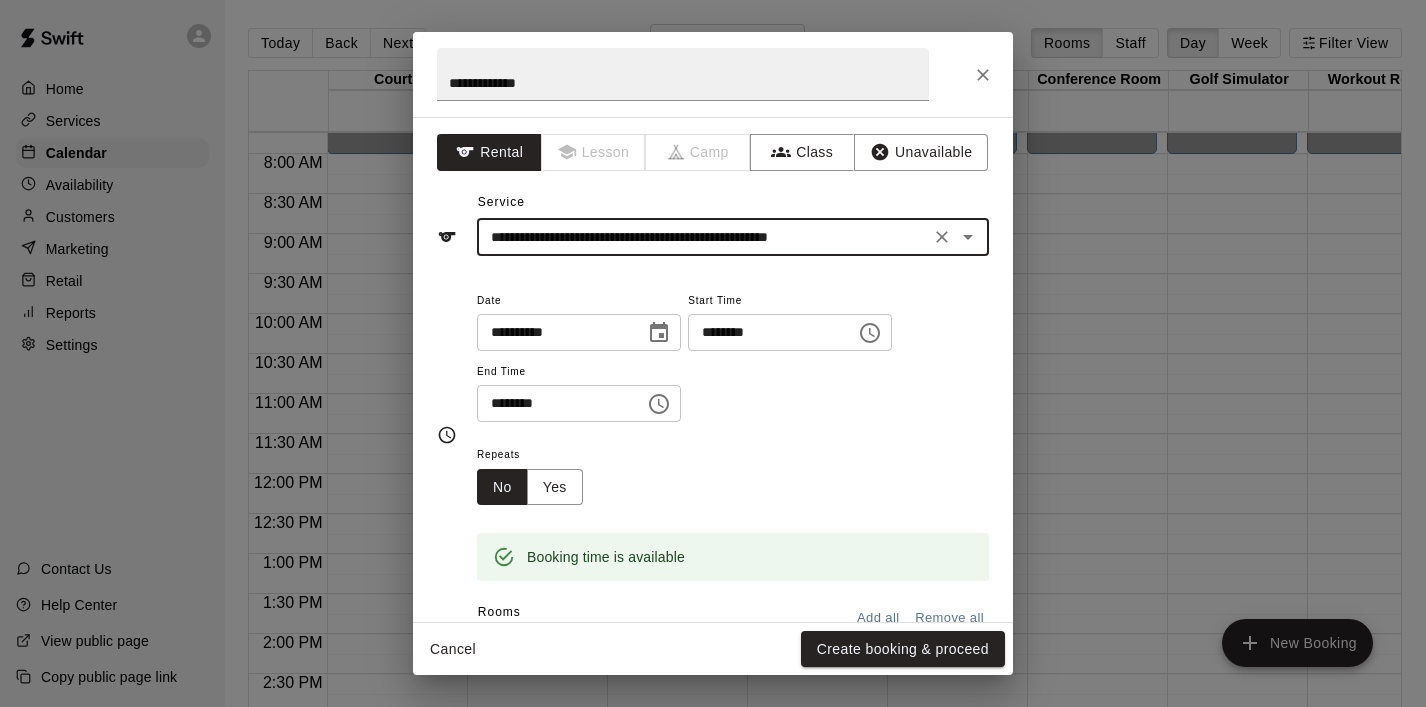 click 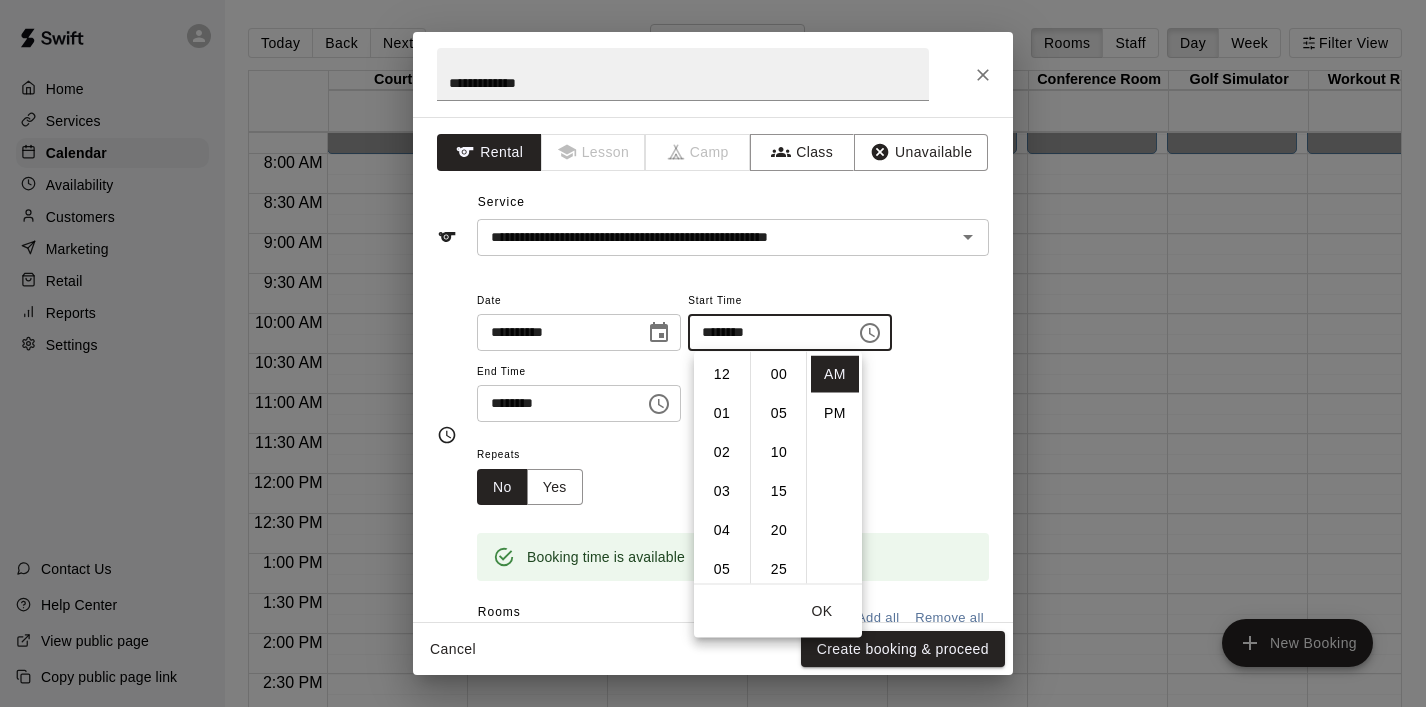 scroll, scrollTop: 312, scrollLeft: 0, axis: vertical 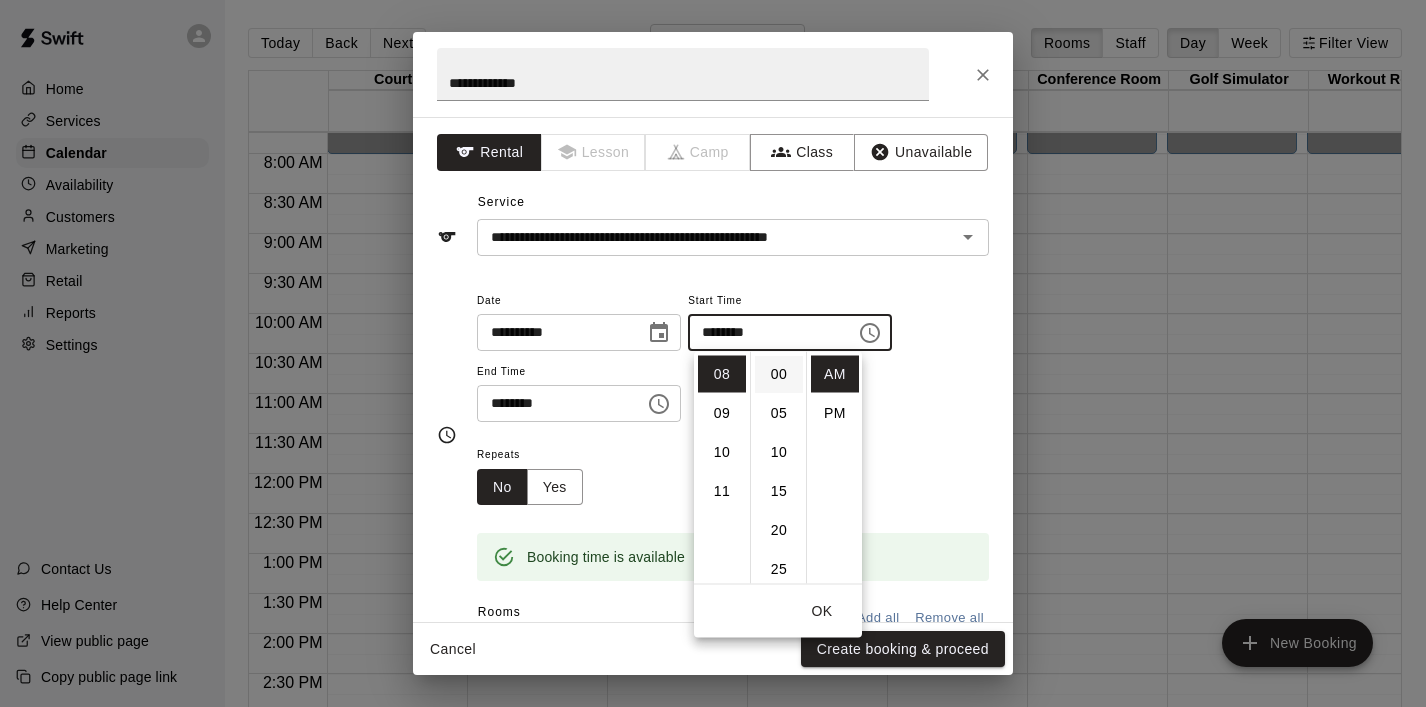 click on "00" at bounding box center (779, 374) 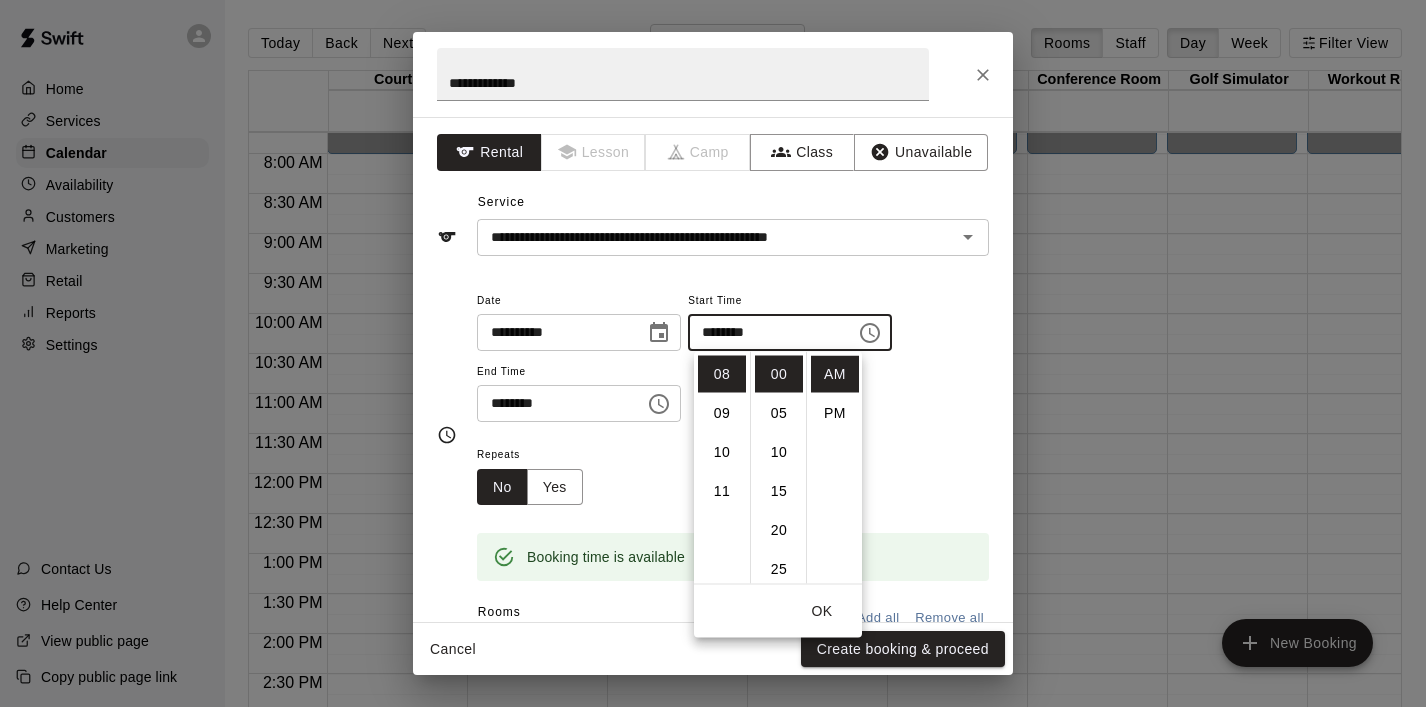 click on "OK" at bounding box center (822, 611) 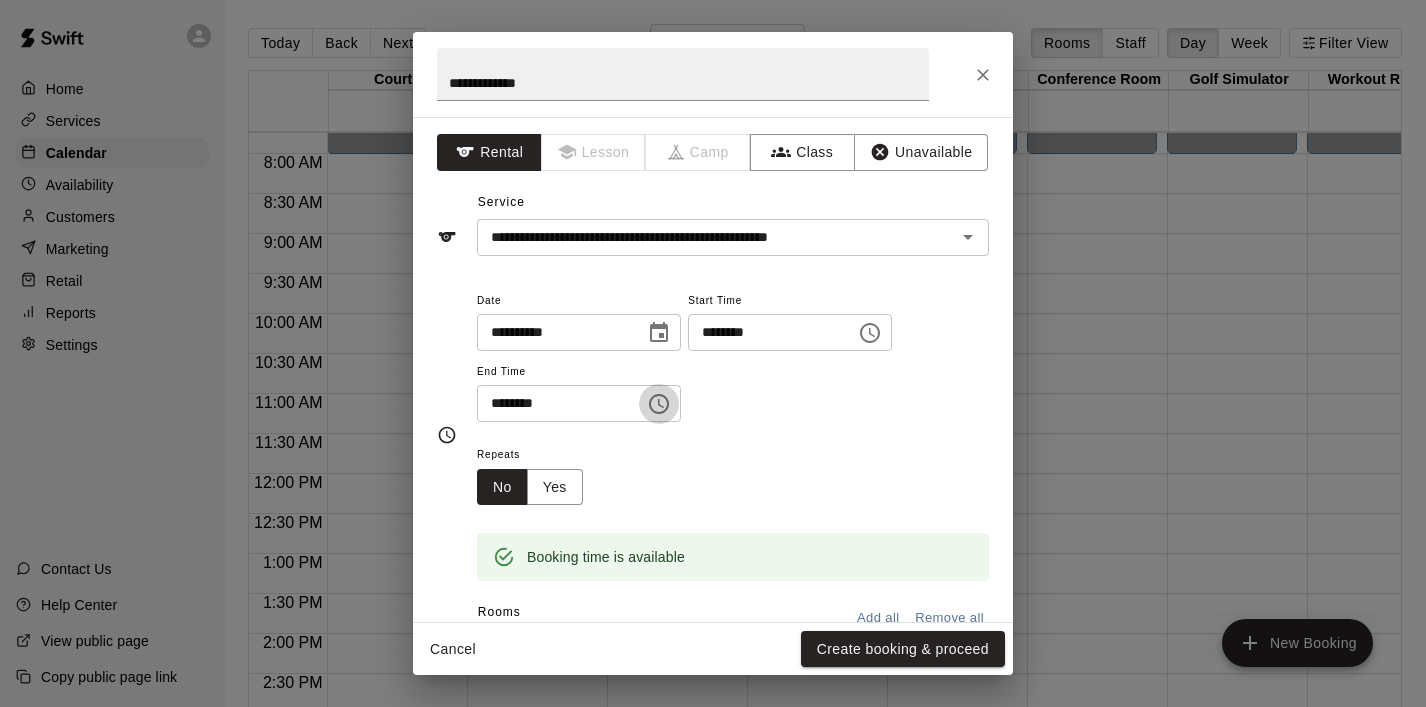 click 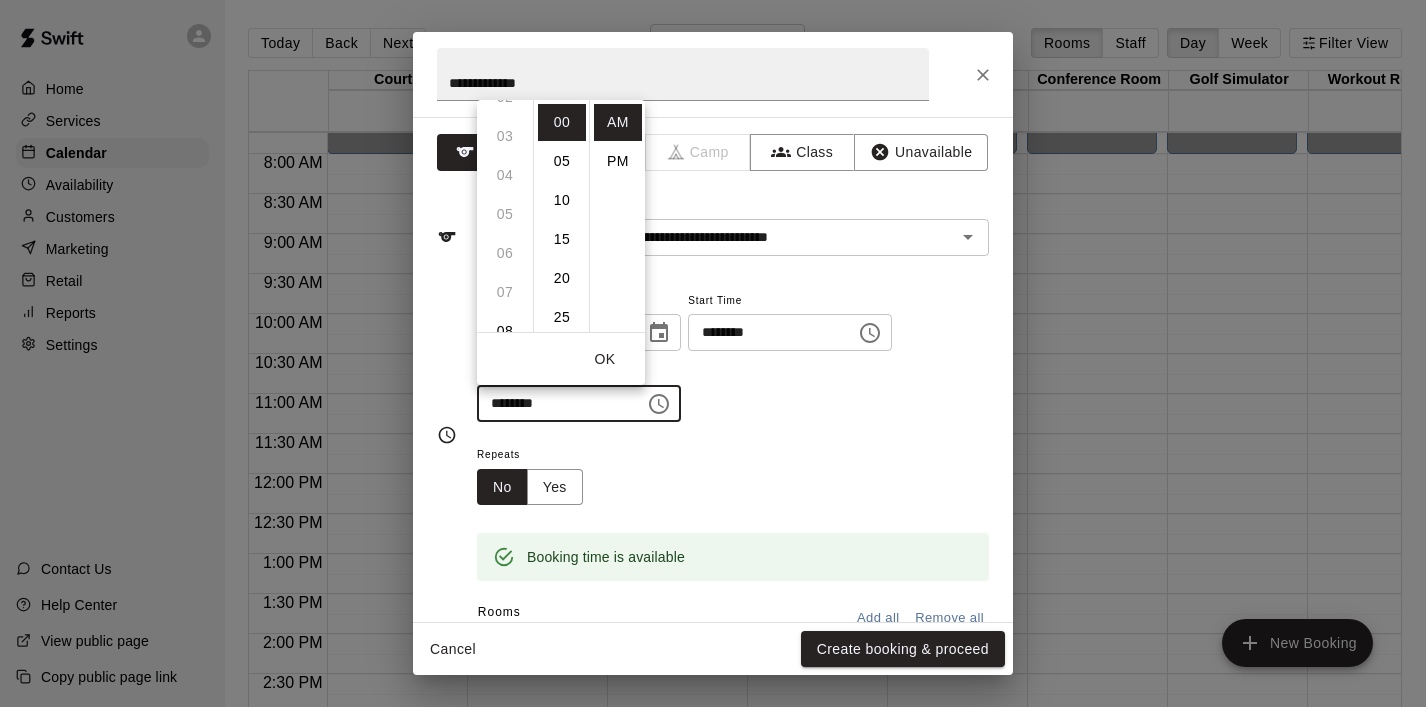 scroll, scrollTop: 0, scrollLeft: 0, axis: both 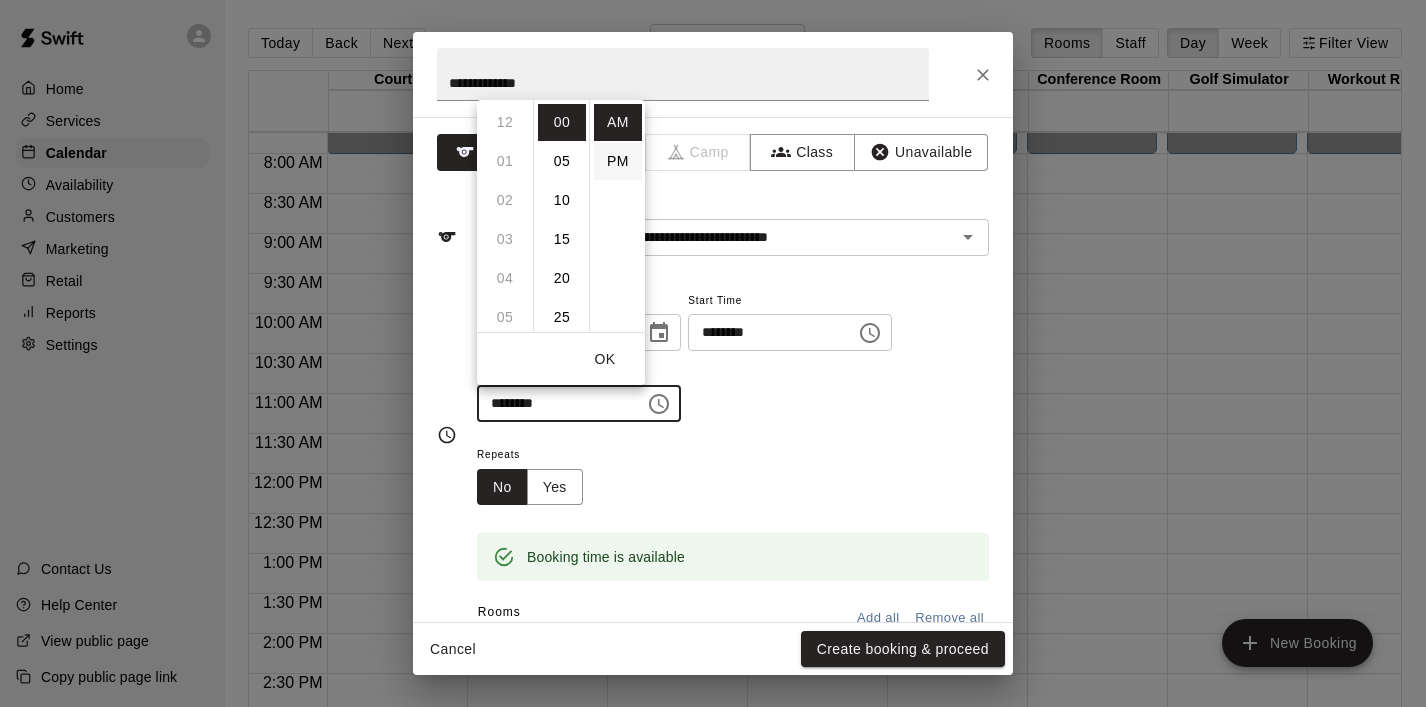 click on "PM" at bounding box center (618, 161) 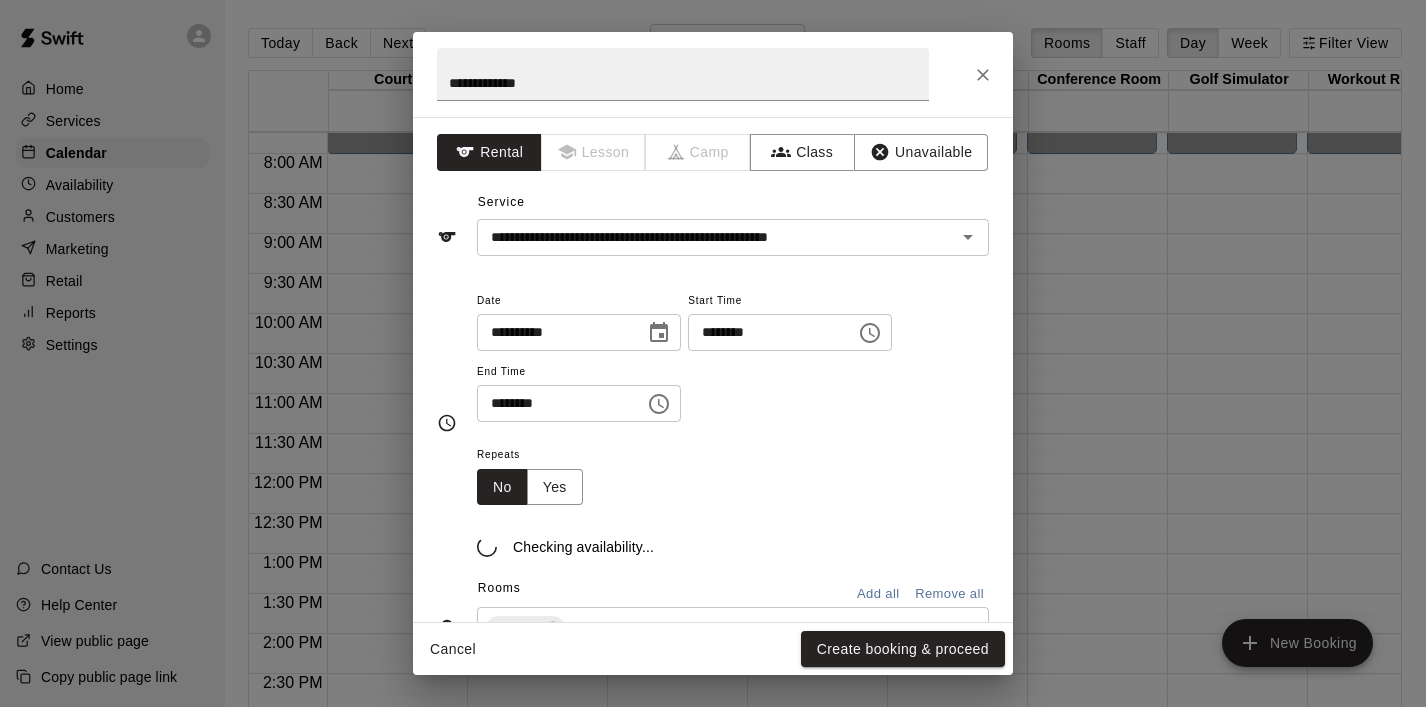 scroll, scrollTop: 36, scrollLeft: 0, axis: vertical 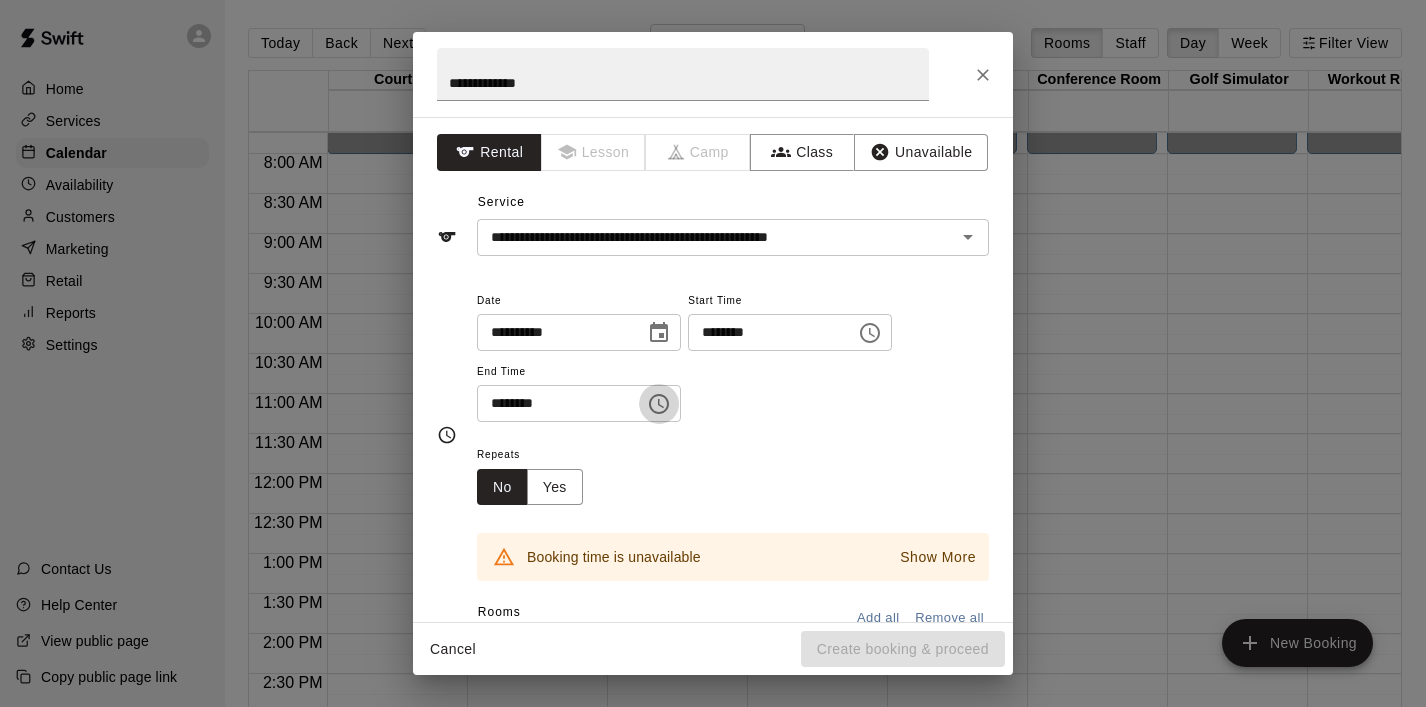 click at bounding box center (659, 404) 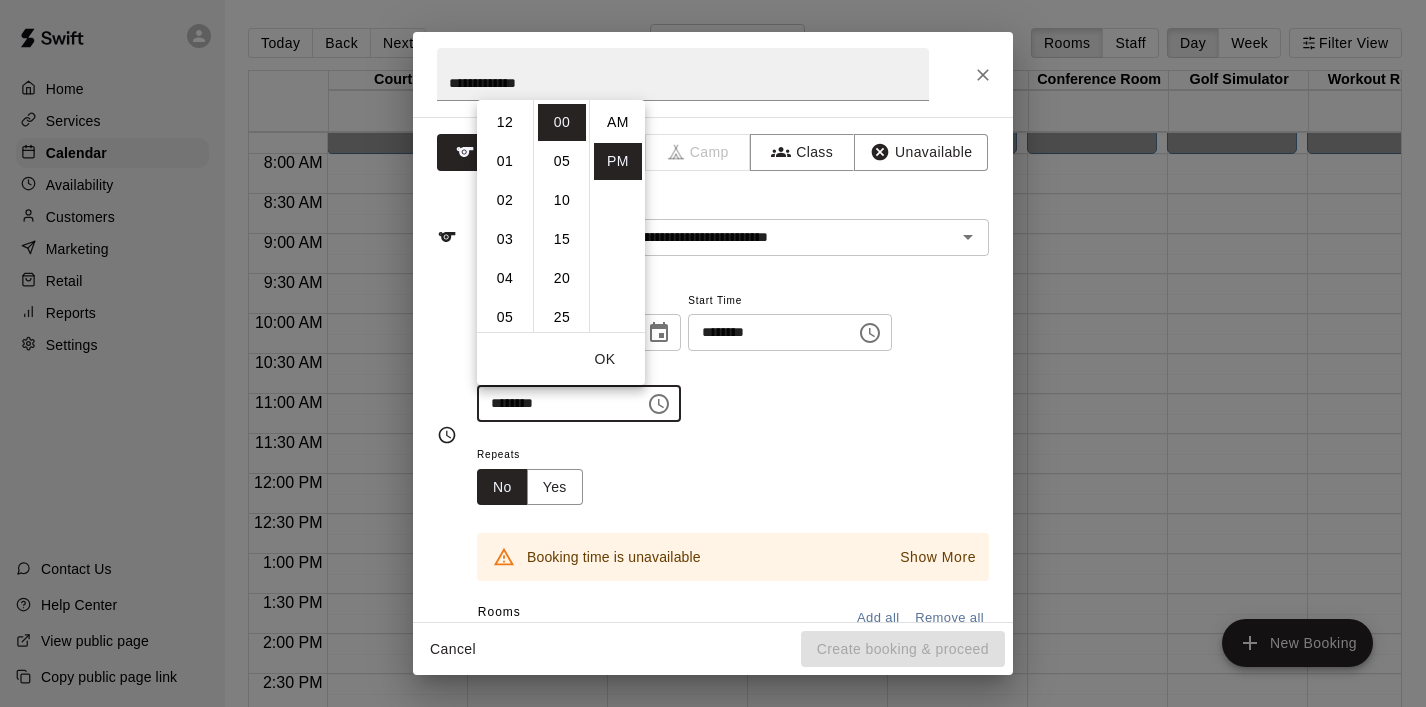 scroll, scrollTop: 351, scrollLeft: 0, axis: vertical 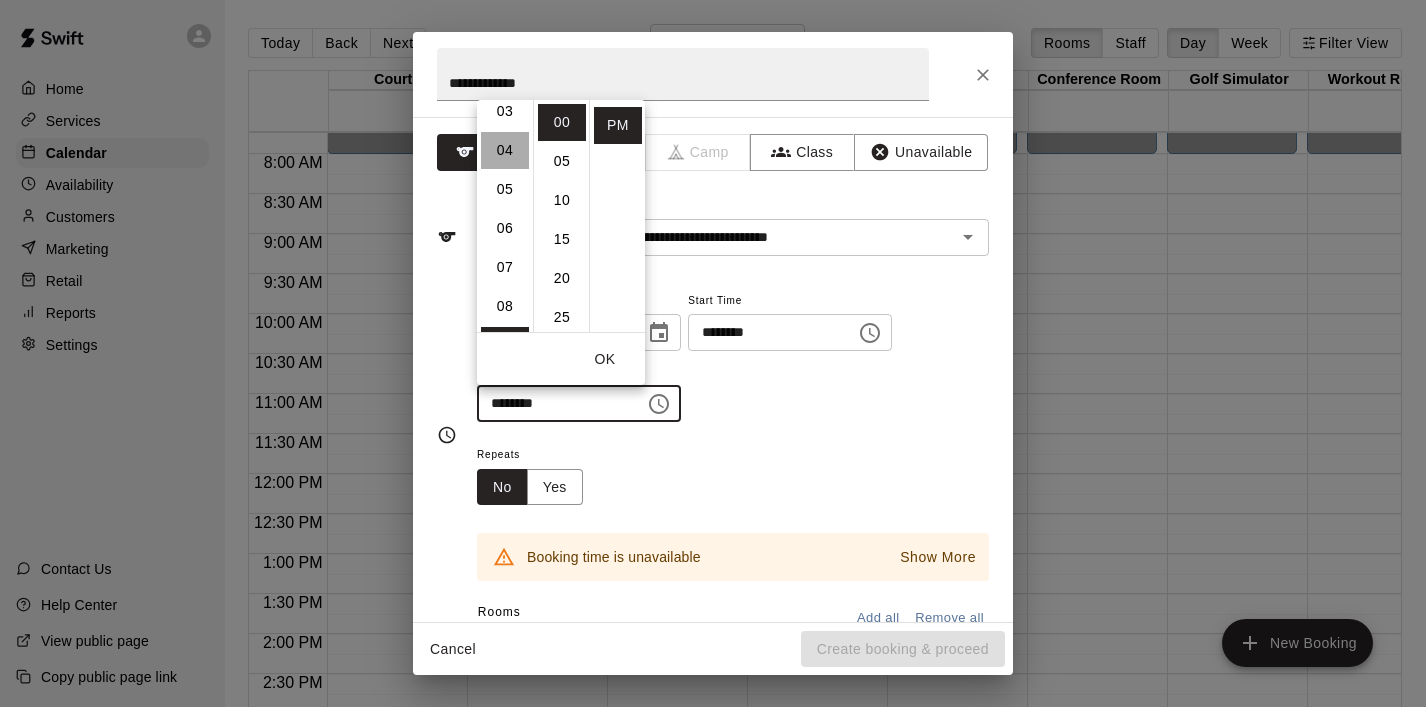 click on "04" at bounding box center (505, 150) 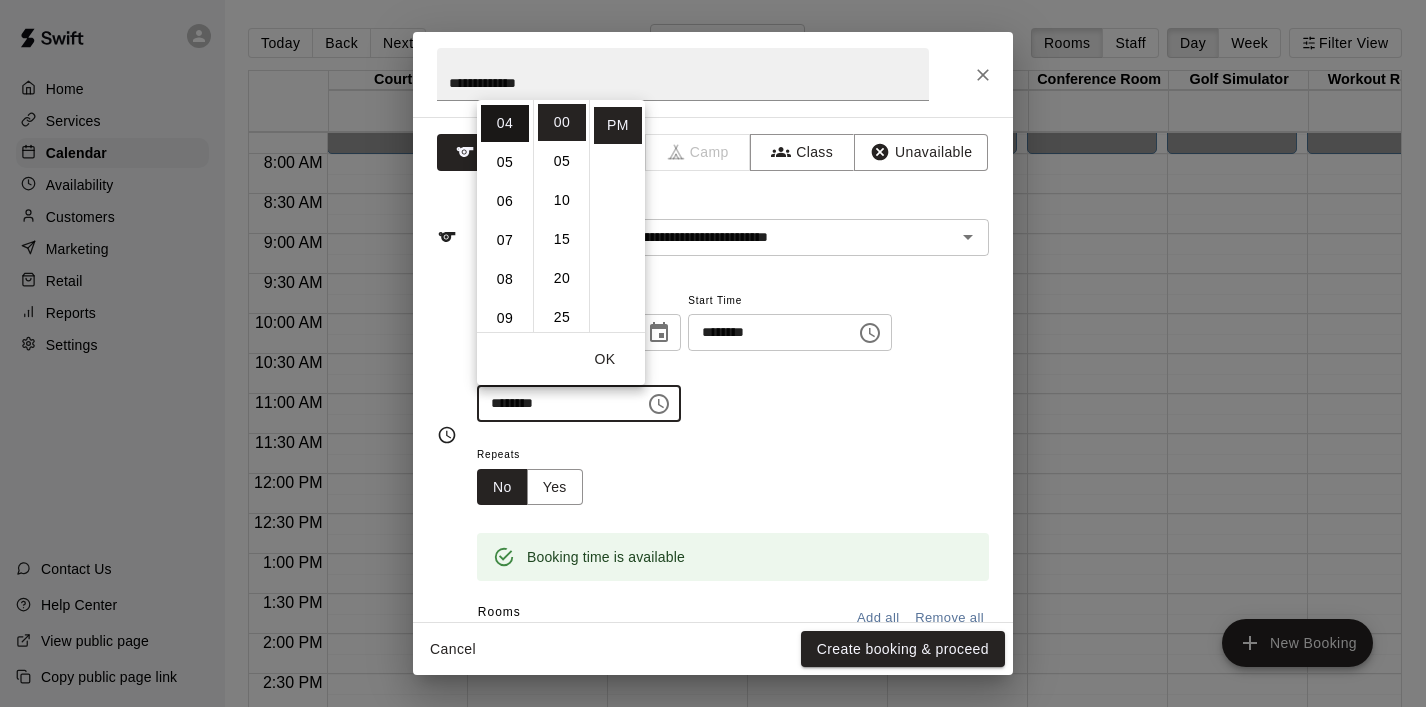 scroll, scrollTop: 156, scrollLeft: 0, axis: vertical 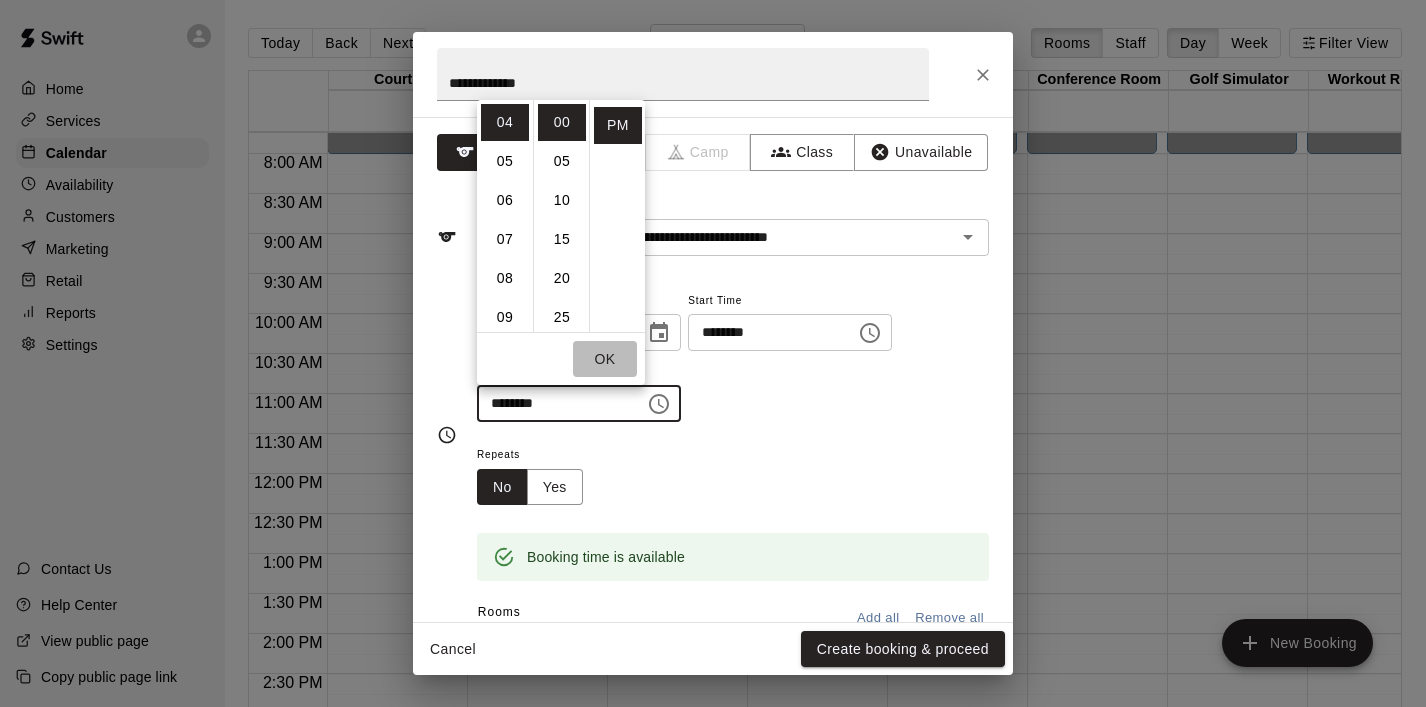 click on "OK" at bounding box center [605, 359] 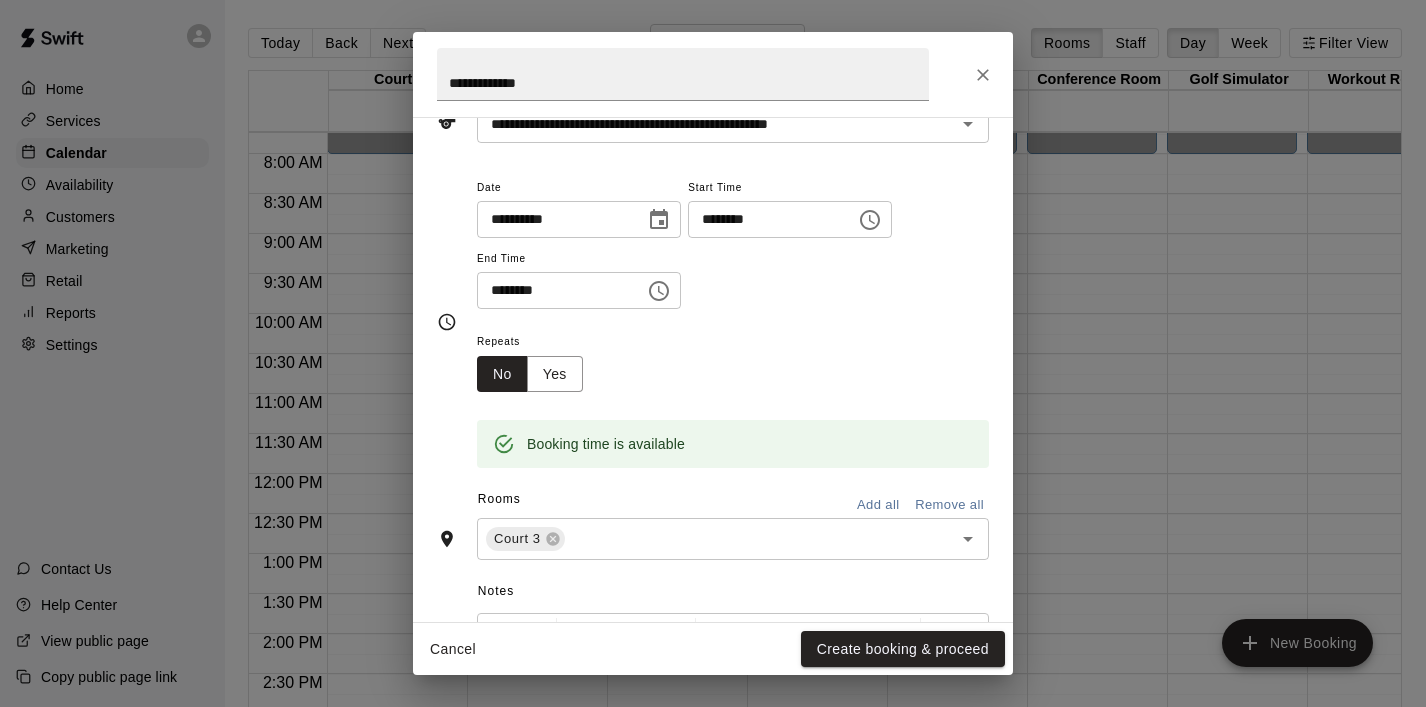 scroll, scrollTop: 125, scrollLeft: 0, axis: vertical 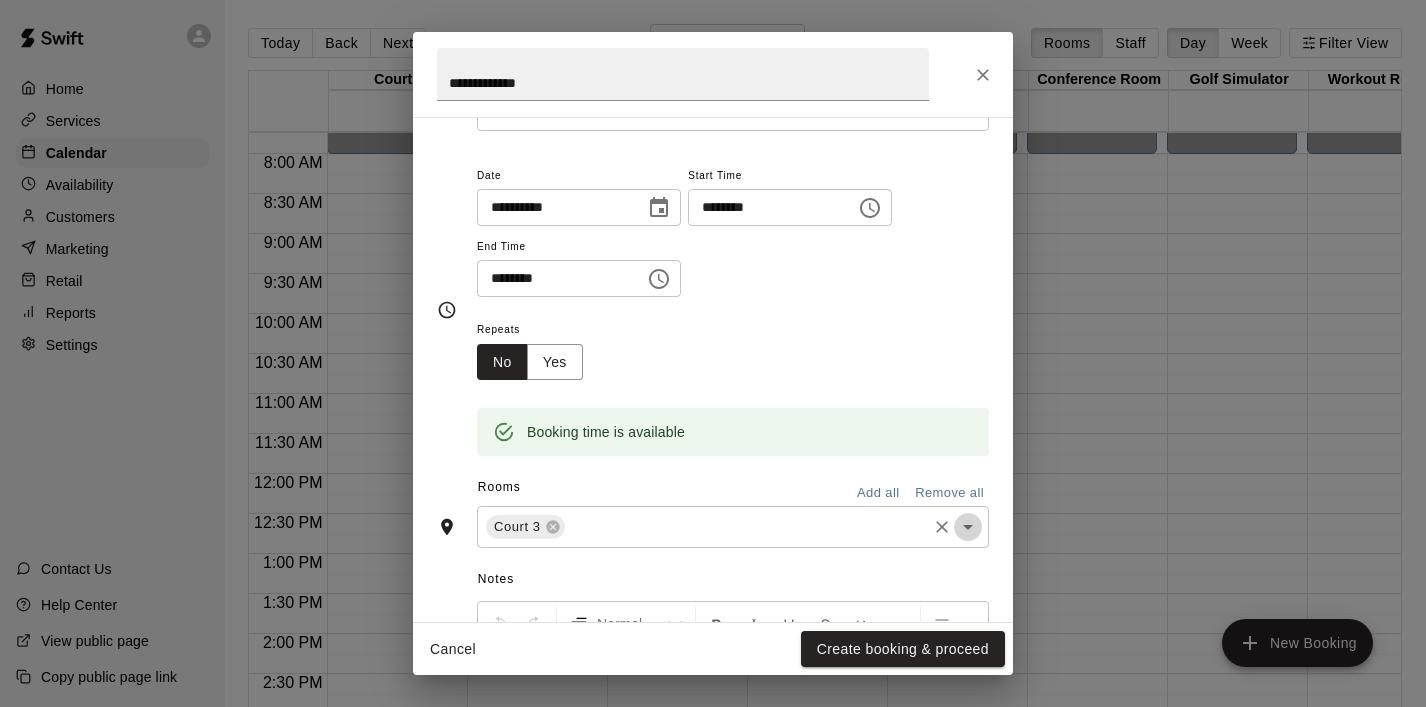 click 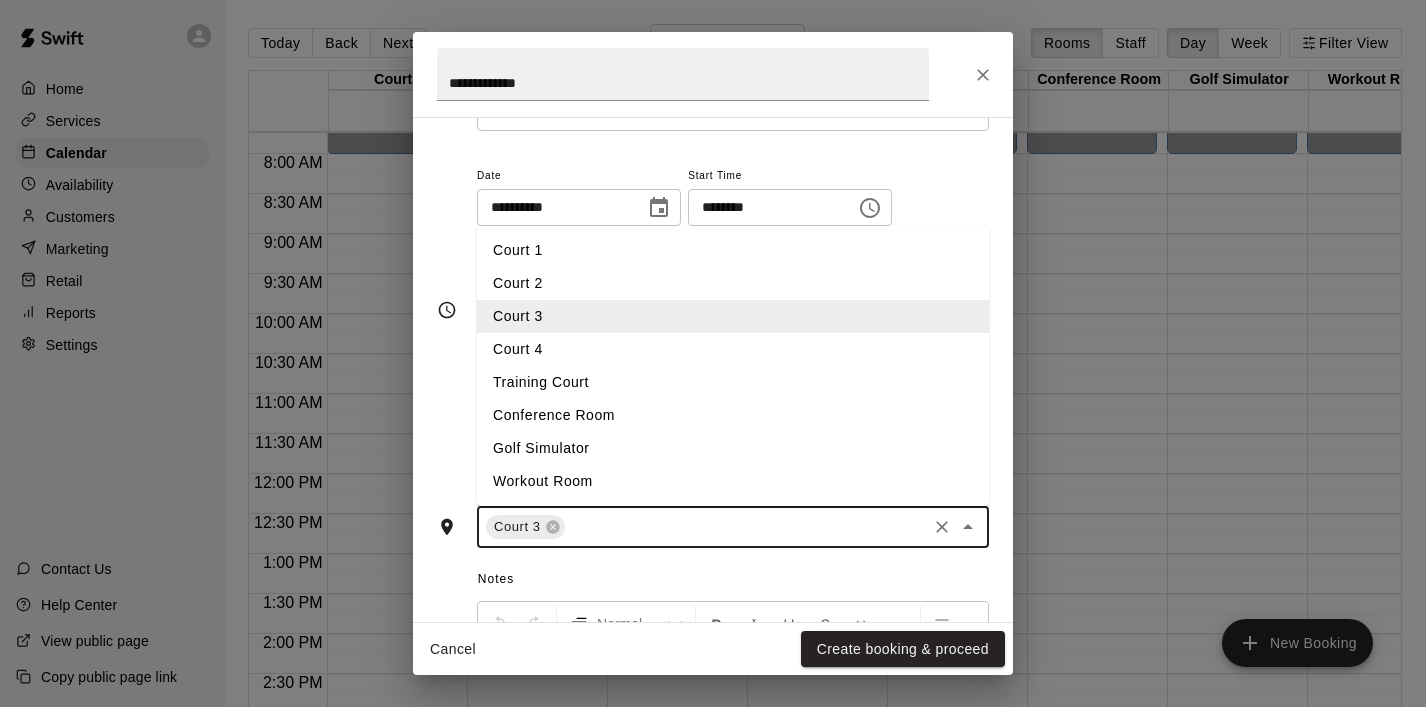 click on "Court 4" at bounding box center [733, 349] 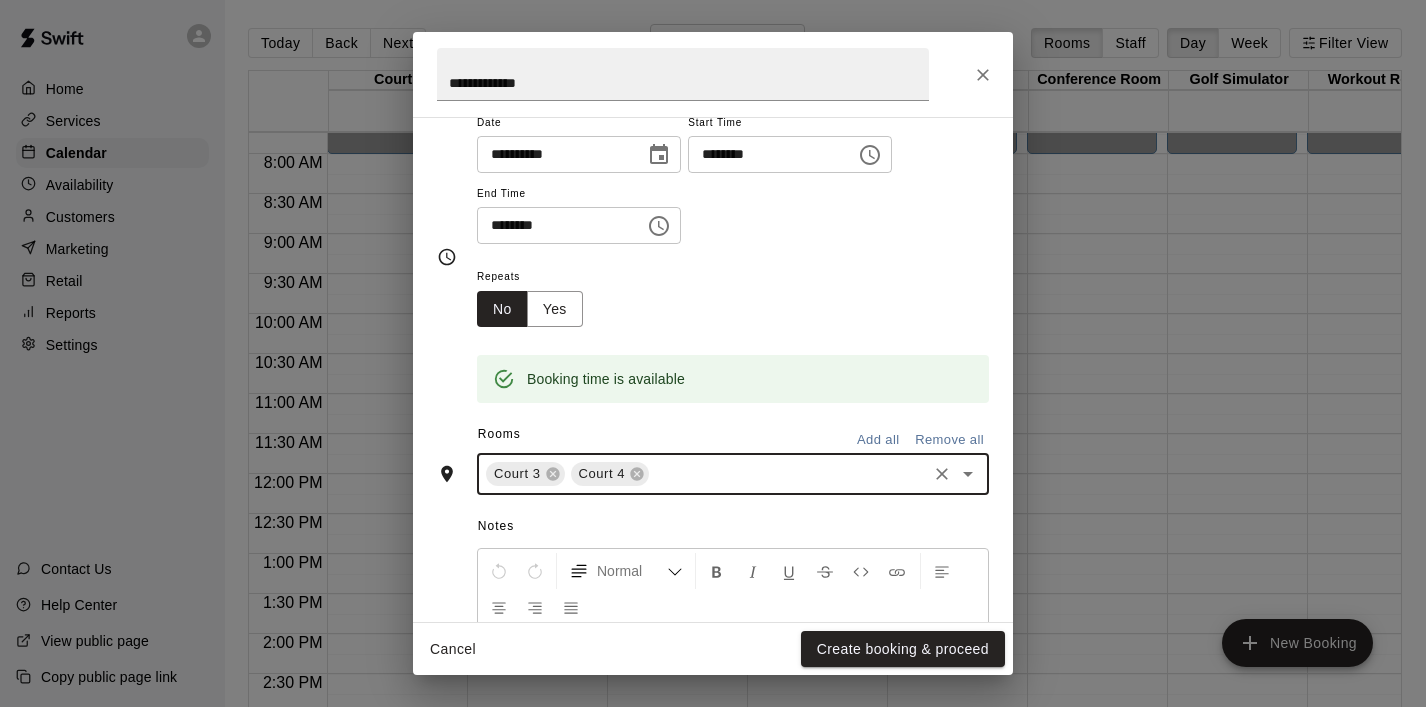 scroll, scrollTop: 181, scrollLeft: 0, axis: vertical 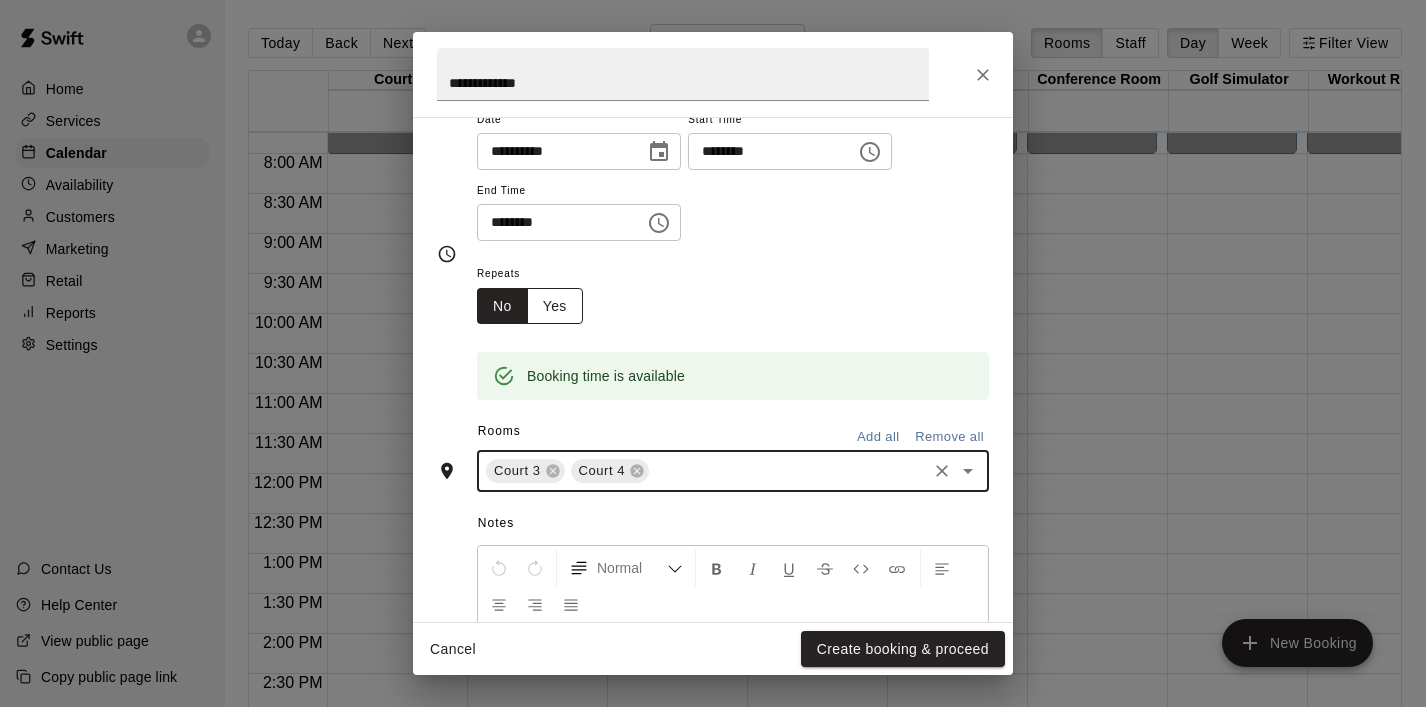 click on "Yes" at bounding box center [555, 306] 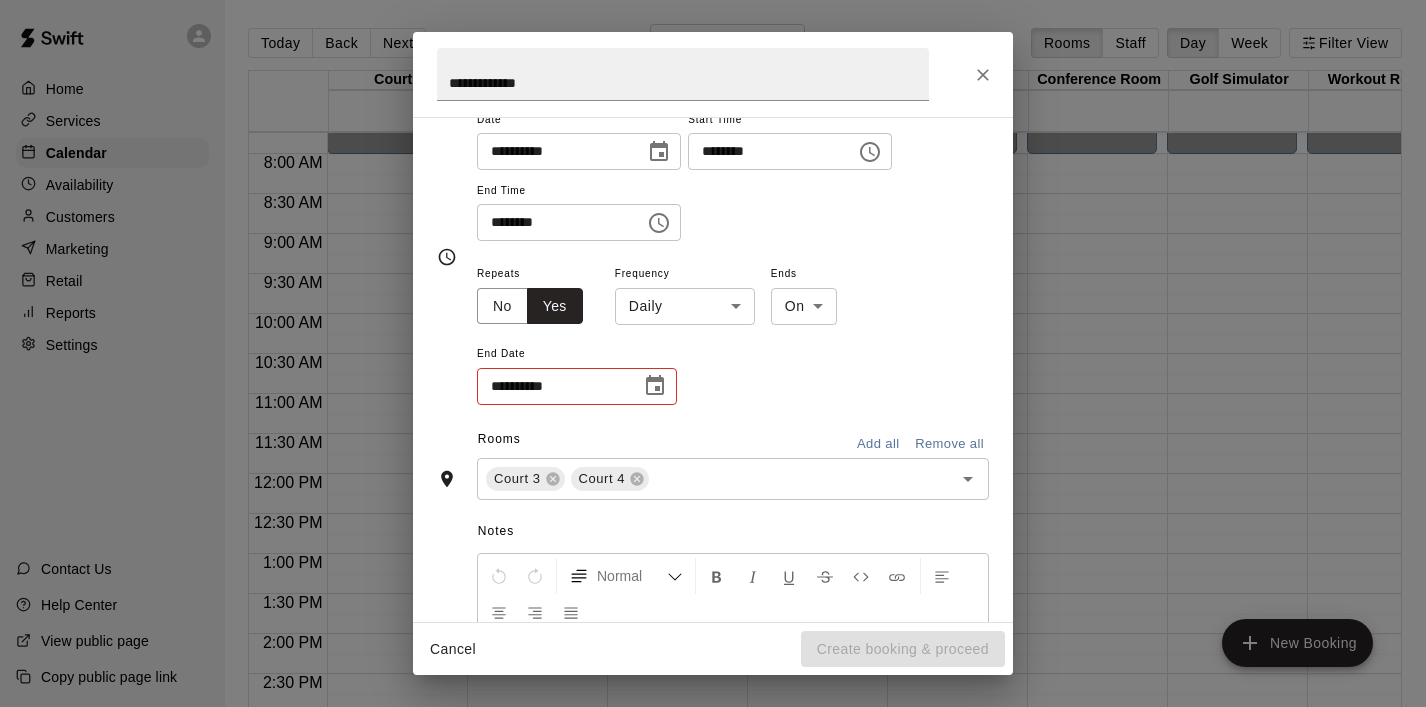 scroll, scrollTop: 184, scrollLeft: 0, axis: vertical 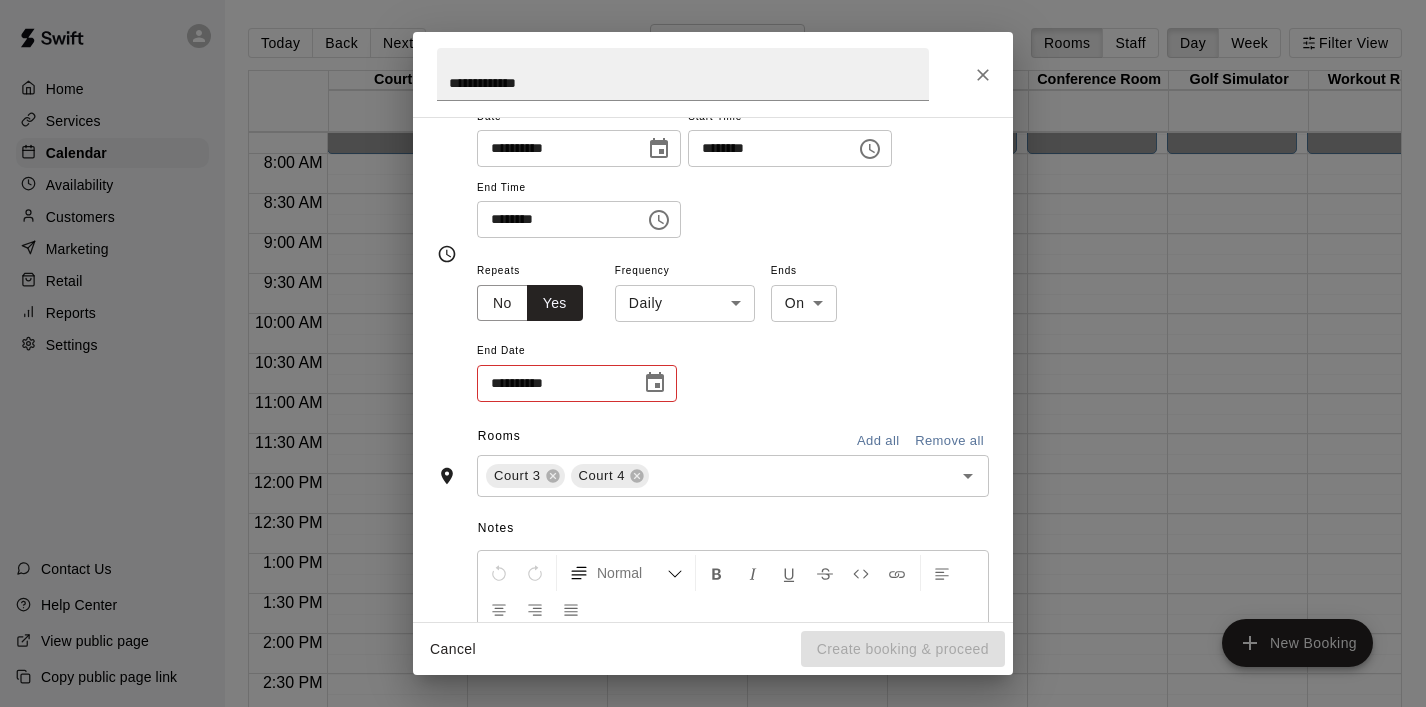 click 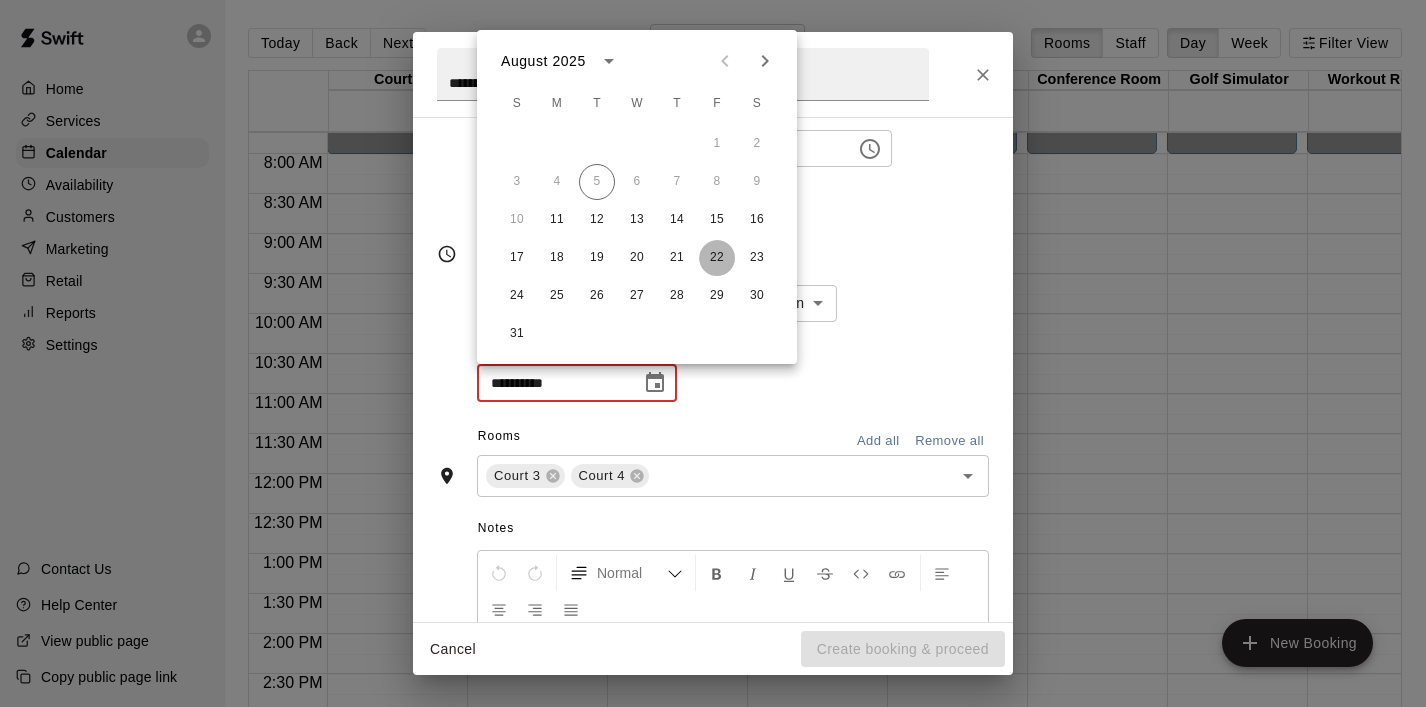 click on "22" at bounding box center [717, 258] 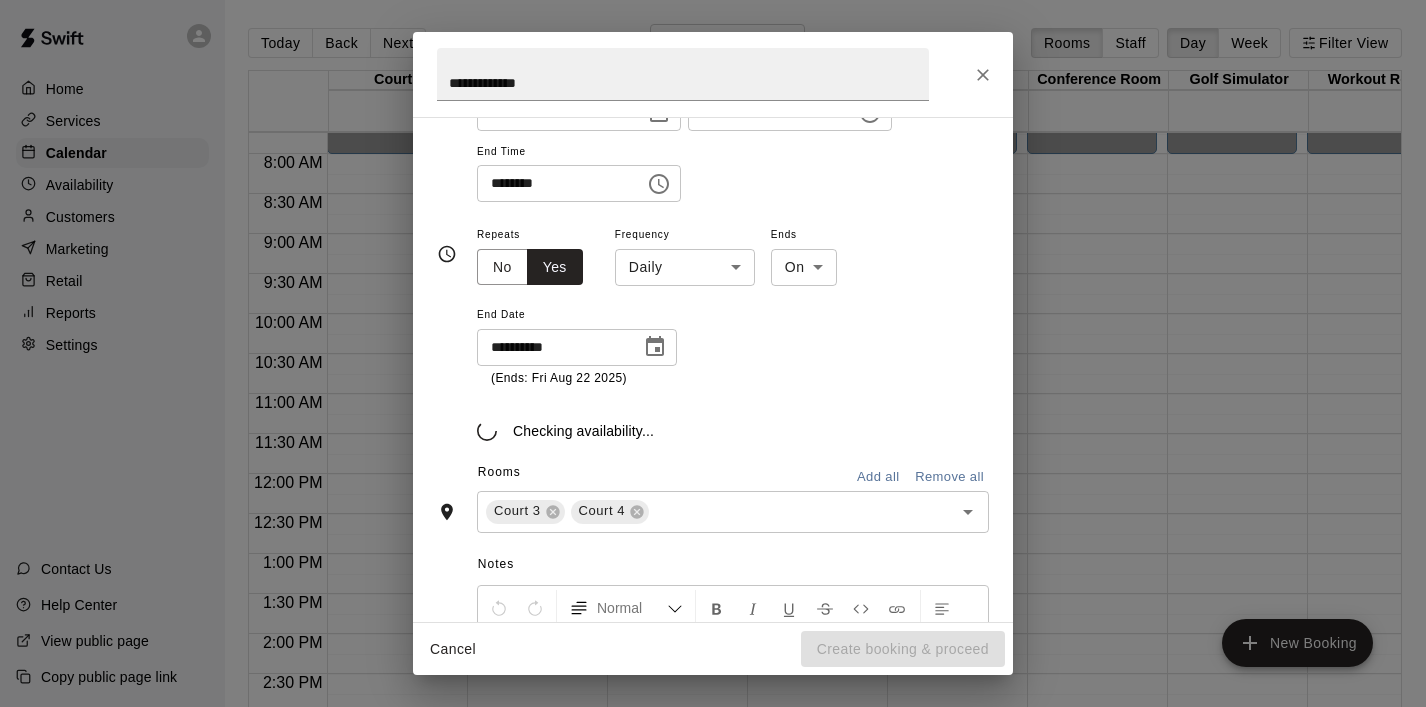 scroll, scrollTop: 232, scrollLeft: 0, axis: vertical 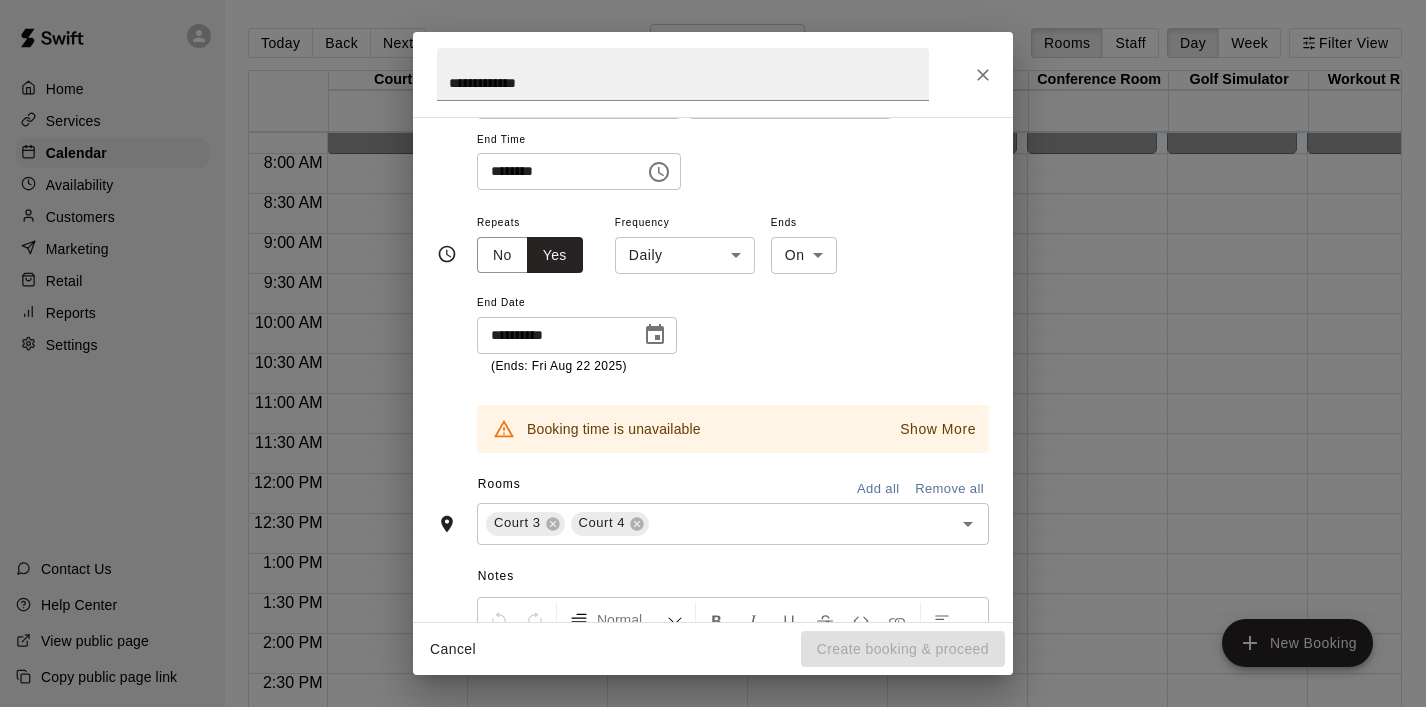 click on "Show More" at bounding box center (938, 429) 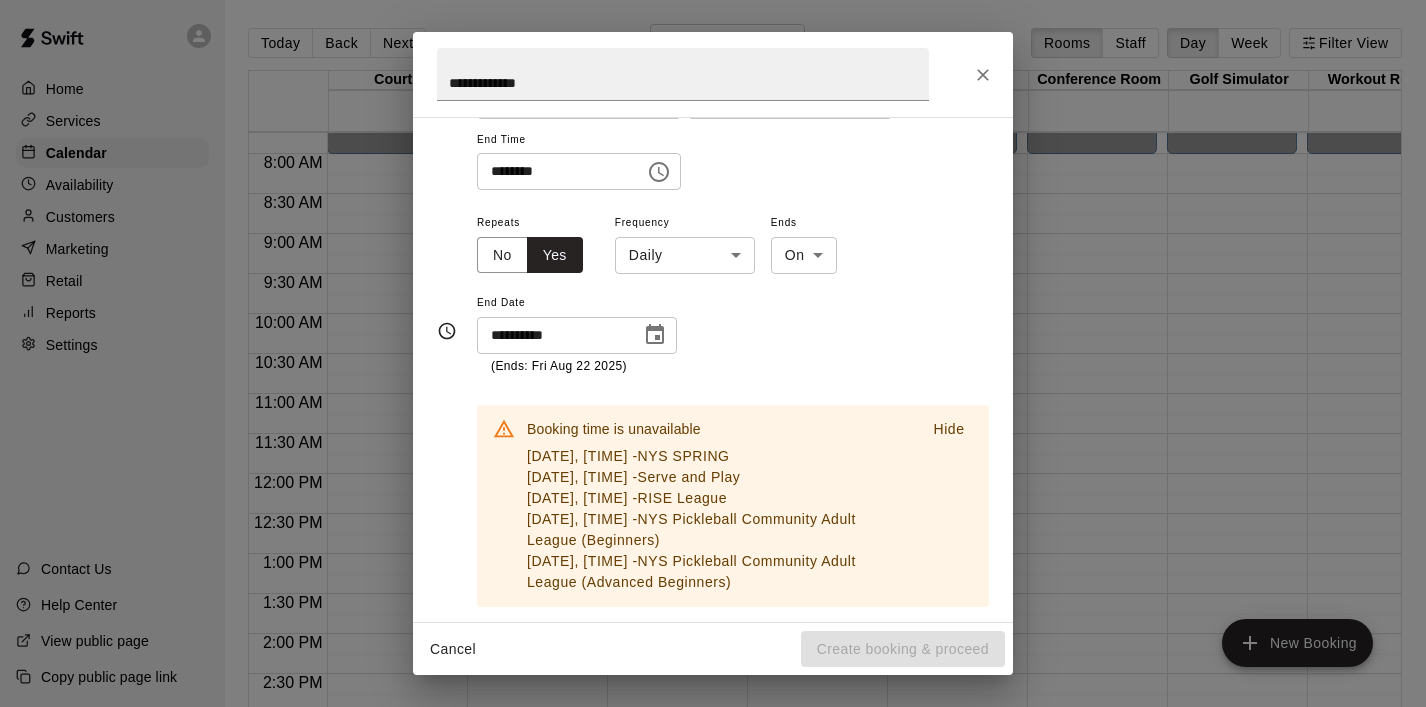 scroll, scrollTop: 309, scrollLeft: 0, axis: vertical 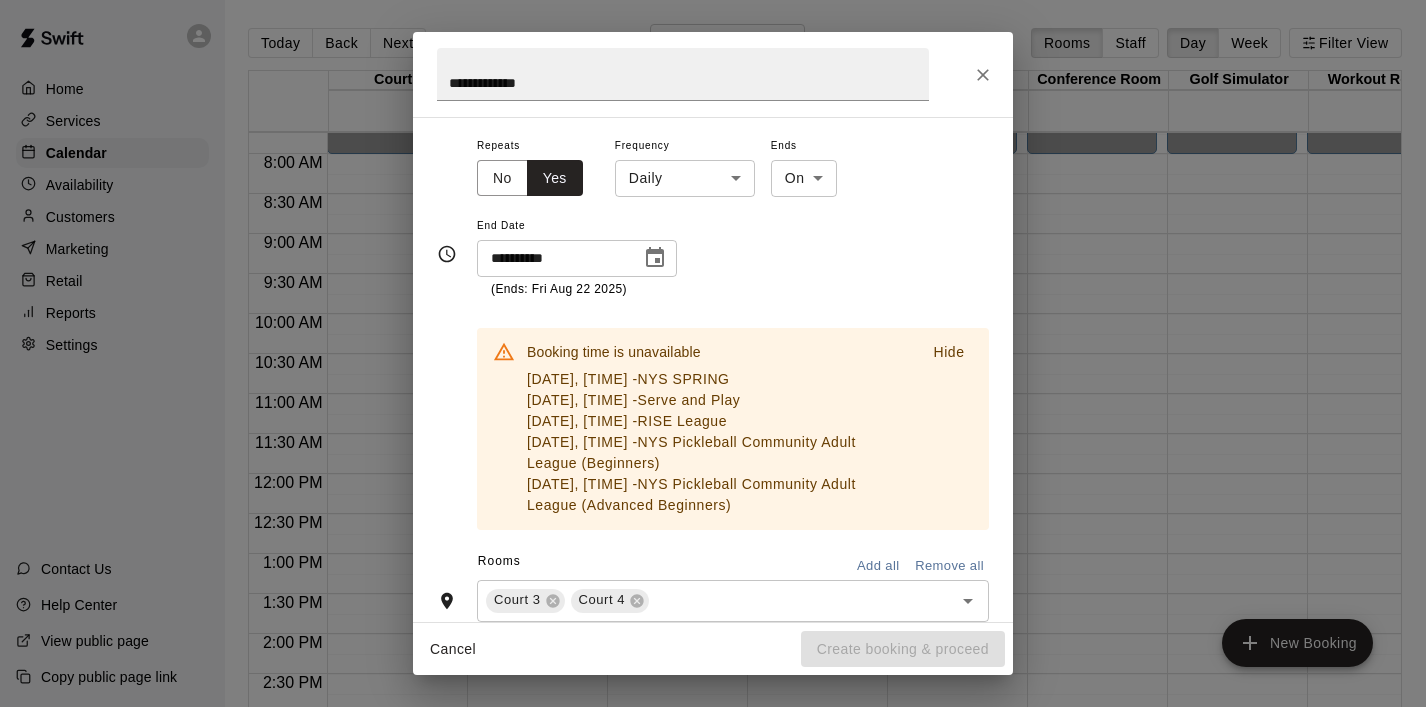 click on "Hide" at bounding box center [948, 352] 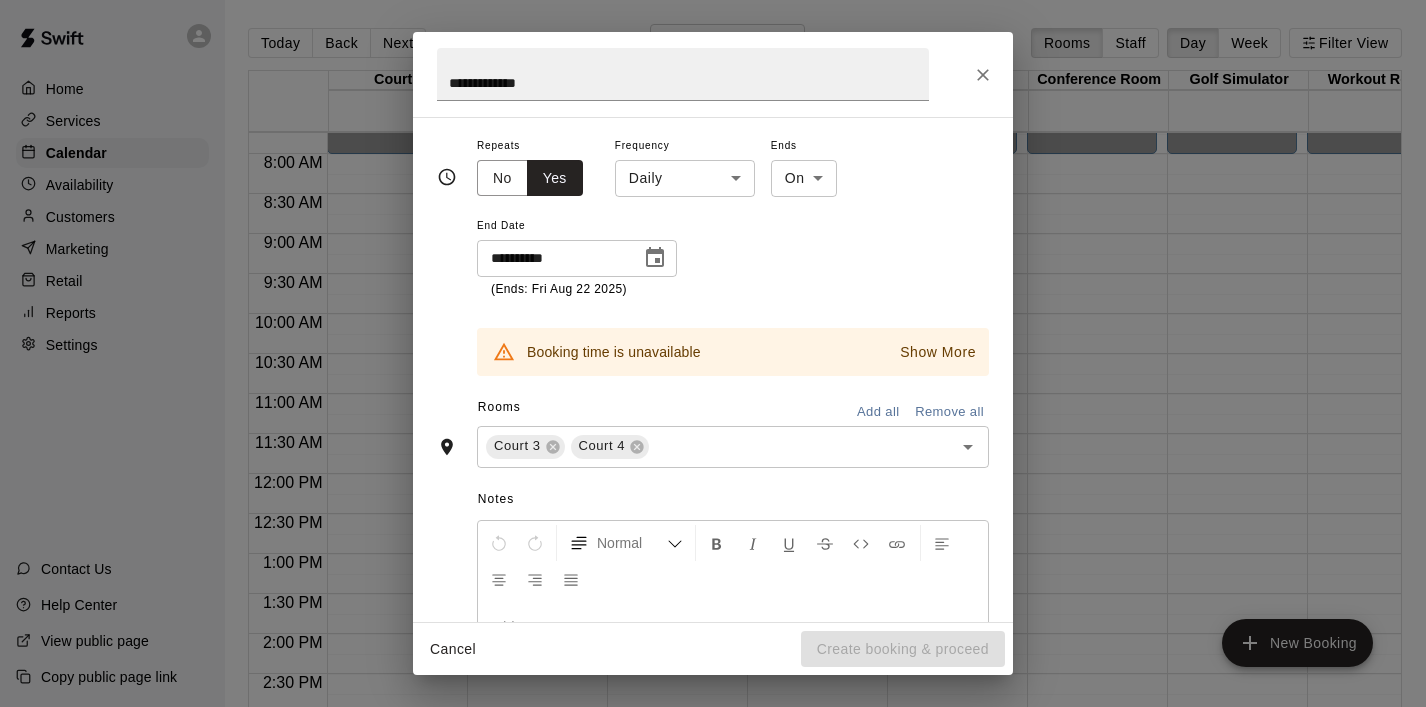 scroll, scrollTop: 232, scrollLeft: 0, axis: vertical 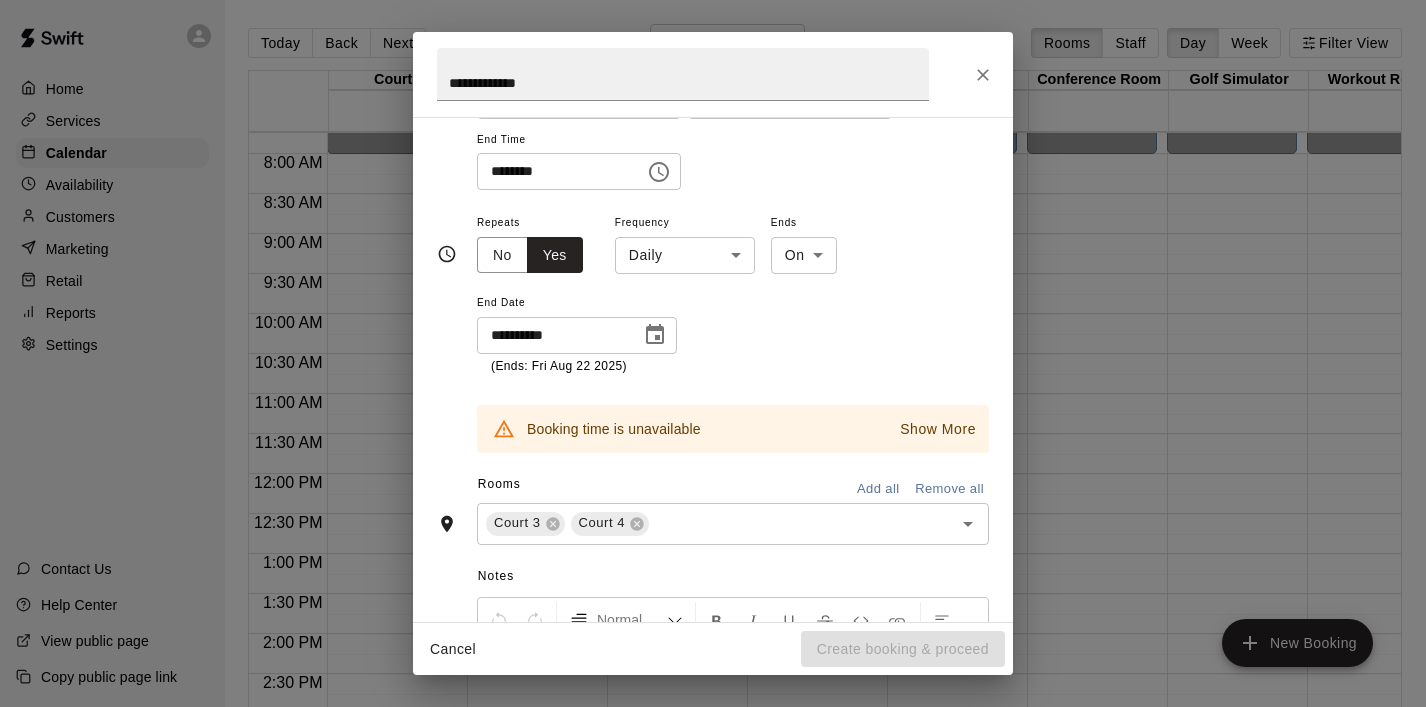 click 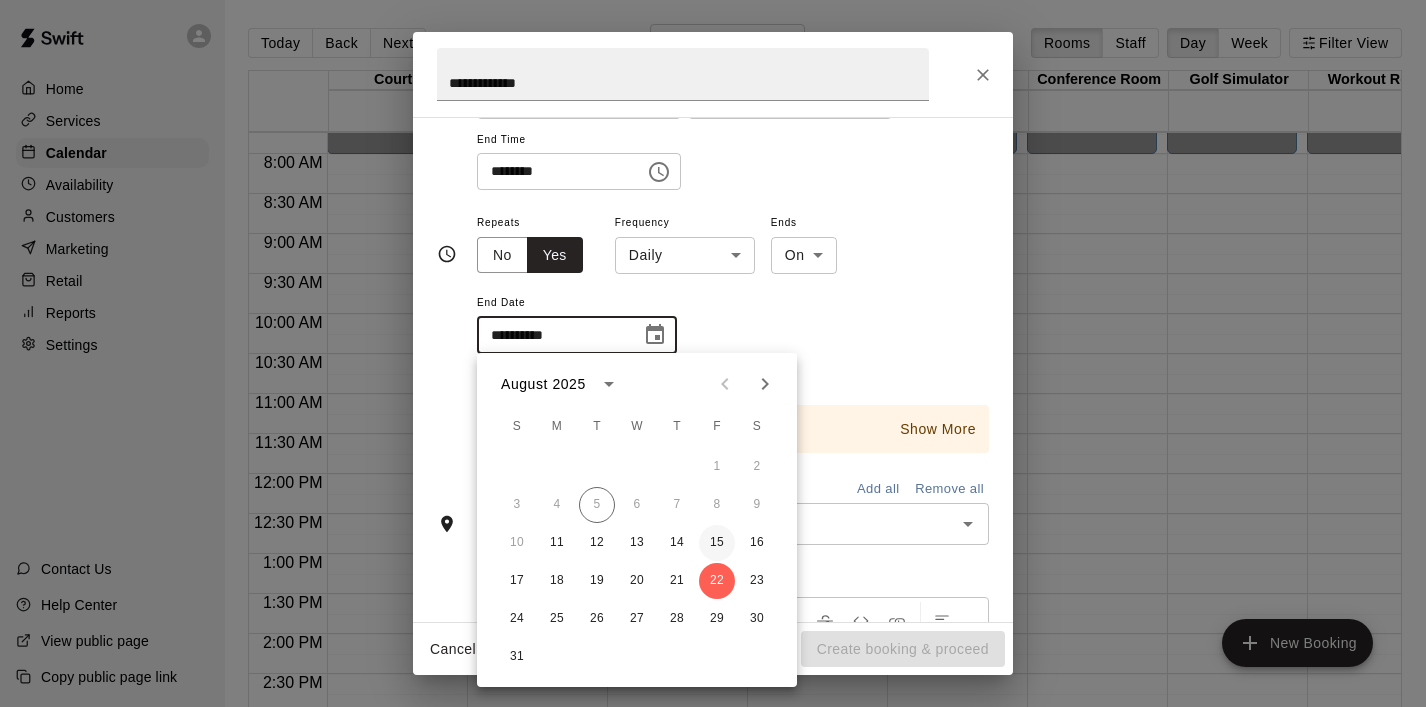 click on "15" at bounding box center [717, 543] 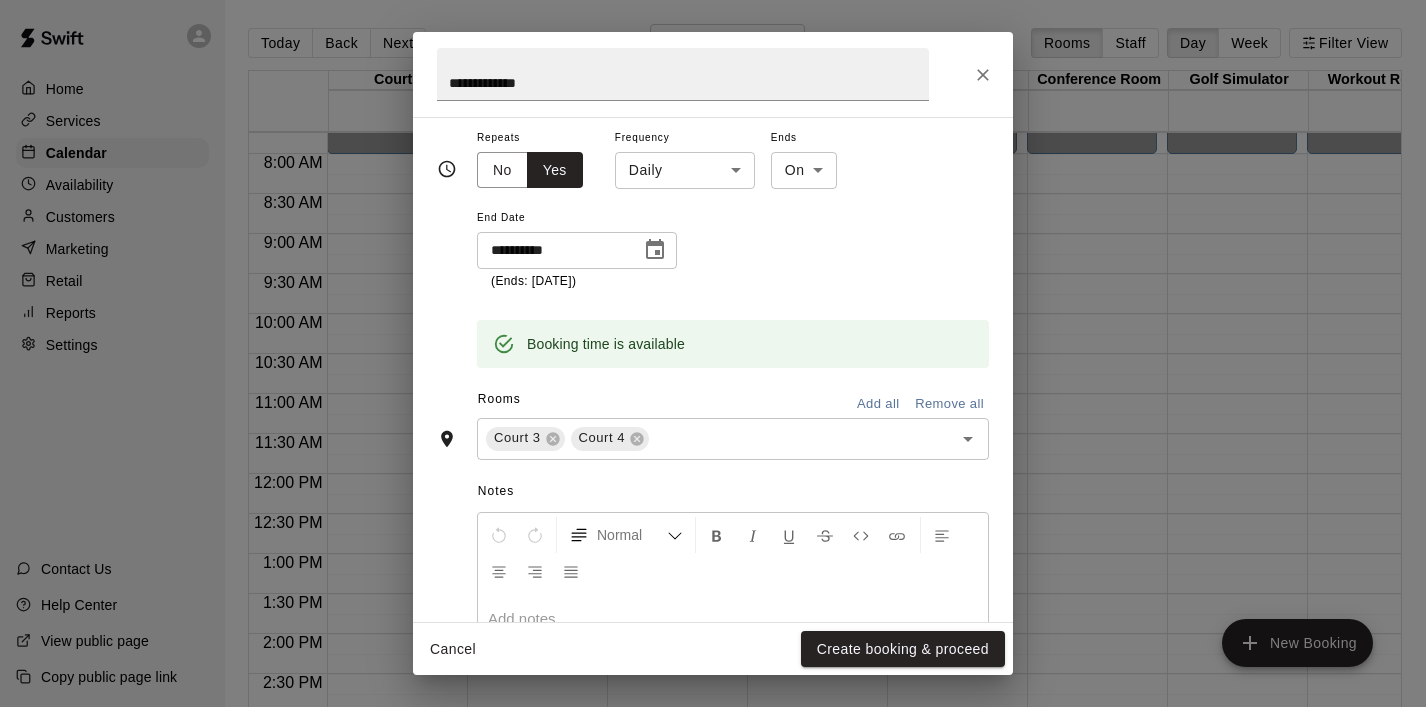 scroll, scrollTop: 319, scrollLeft: 0, axis: vertical 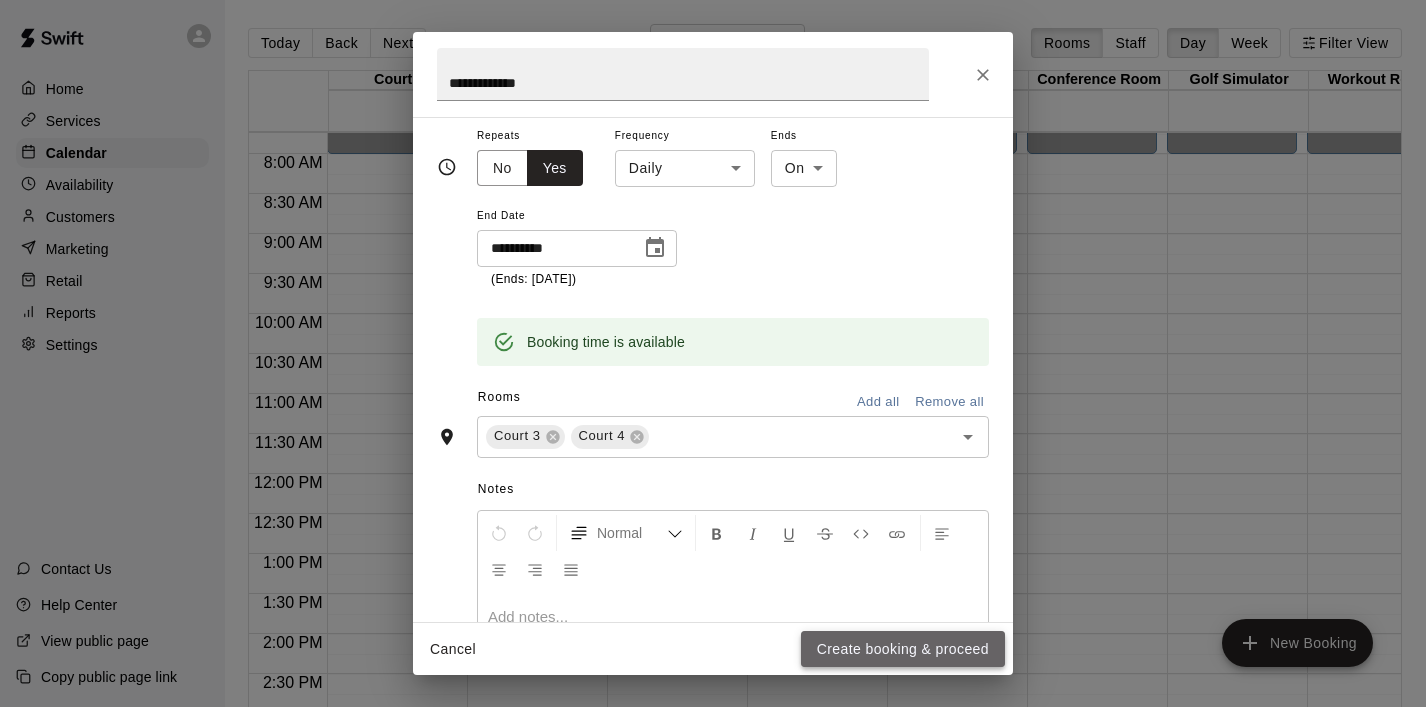click on "Create booking & proceed" at bounding box center [903, 649] 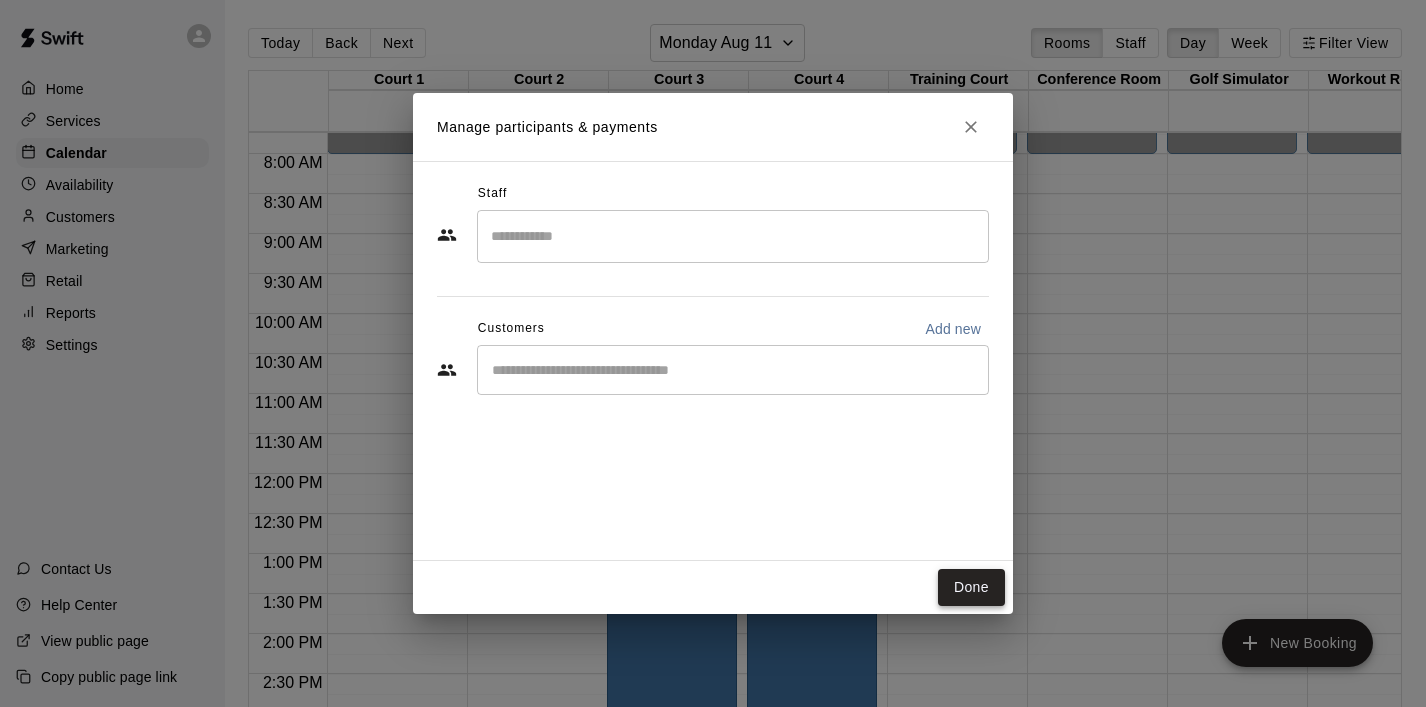 click on "Done" at bounding box center [971, 587] 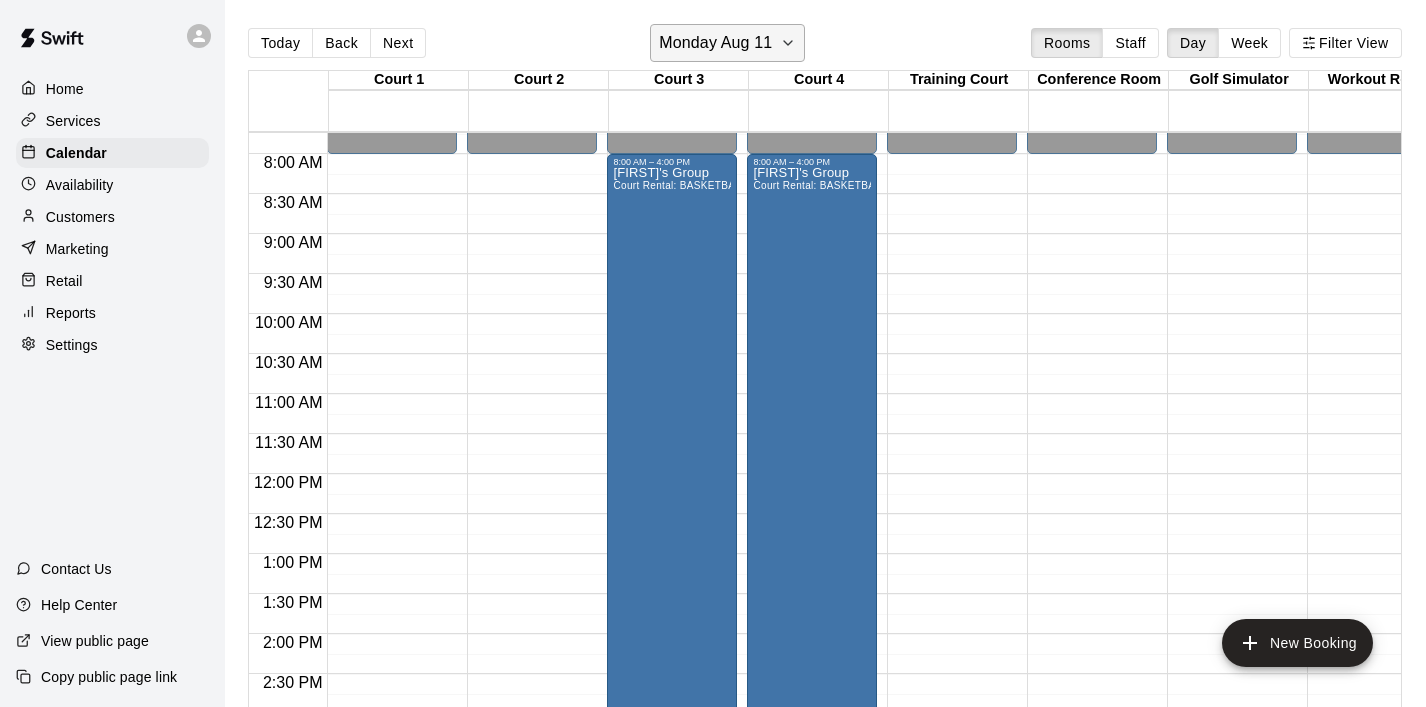 click 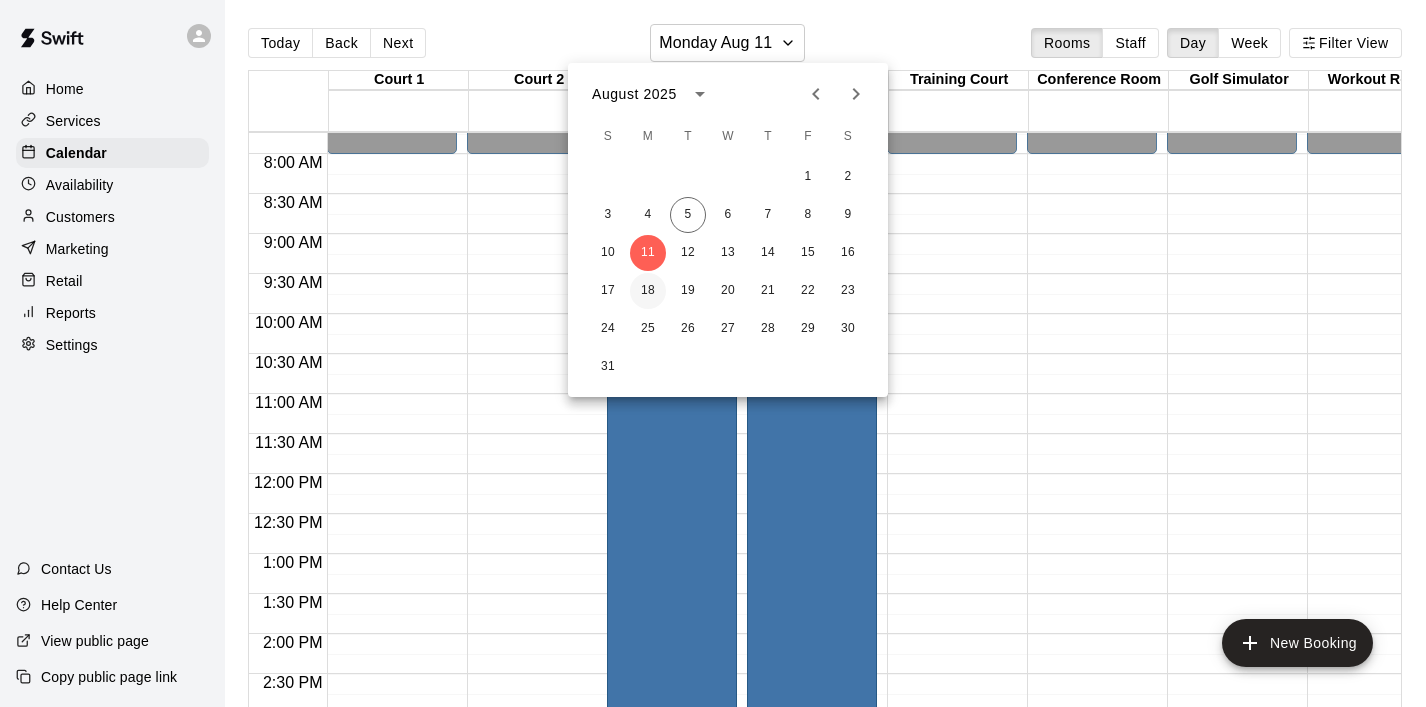 click on "18" at bounding box center (648, 291) 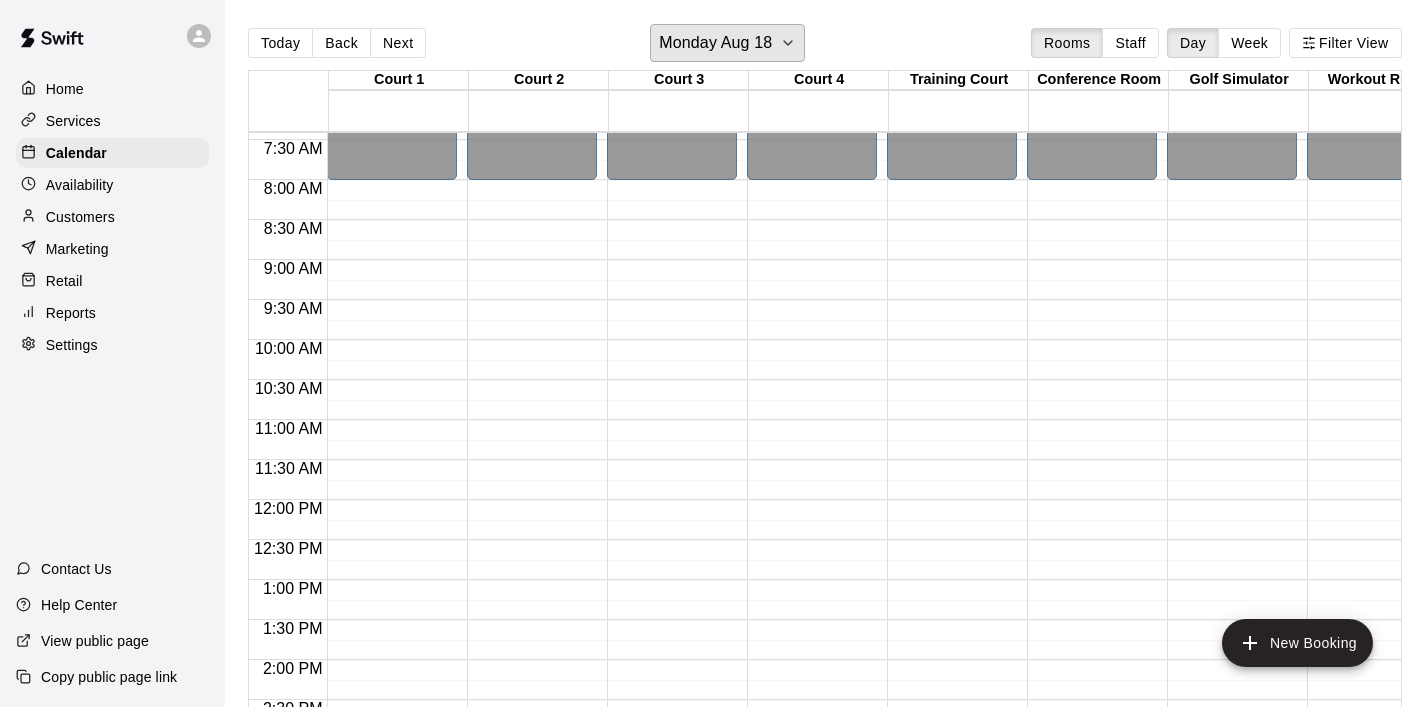 scroll, scrollTop: 587, scrollLeft: 0, axis: vertical 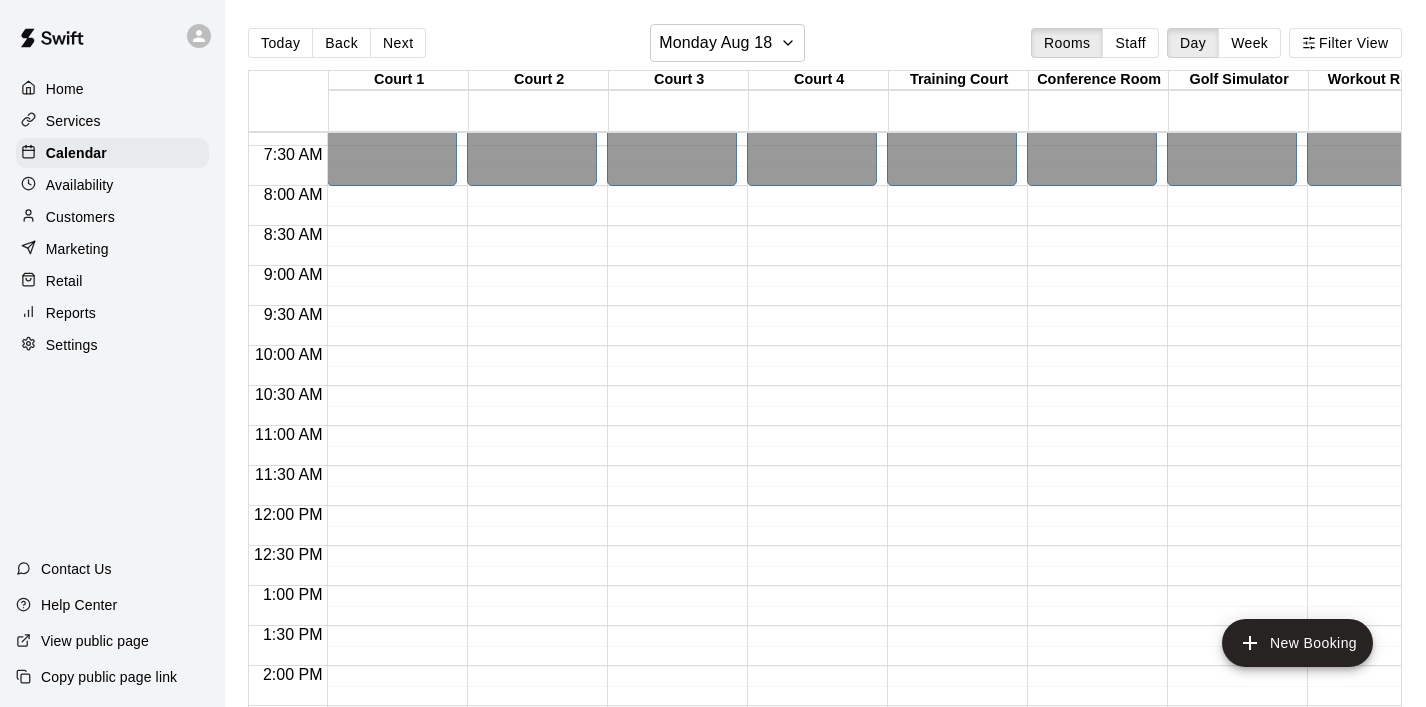click on "12:00 AM – 8:00 AM Closed 6:00 PM – 10:00 PM GINA's League - [FIRST] [LAST] Court Rental: NYS Community Club / League Volleyball (After 3 pm) 10:00 PM – 11:59 PM Closed" at bounding box center [672, 506] 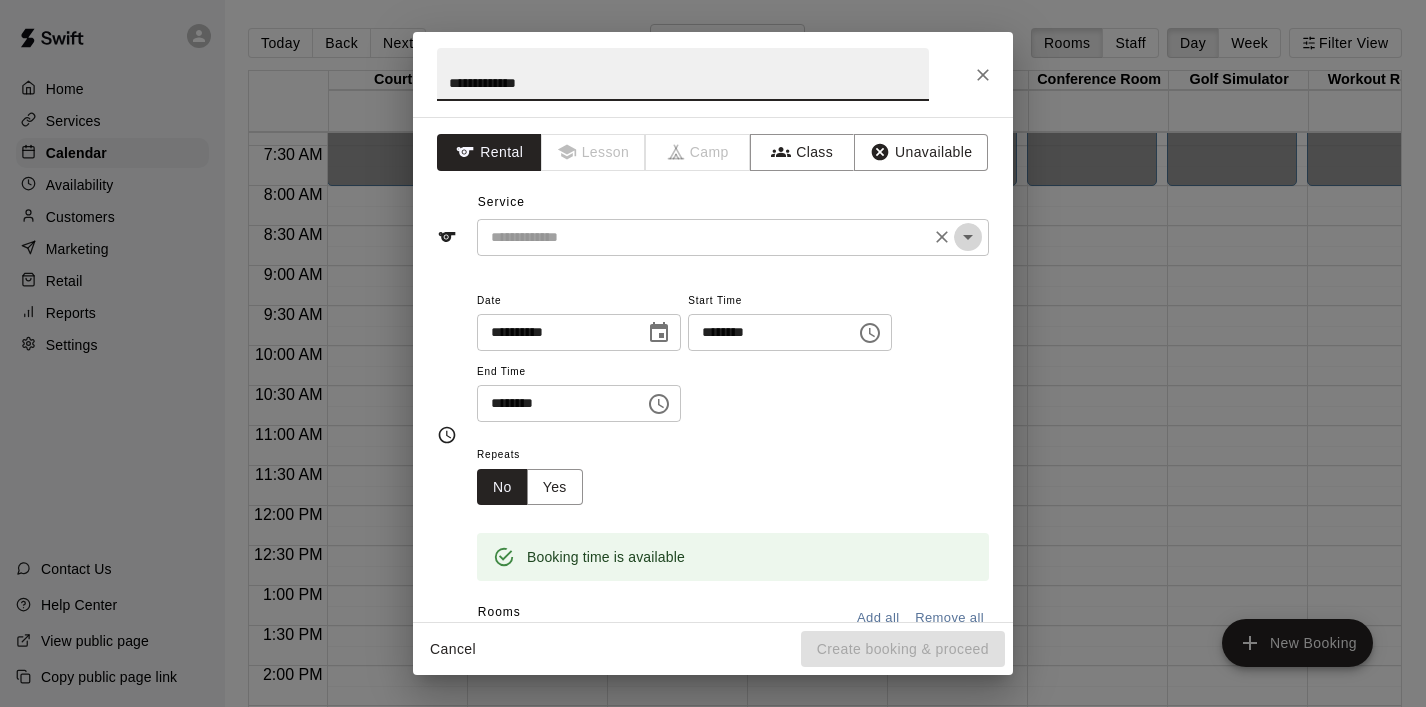 click 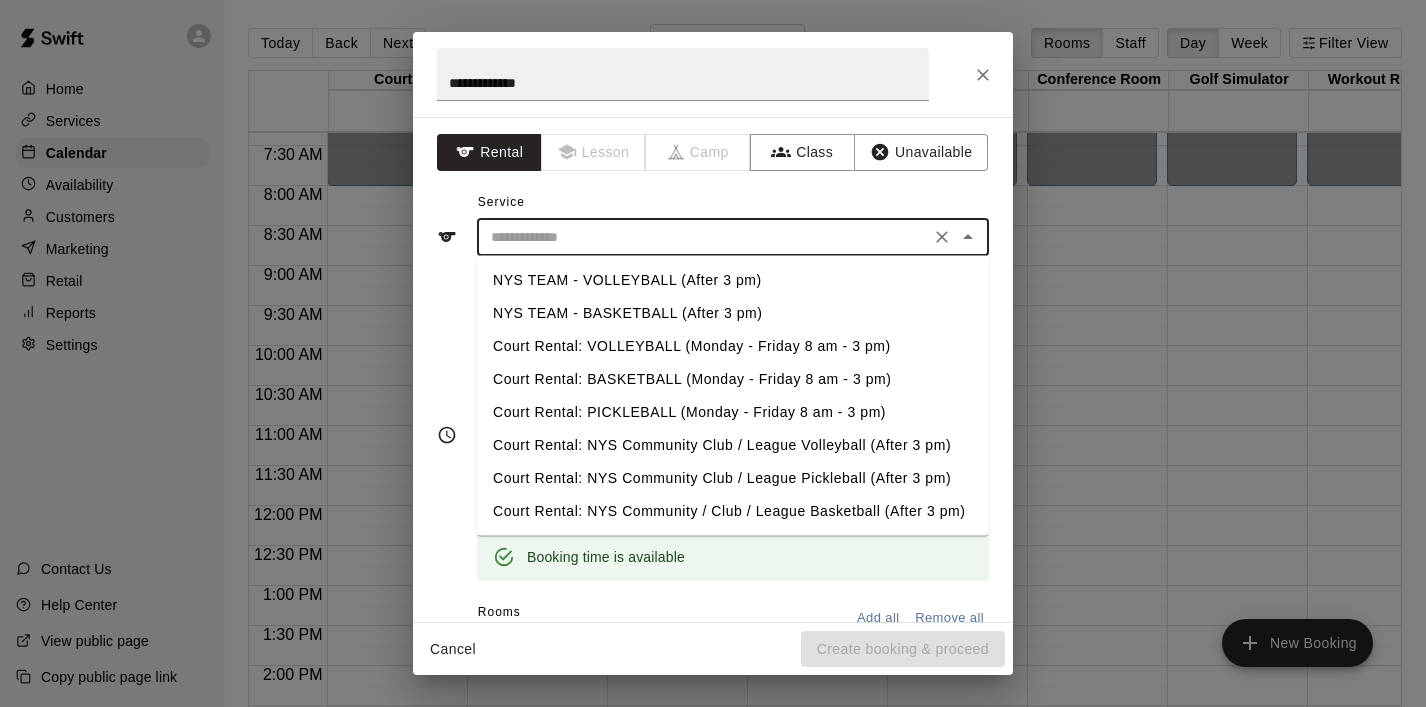click on "Court Rental: BASKETBALL (Monday - Friday 8 am - 3 pm)" at bounding box center (733, 379) 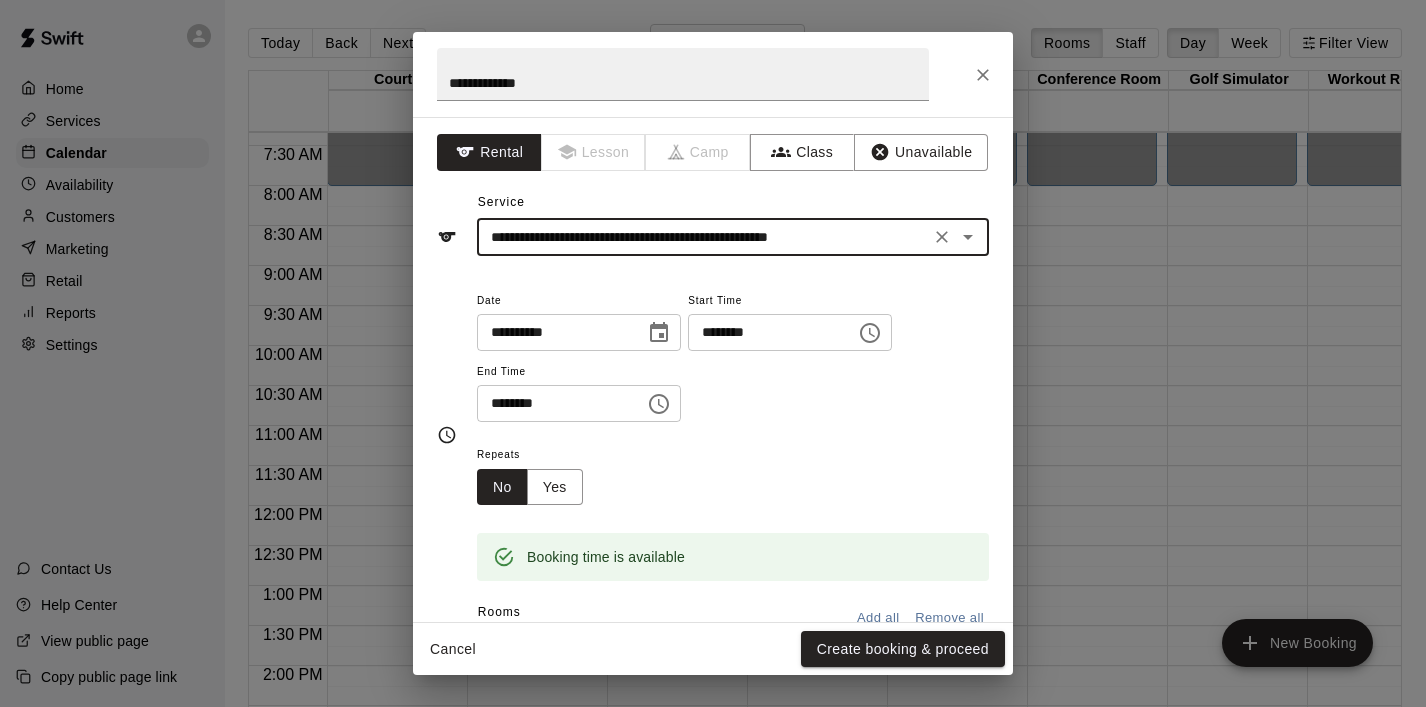 click 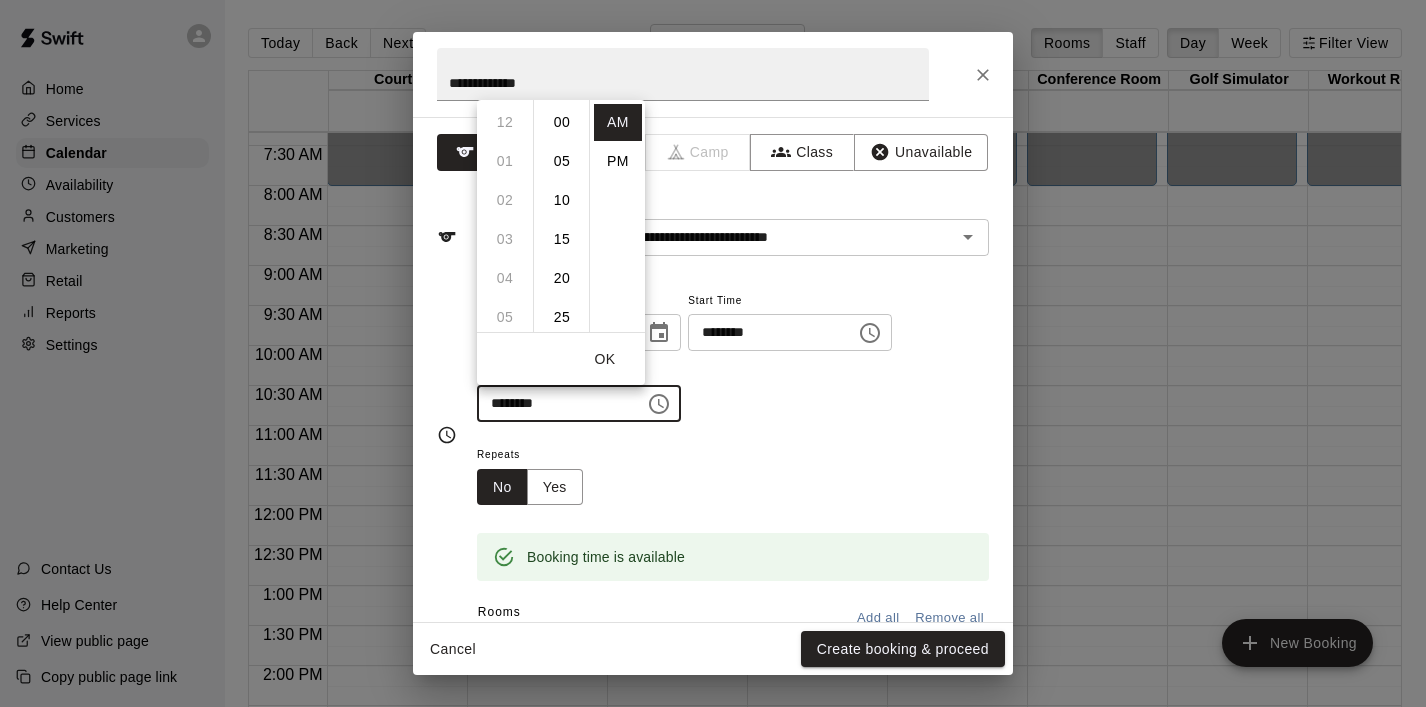 scroll, scrollTop: 312, scrollLeft: 0, axis: vertical 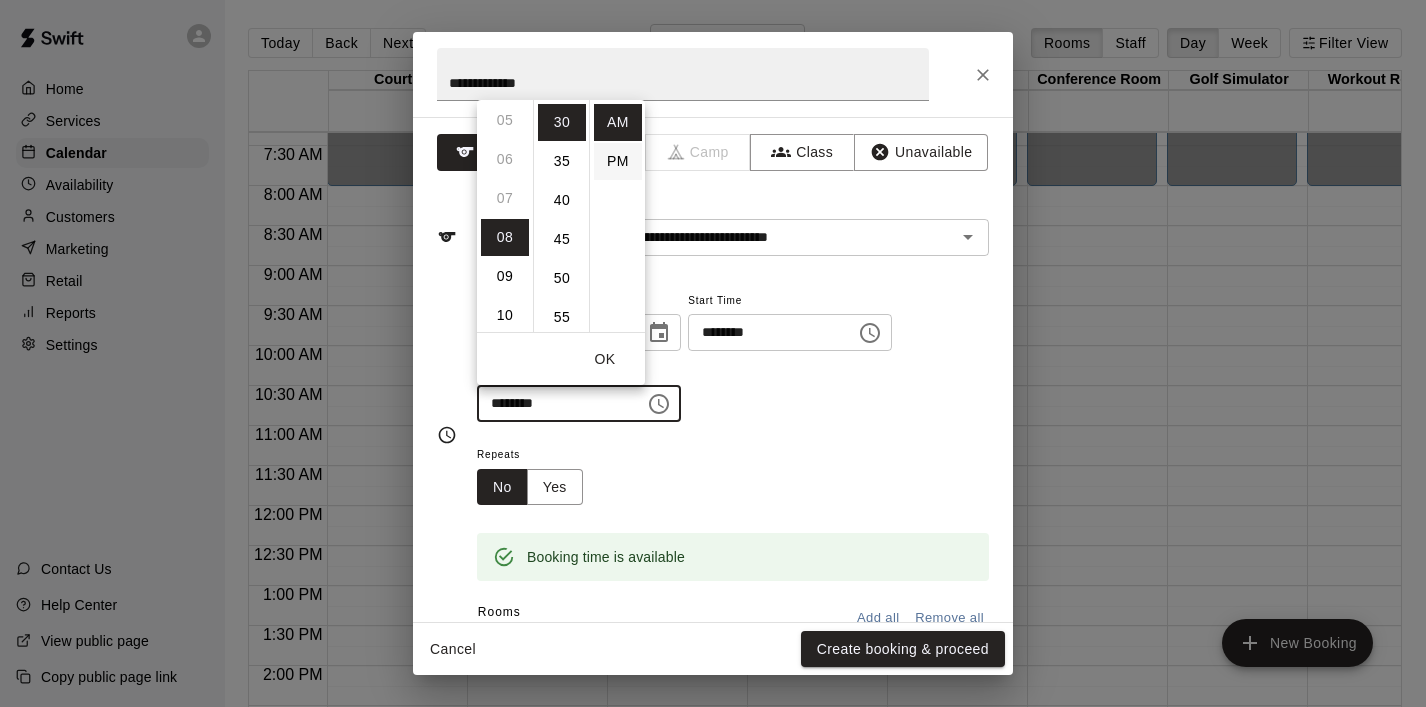 click on "PM" at bounding box center (618, 161) 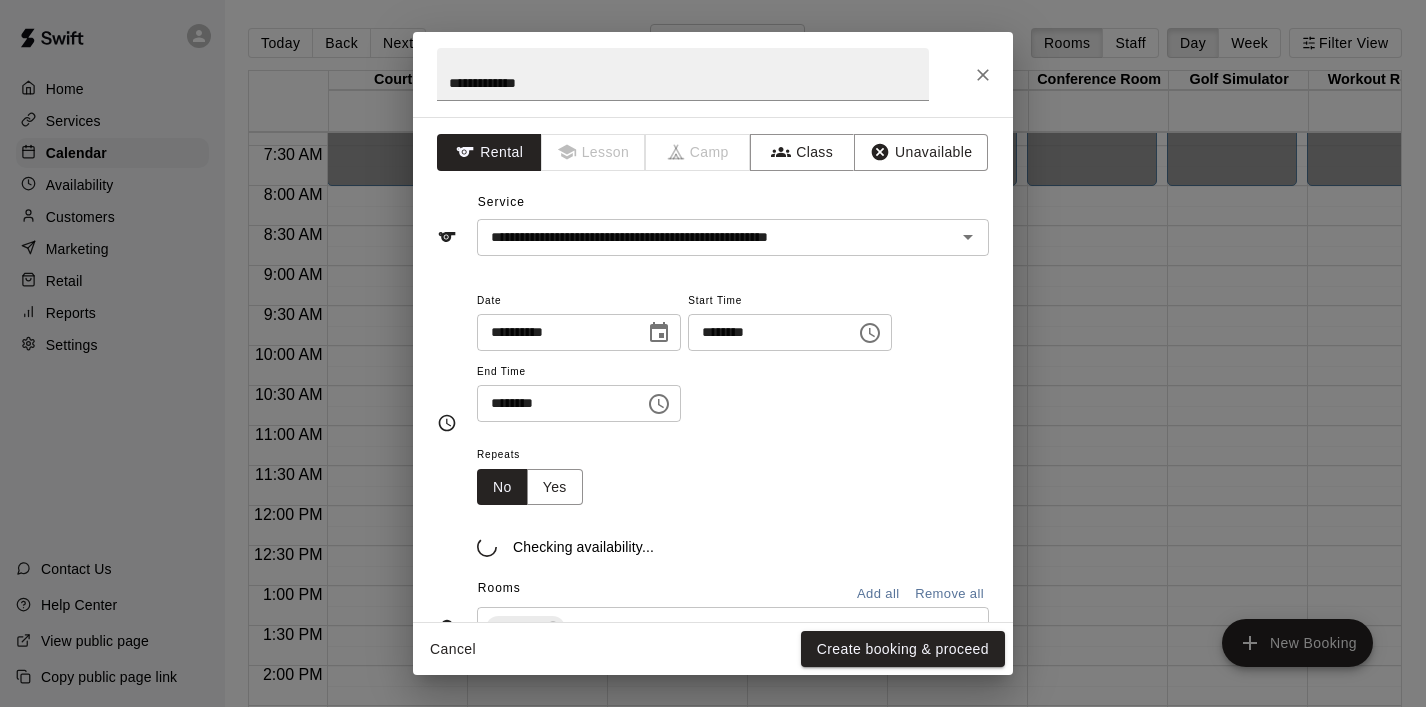 scroll, scrollTop: 36, scrollLeft: 0, axis: vertical 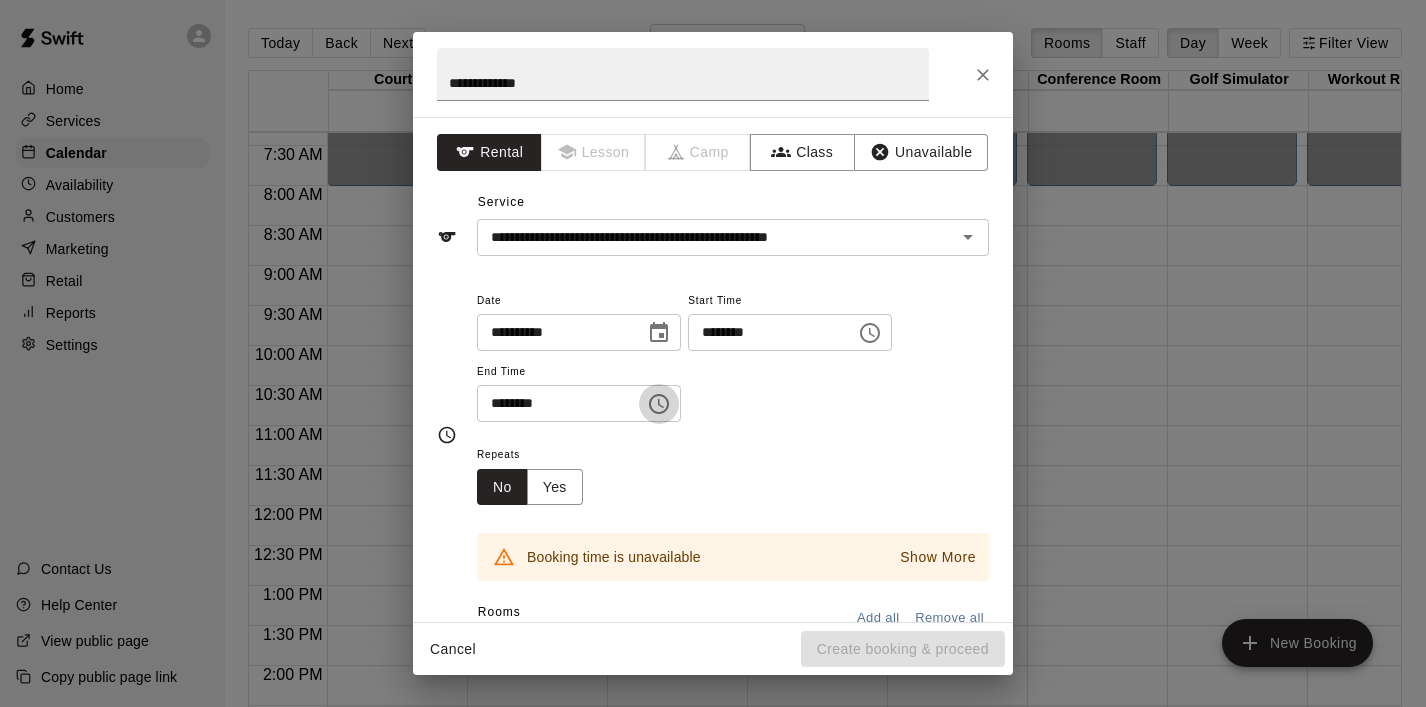 click at bounding box center (659, 404) 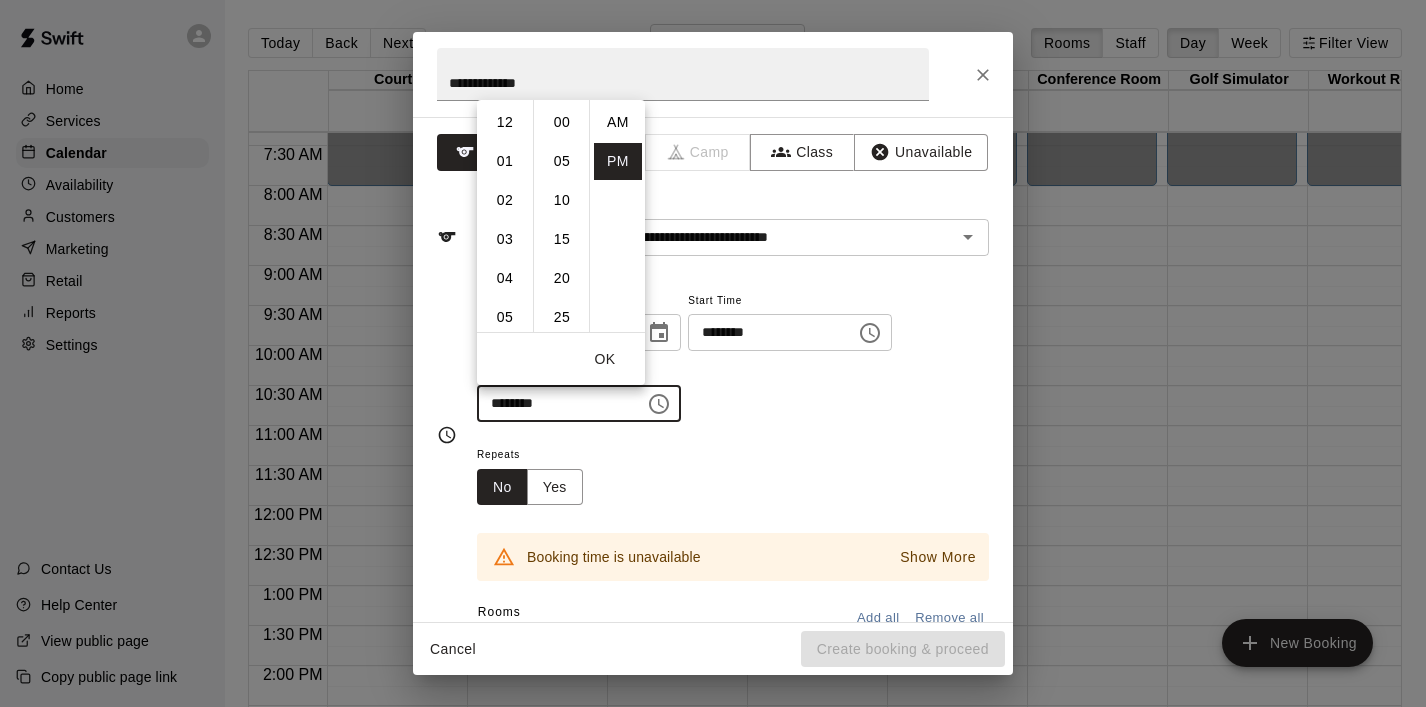 scroll, scrollTop: 312, scrollLeft: 0, axis: vertical 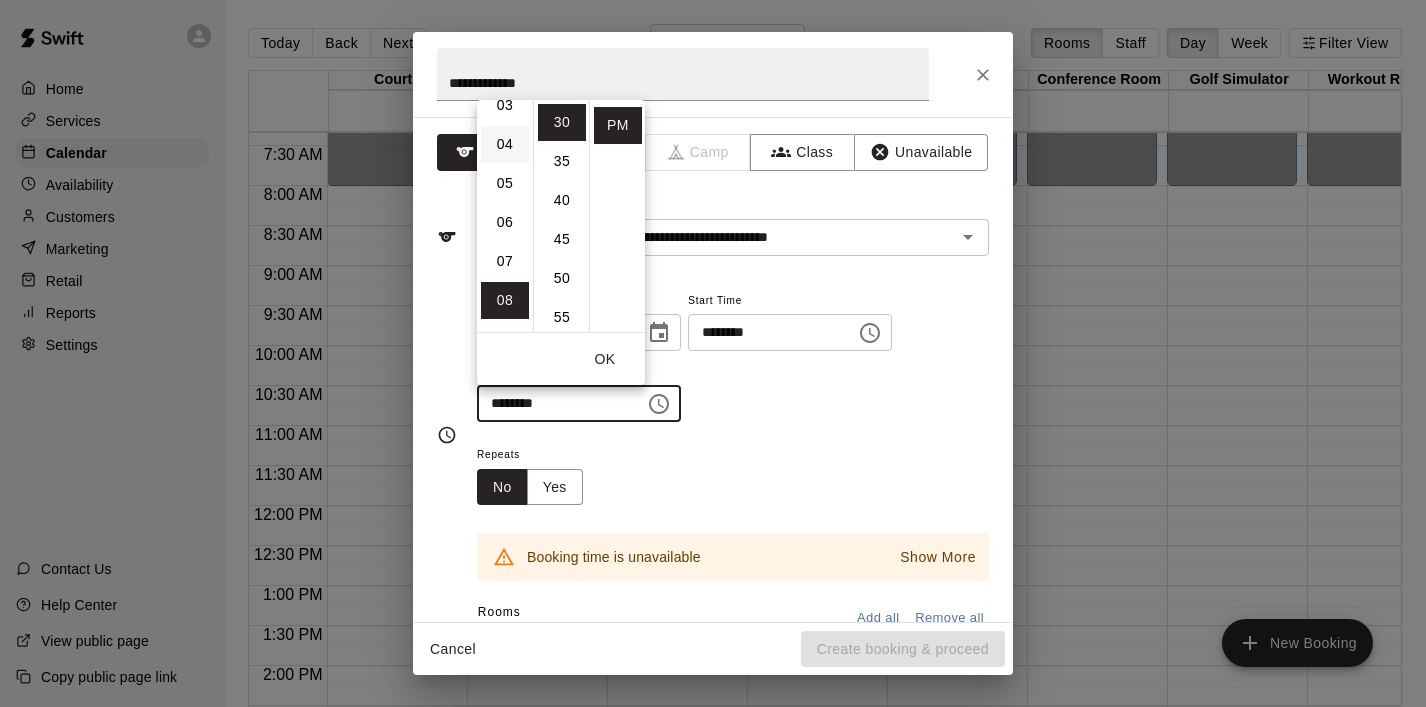 click on "04" at bounding box center [505, 144] 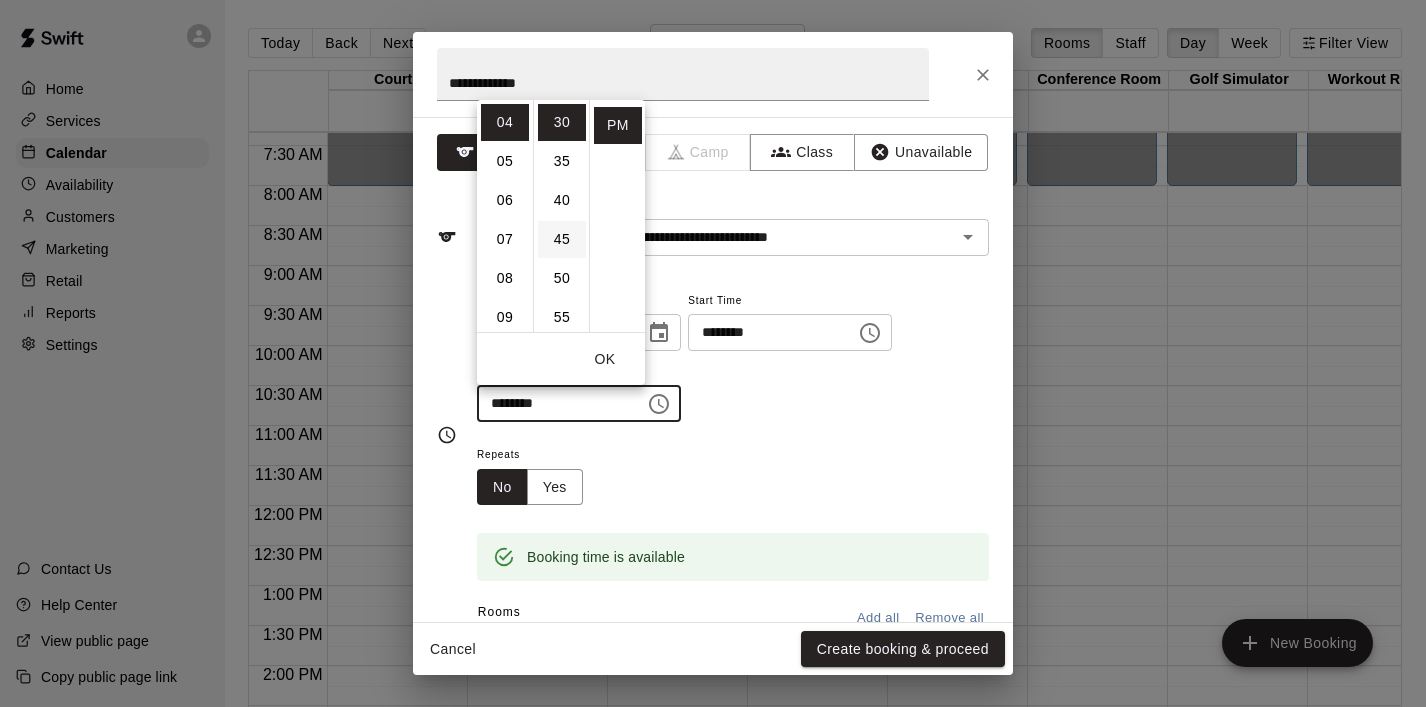 scroll, scrollTop: 0, scrollLeft: 0, axis: both 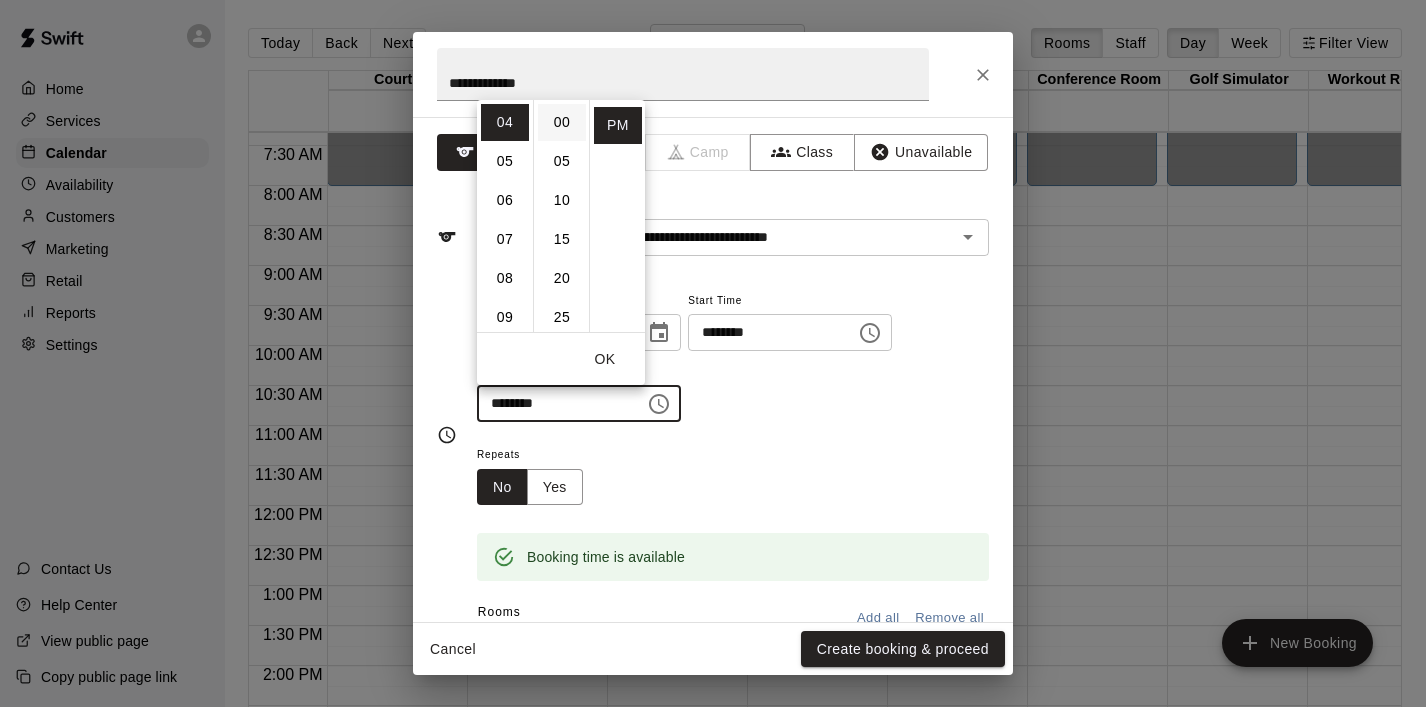 click on "00" at bounding box center (562, 122) 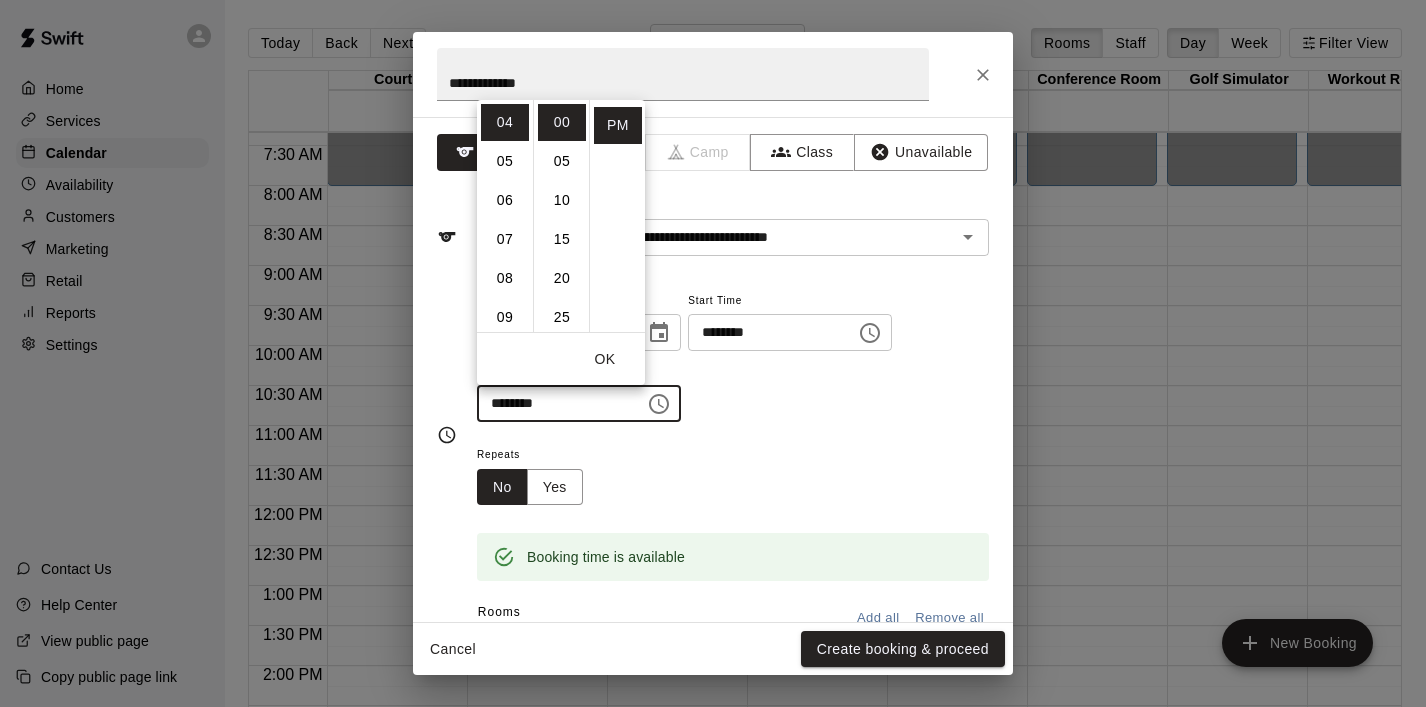 click on "OK" at bounding box center [605, 359] 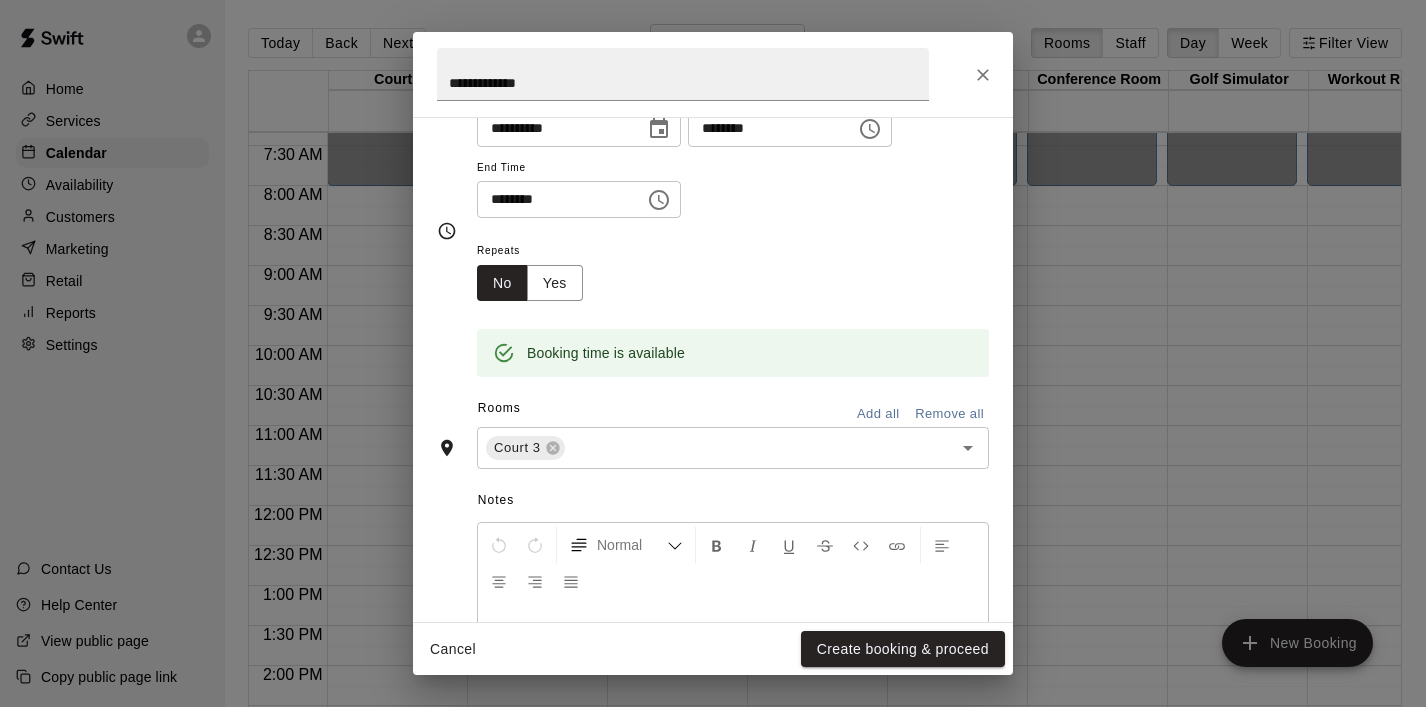 scroll, scrollTop: 212, scrollLeft: 0, axis: vertical 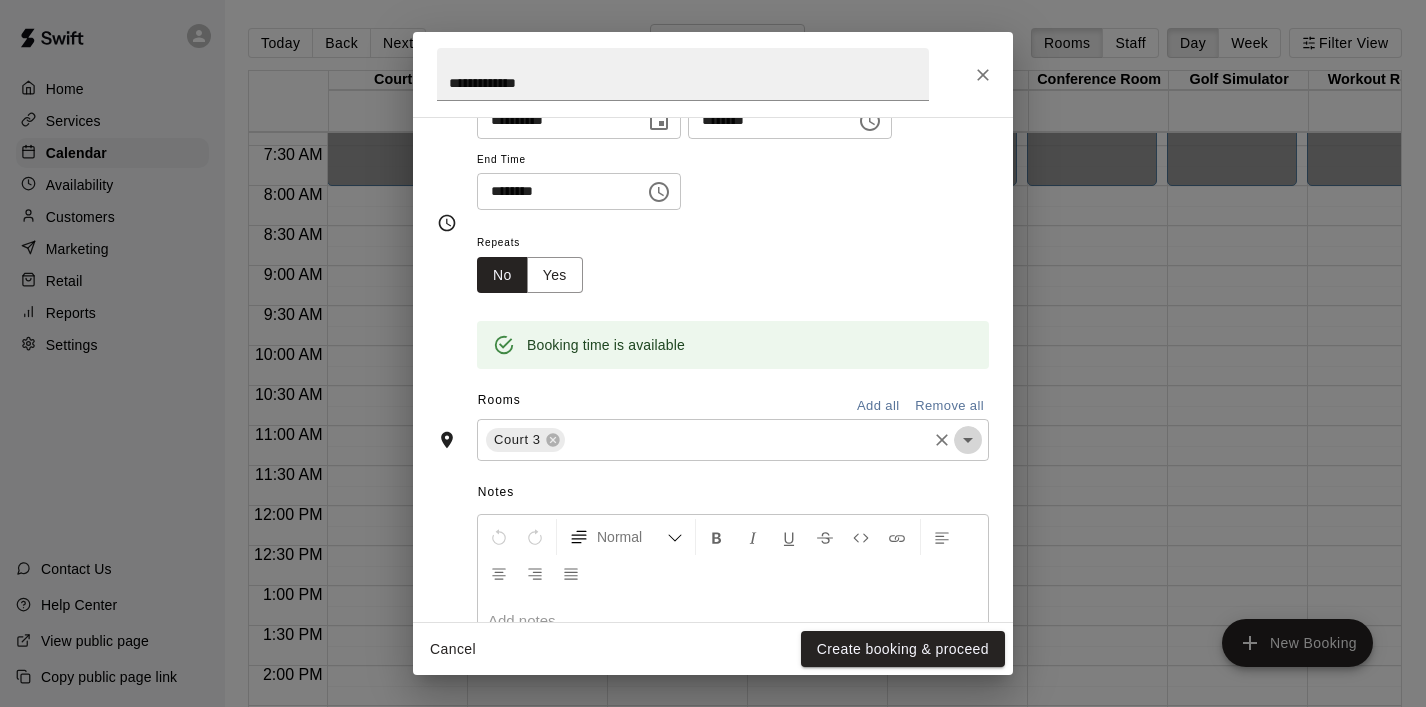 click 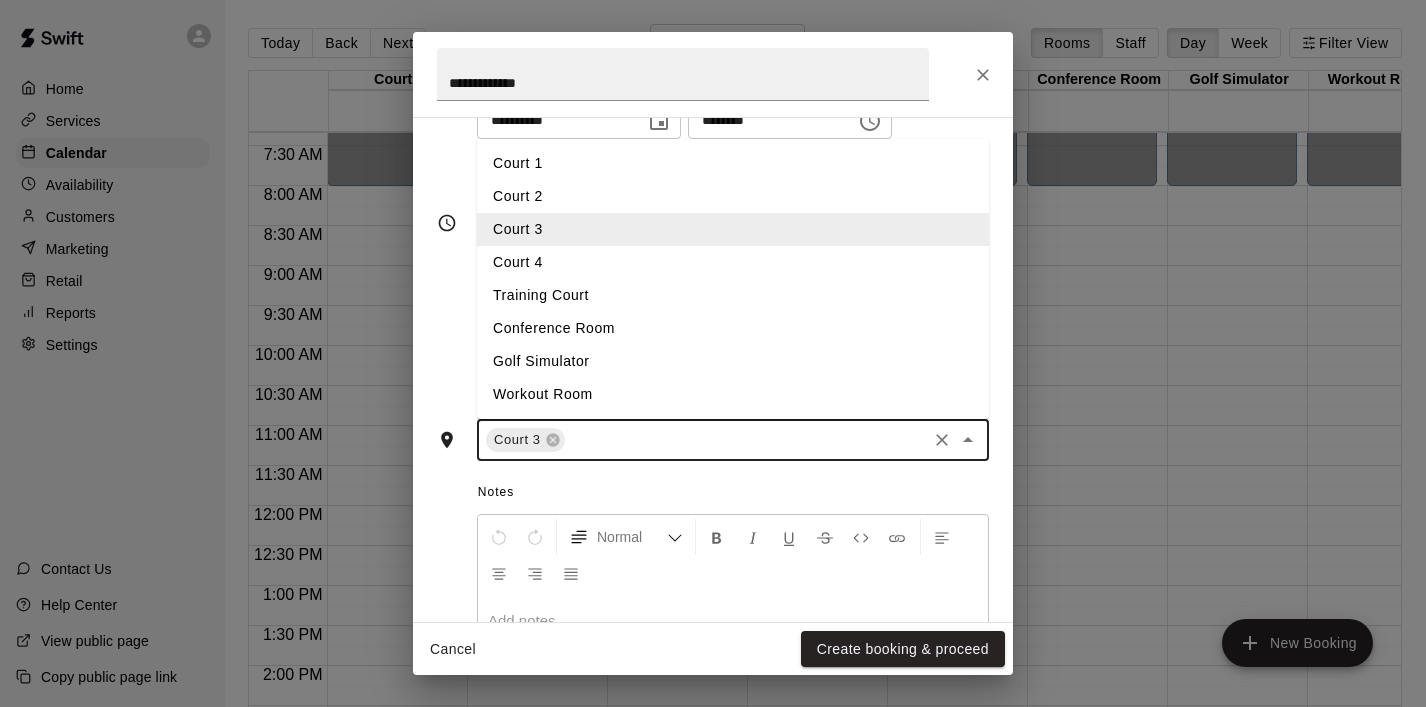 click on "Court 4" at bounding box center [733, 262] 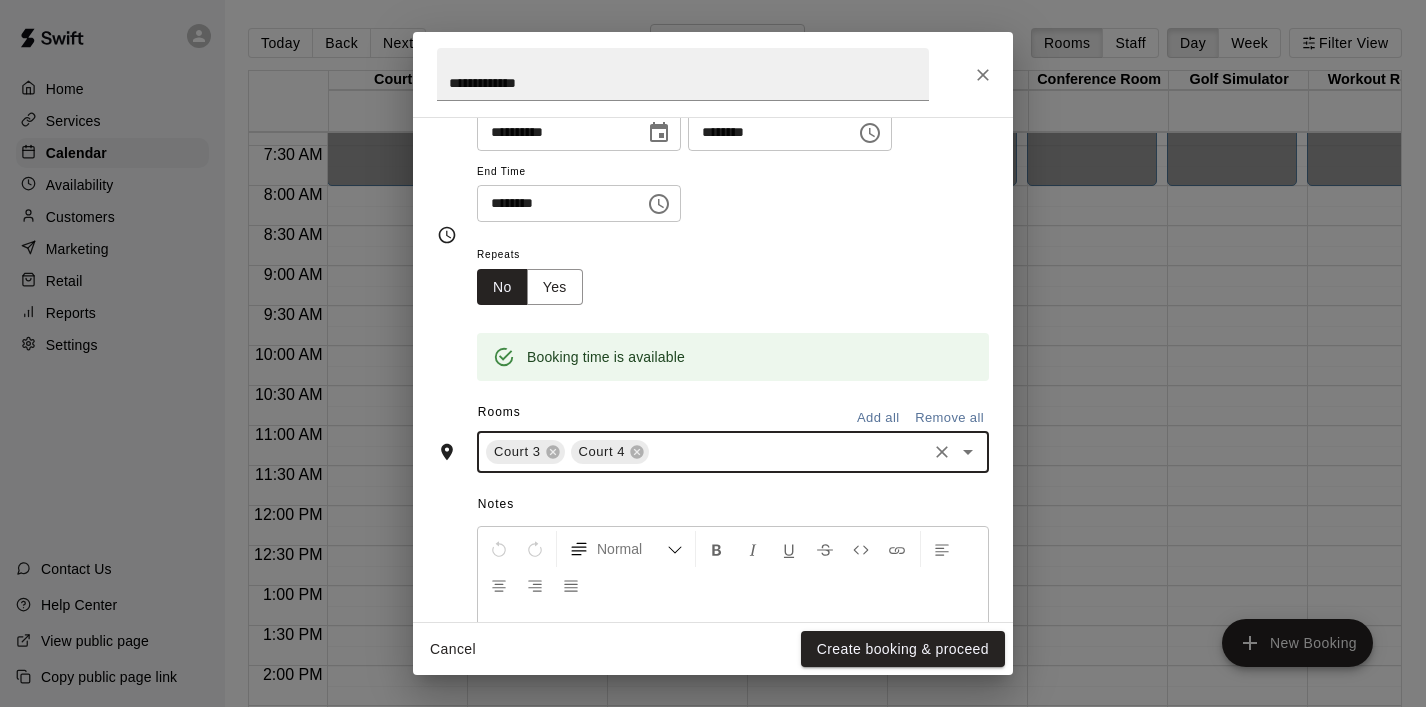 scroll, scrollTop: 212, scrollLeft: 0, axis: vertical 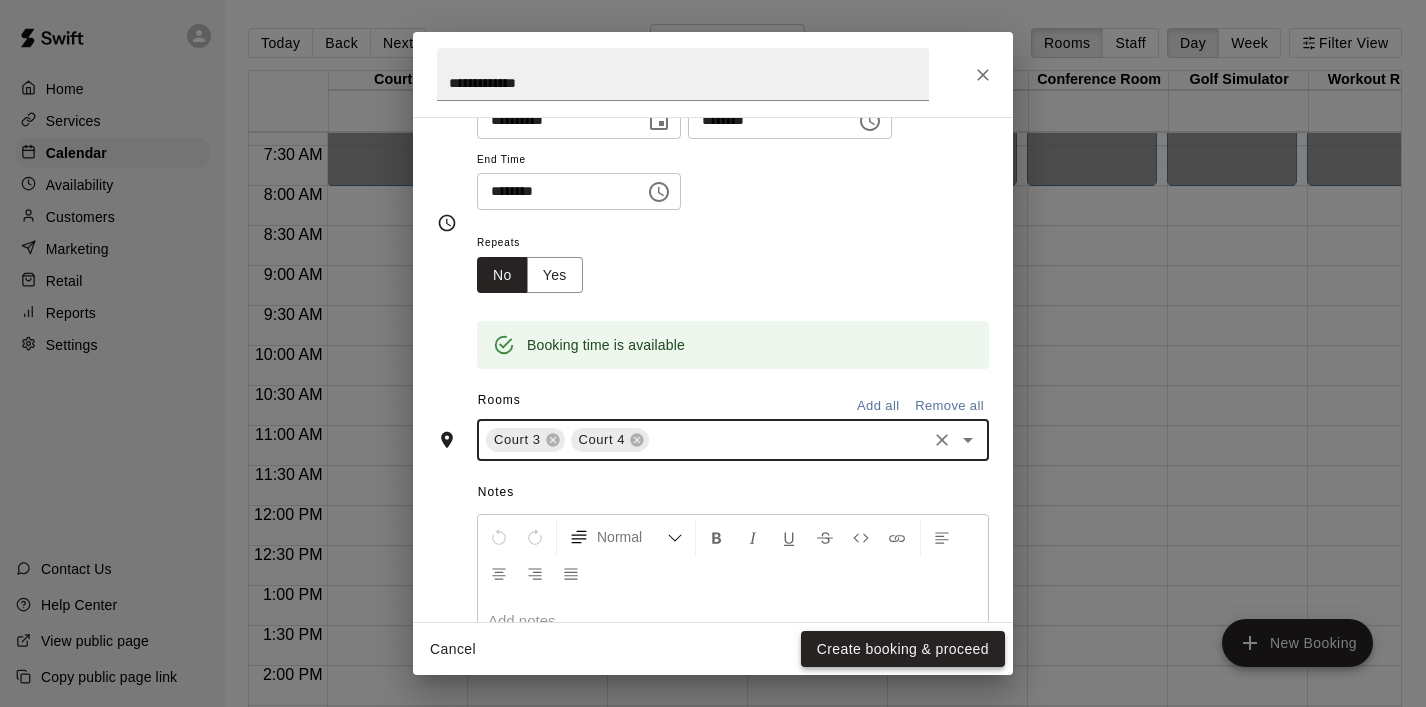 click on "Create booking & proceed" at bounding box center (903, 649) 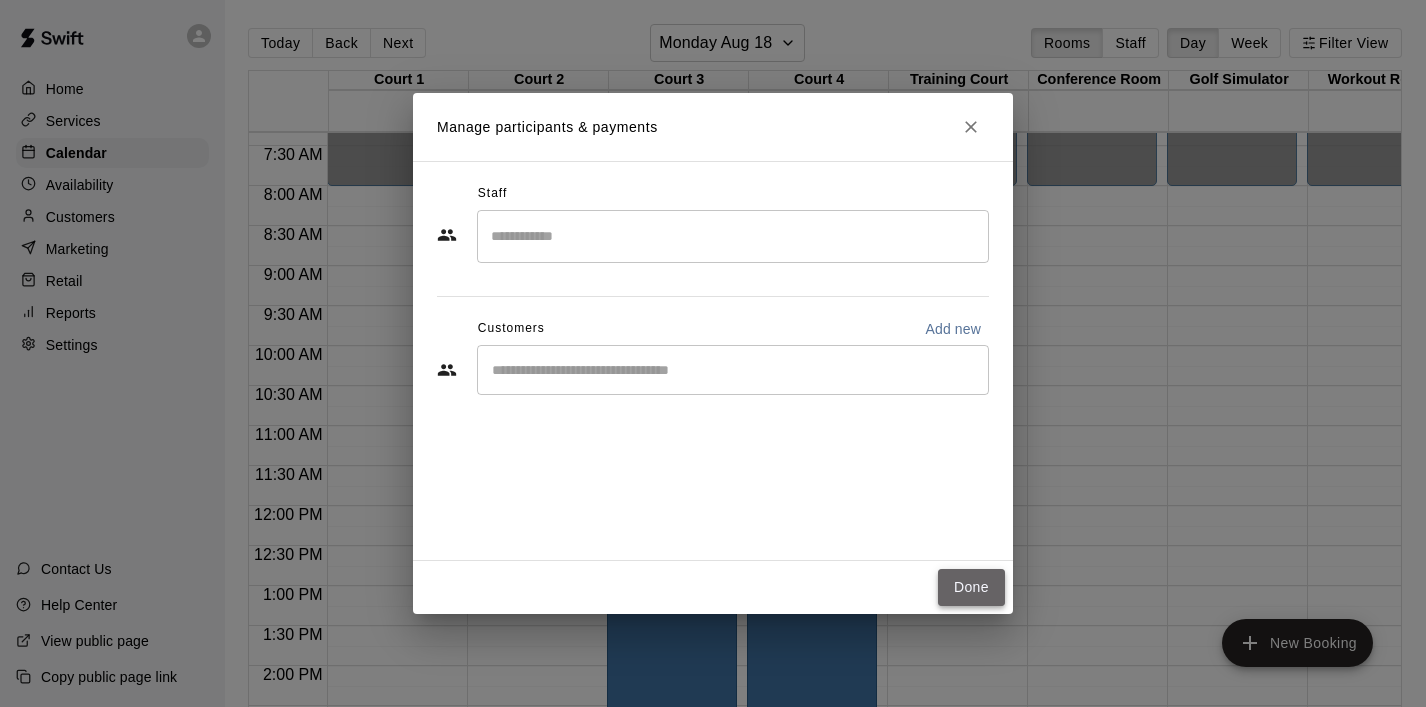 click on "Done" at bounding box center (971, 587) 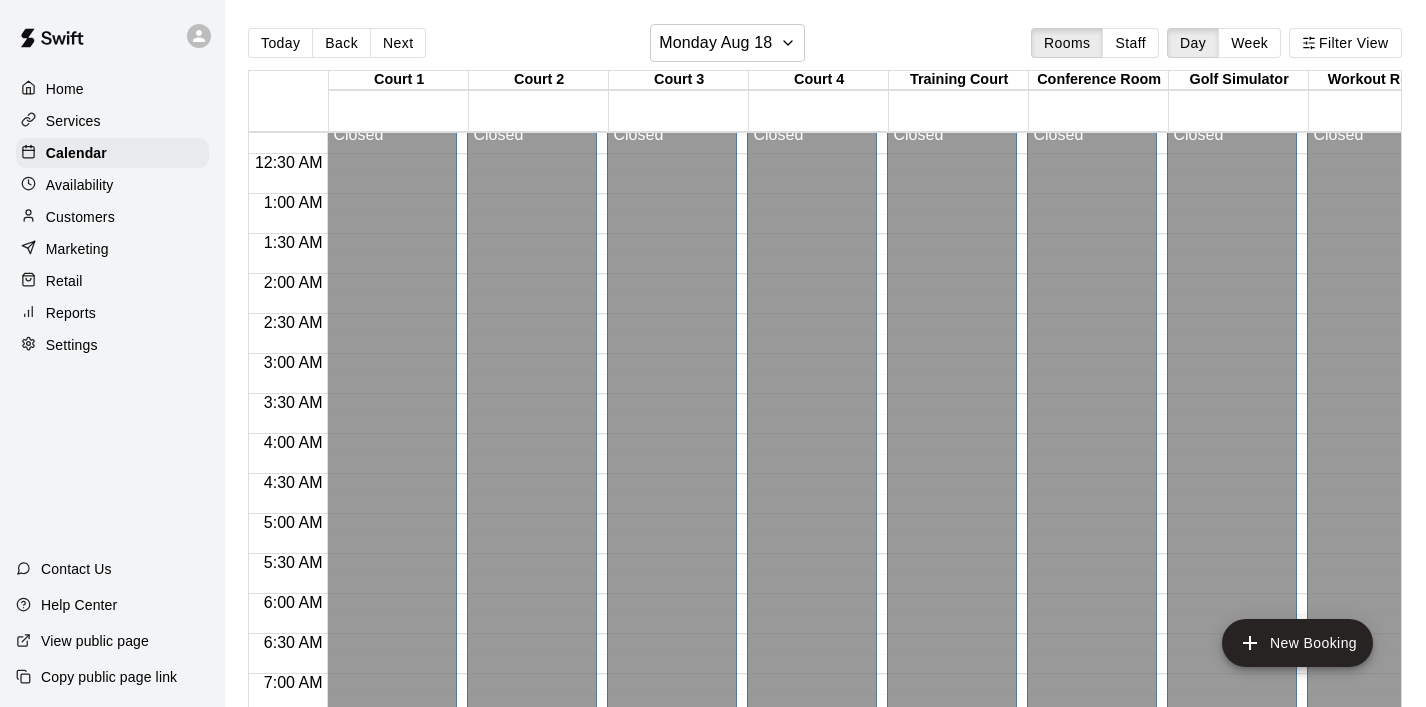 scroll, scrollTop: 0, scrollLeft: 0, axis: both 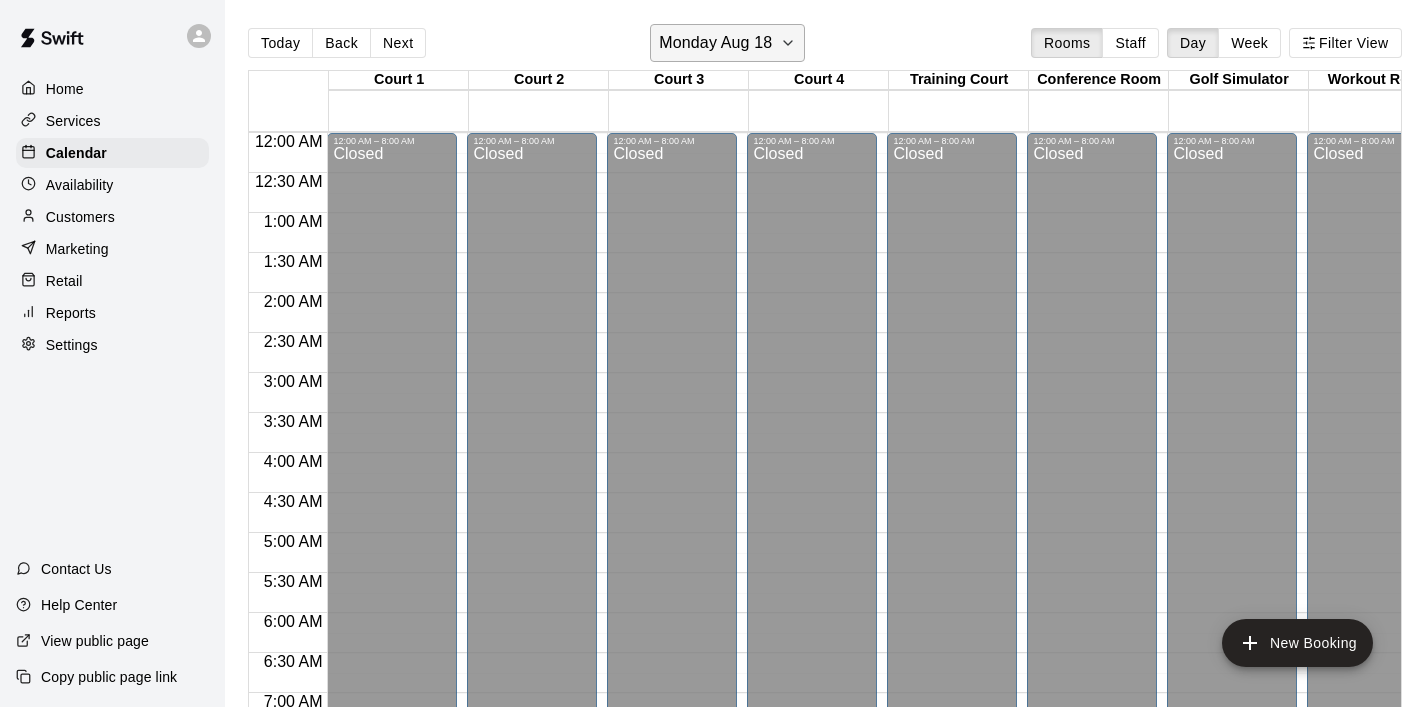 click on "Monday Aug 18" at bounding box center (727, 43) 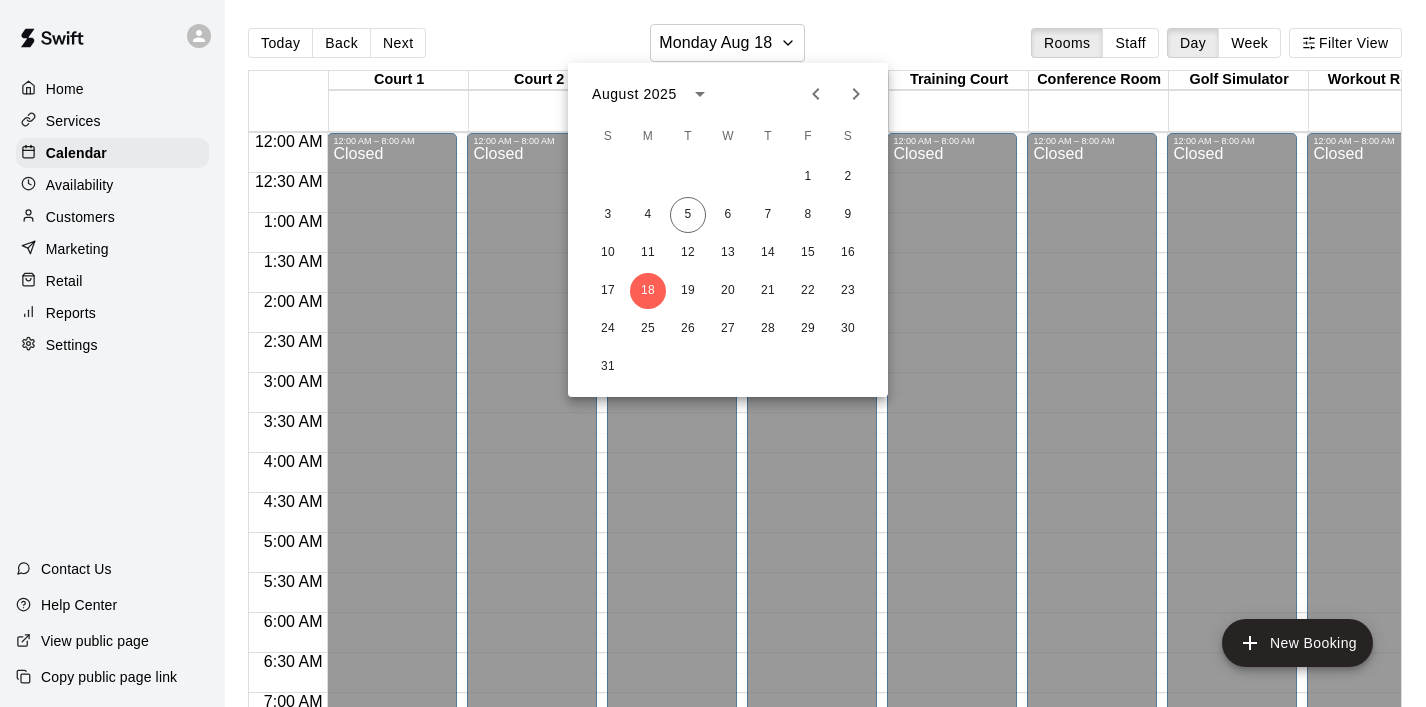 click at bounding box center (713, 353) 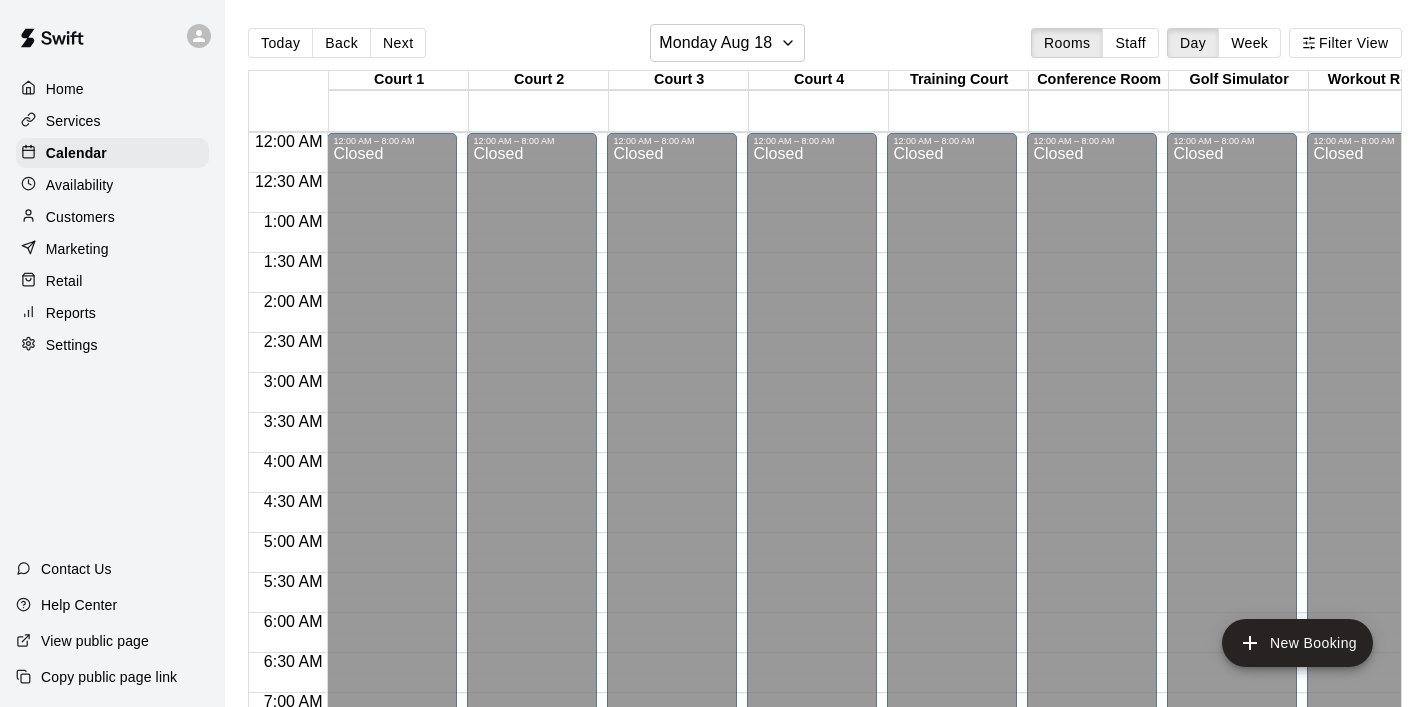 click on "Home" at bounding box center [65, 89] 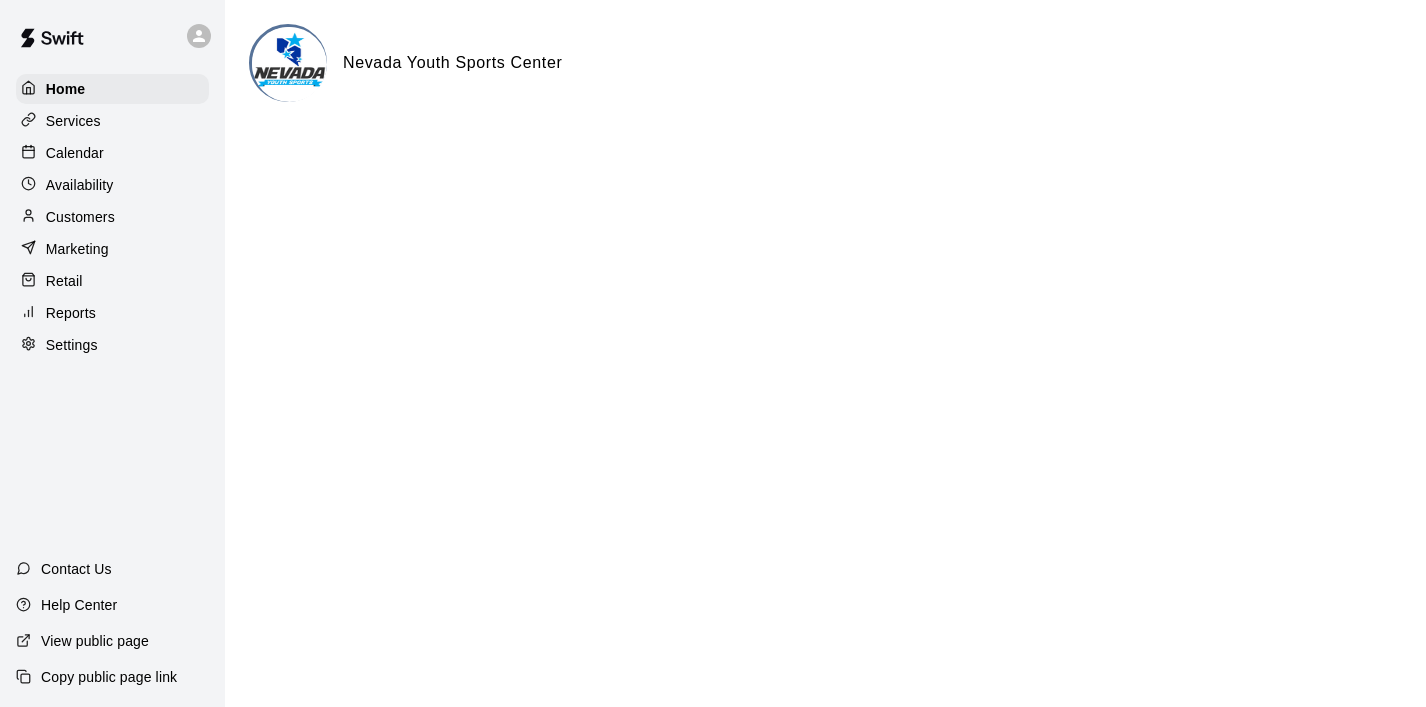 click on "Services" at bounding box center (73, 121) 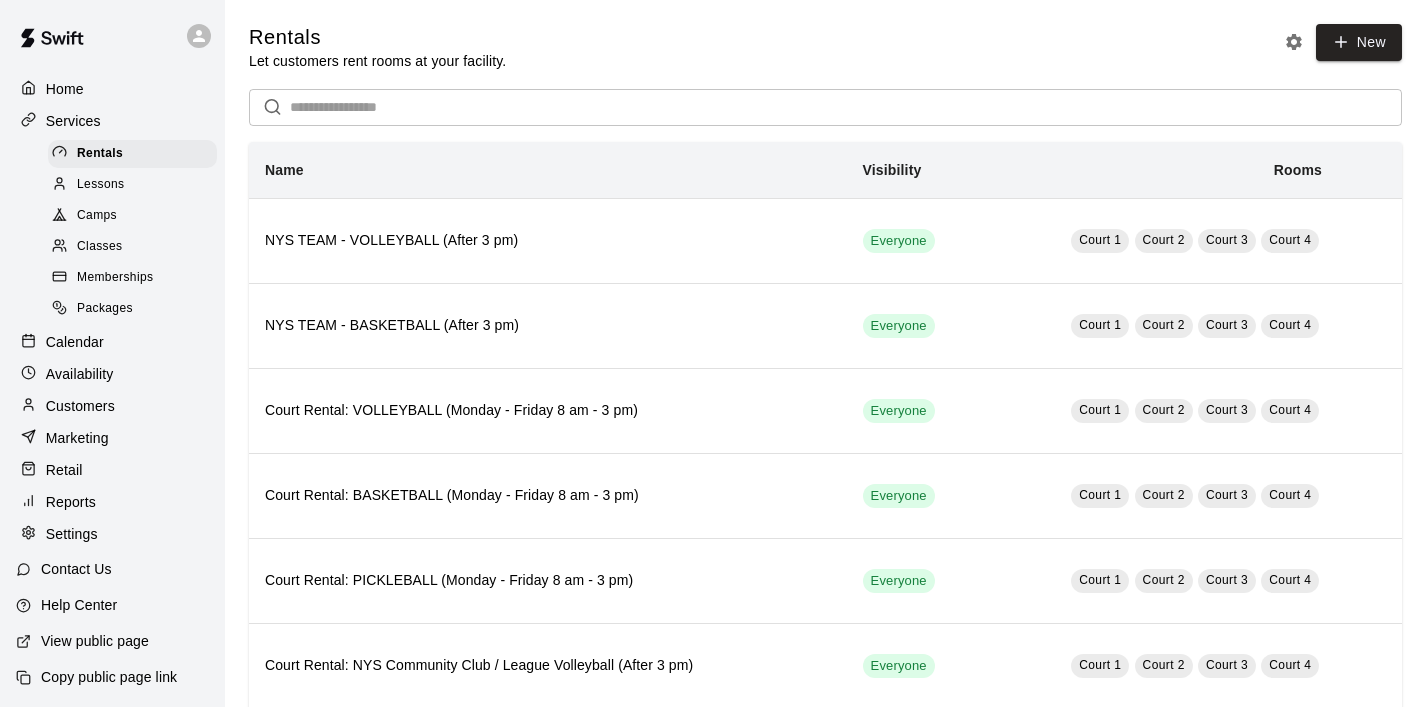 click on "Home" at bounding box center [65, 89] 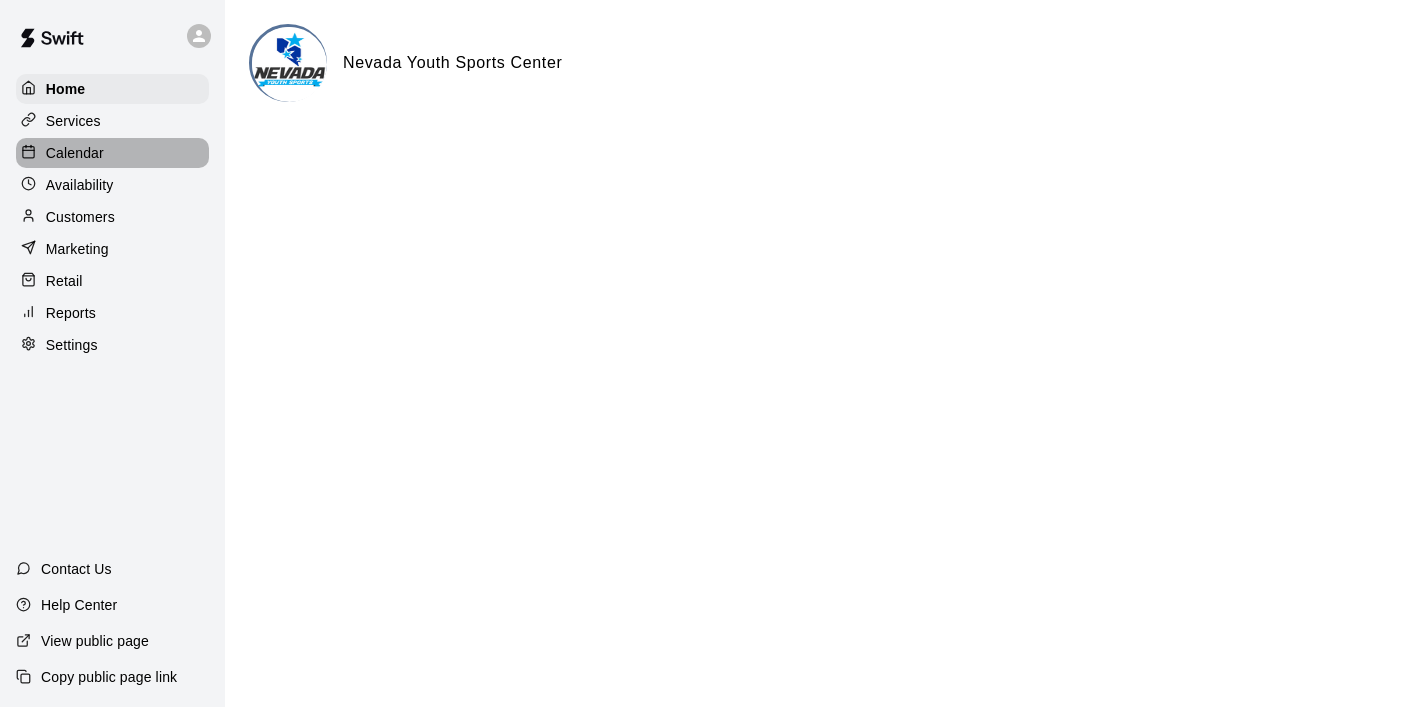 click on "Calendar" at bounding box center (112, 153) 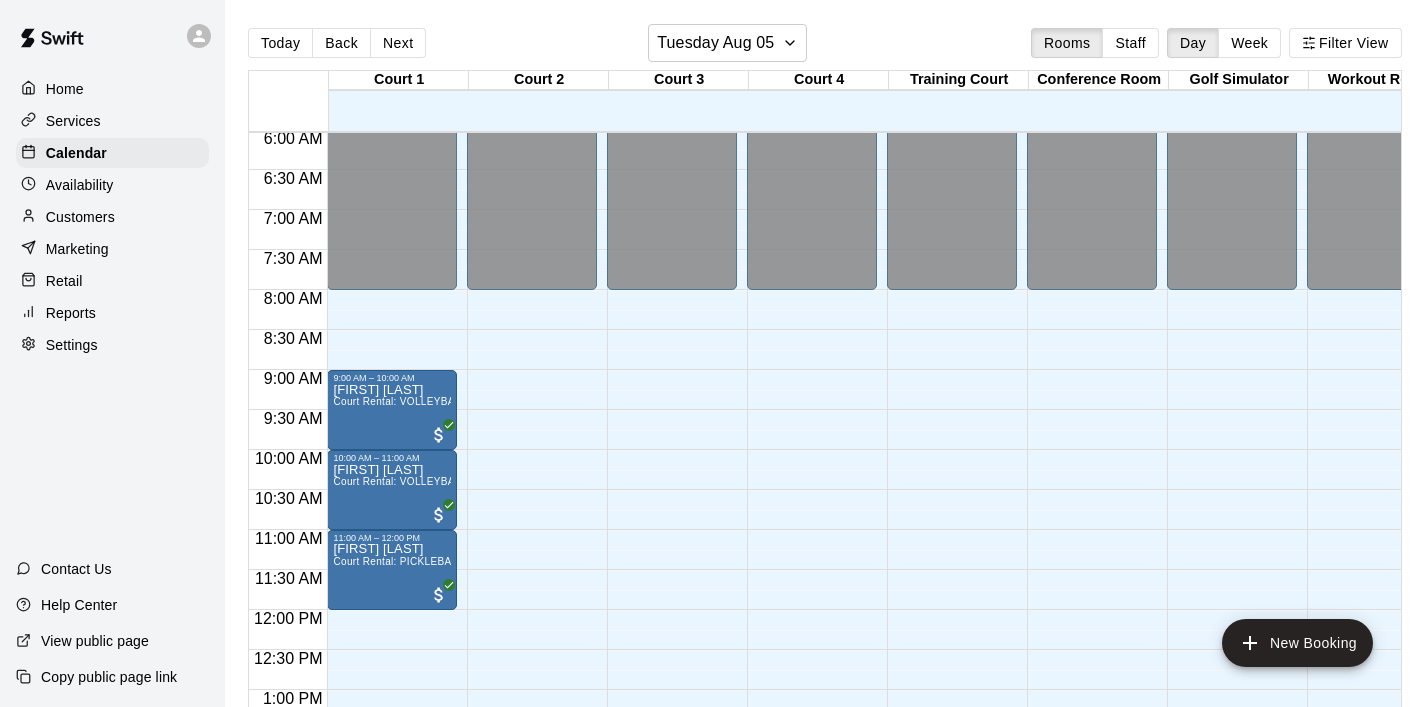 scroll, scrollTop: 484, scrollLeft: 0, axis: vertical 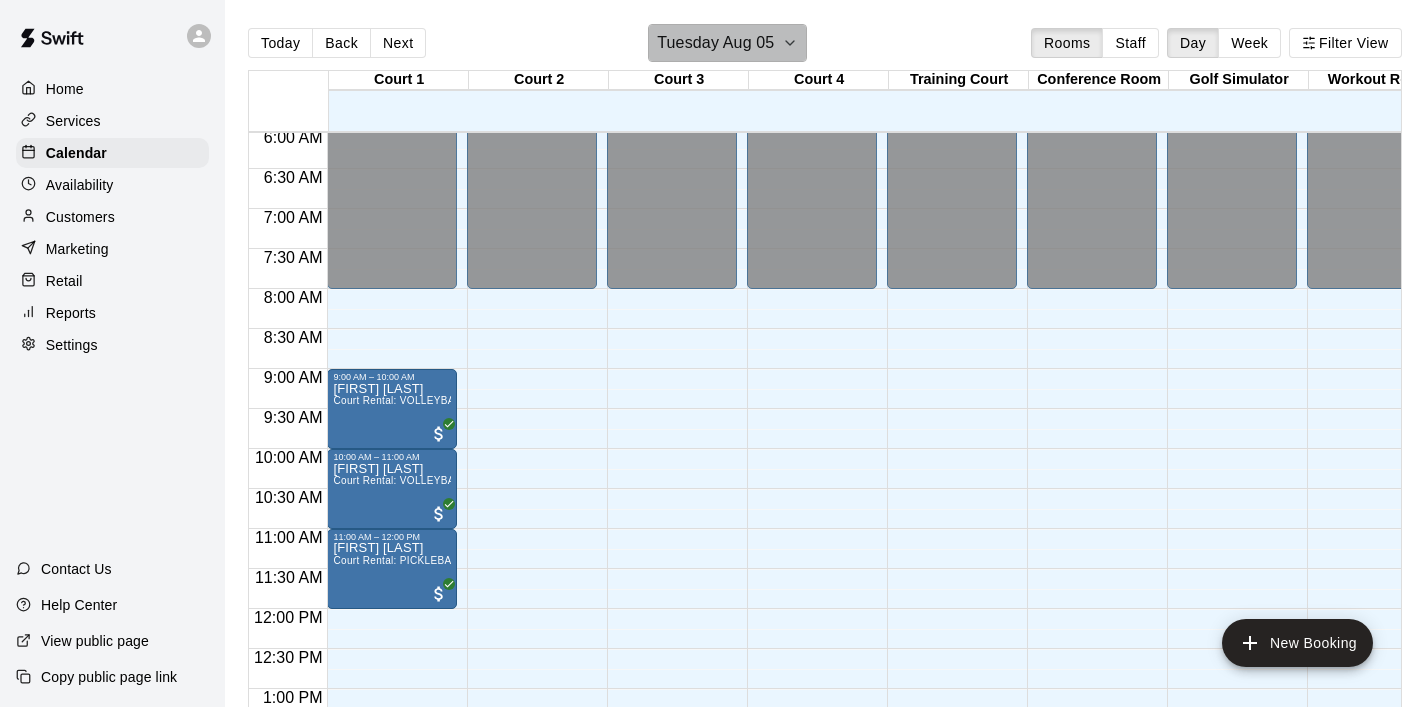 click 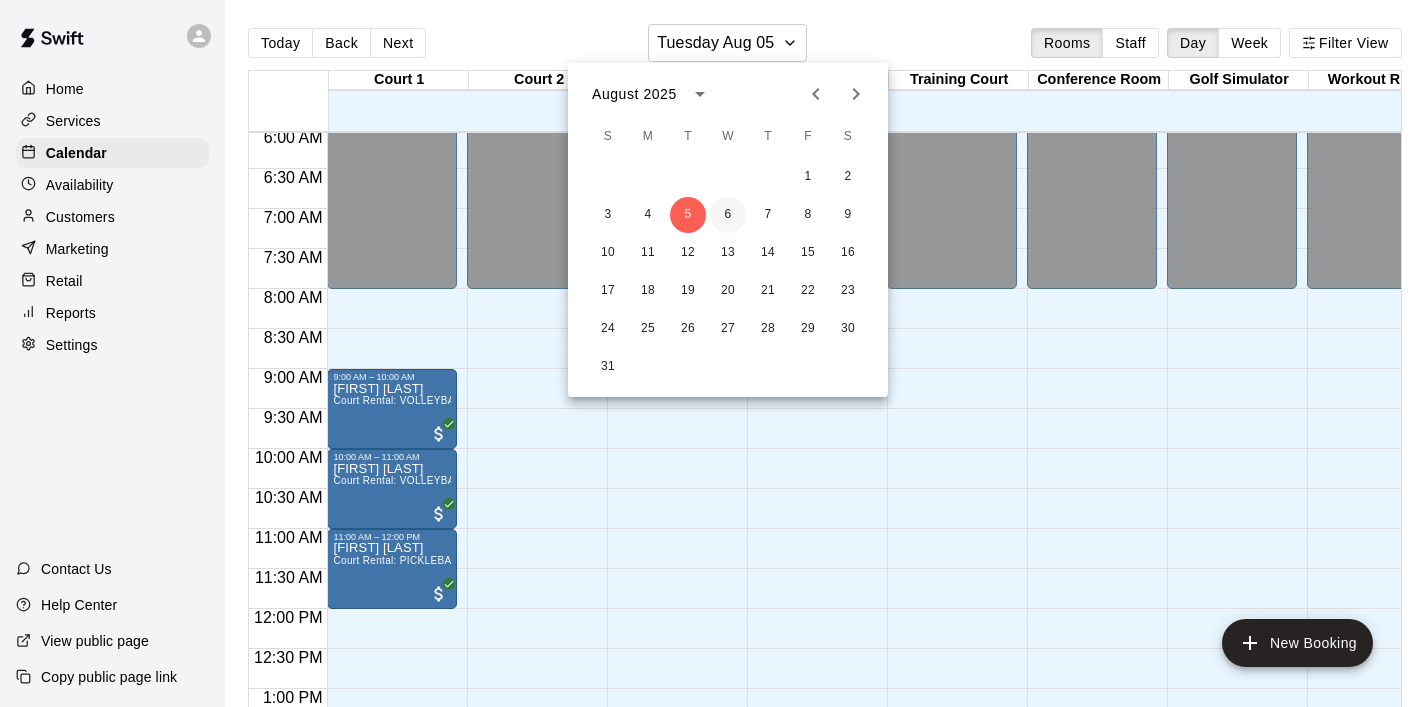 click on "6" at bounding box center (728, 215) 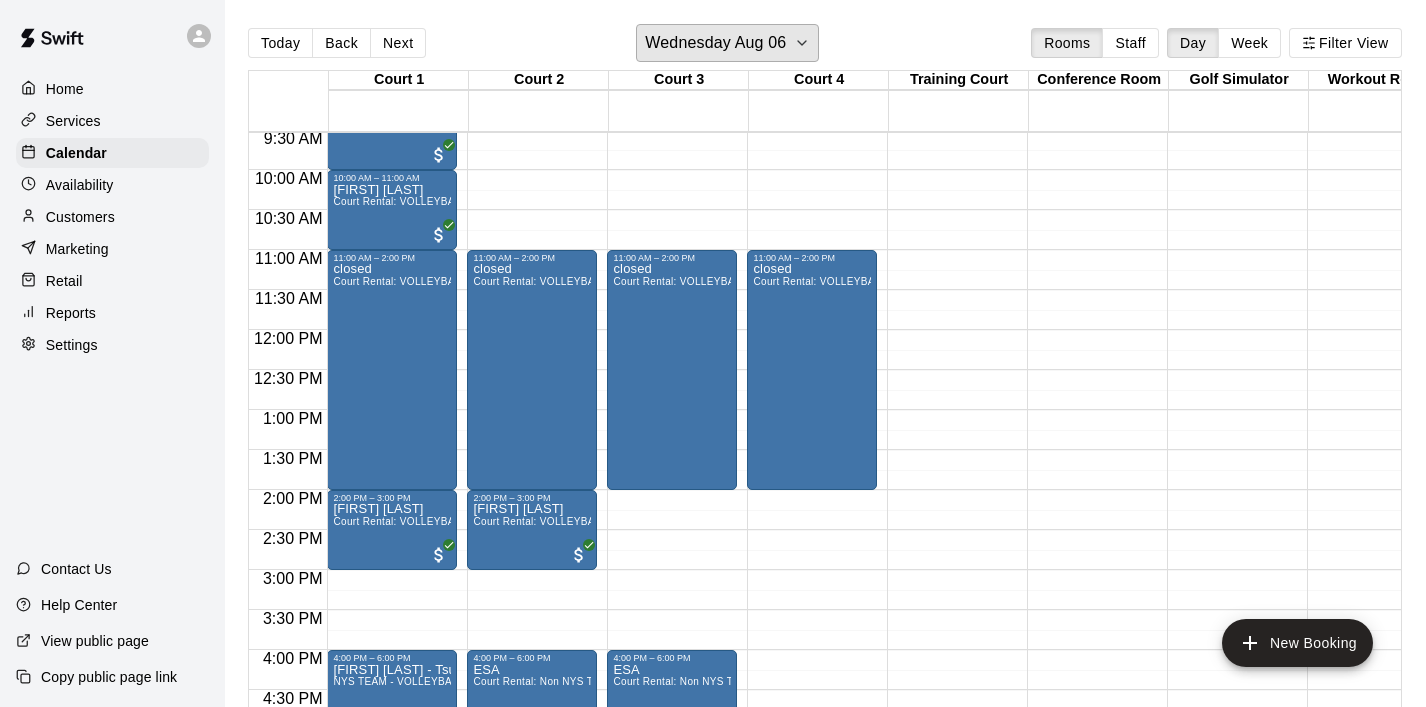 scroll, scrollTop: 772, scrollLeft: 0, axis: vertical 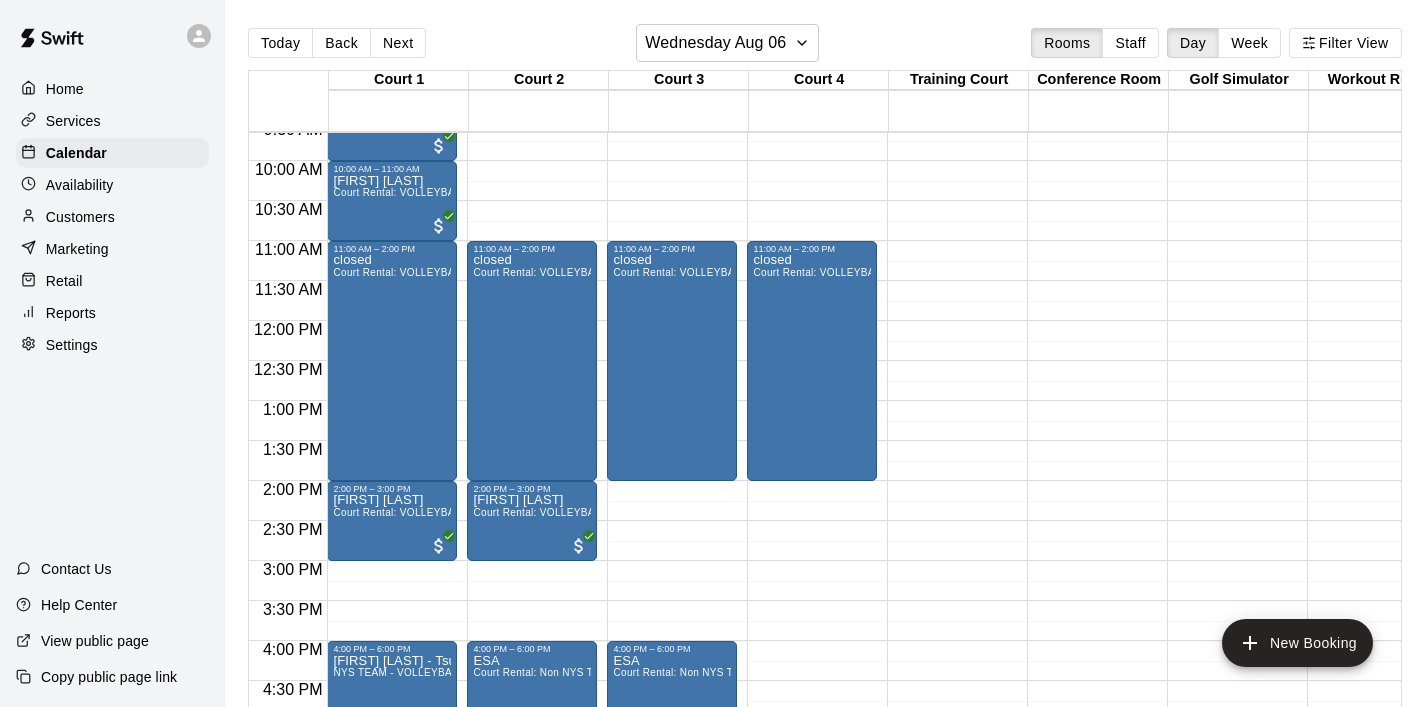 click on "closed Court Rental: VOLLEYBALL (Monday - Friday 8 am - 3 pm)" at bounding box center (672, 607) 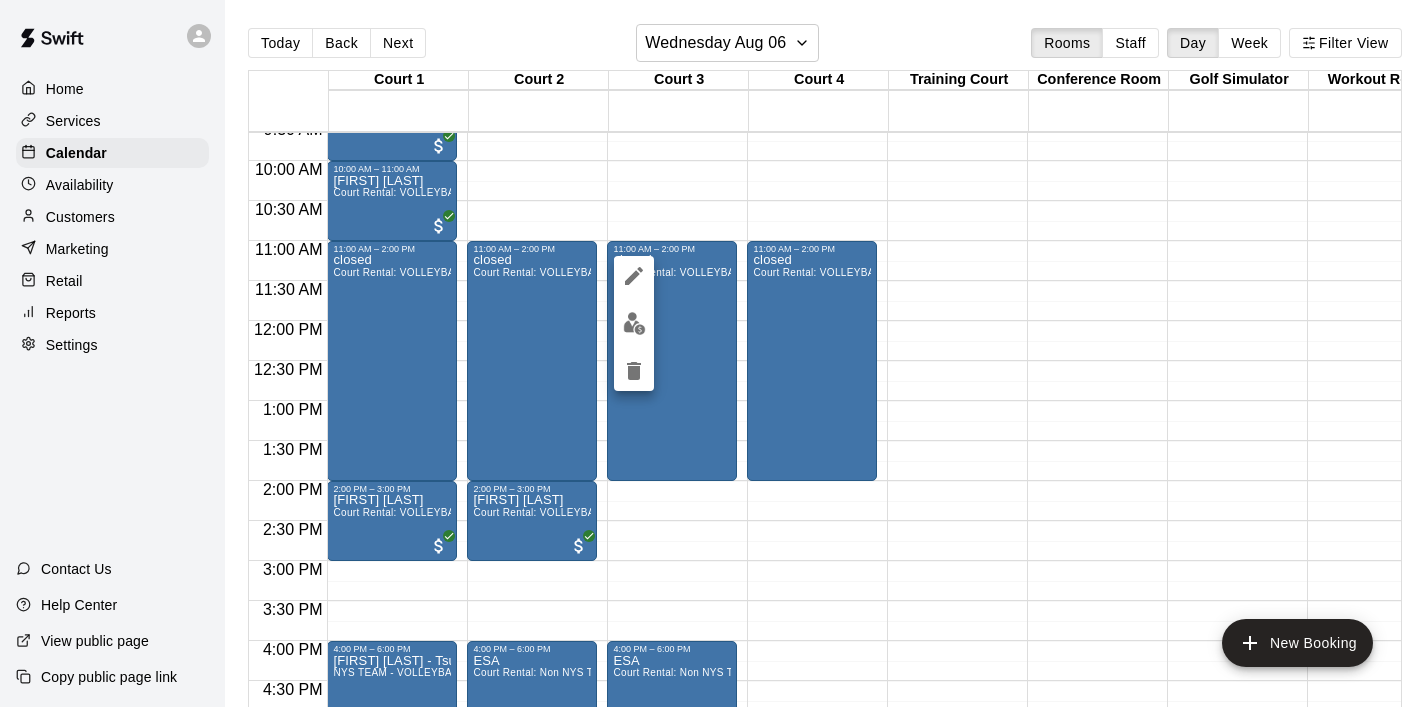 click at bounding box center (713, 353) 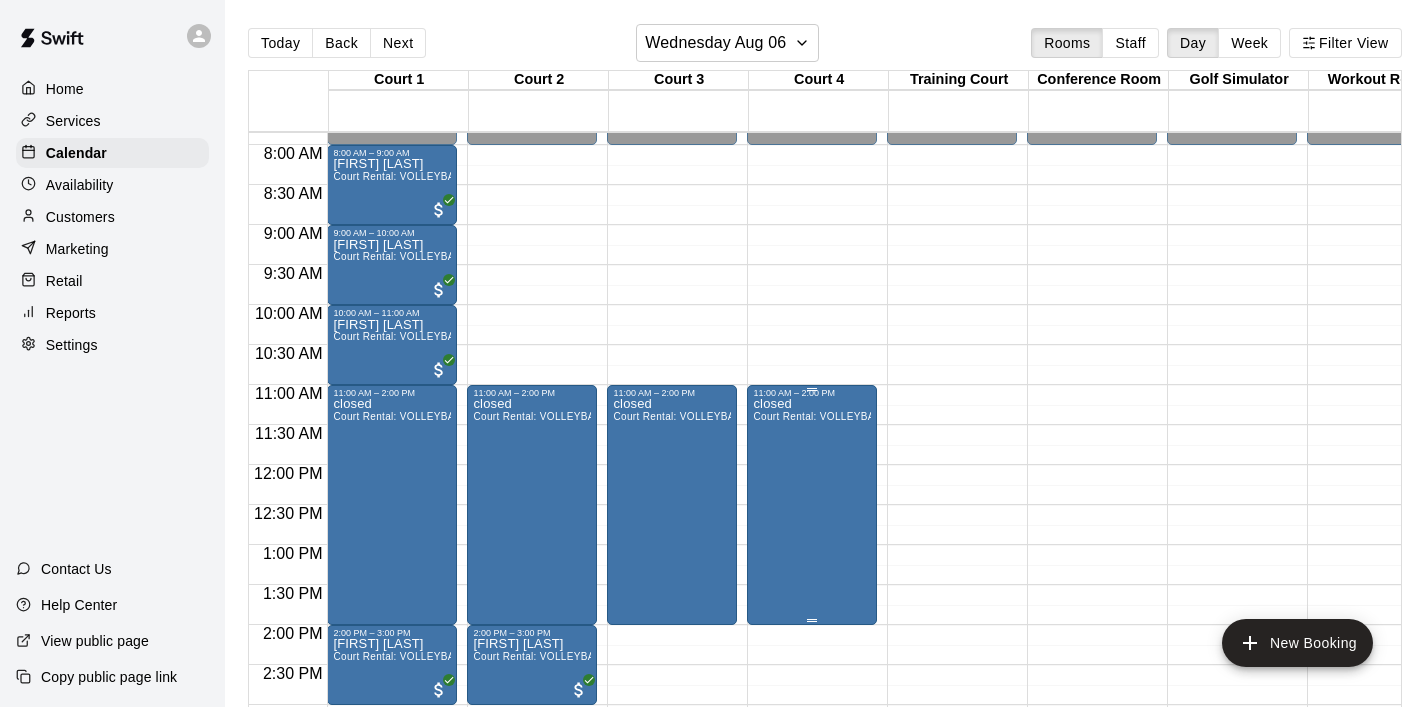scroll, scrollTop: 628, scrollLeft: 3, axis: both 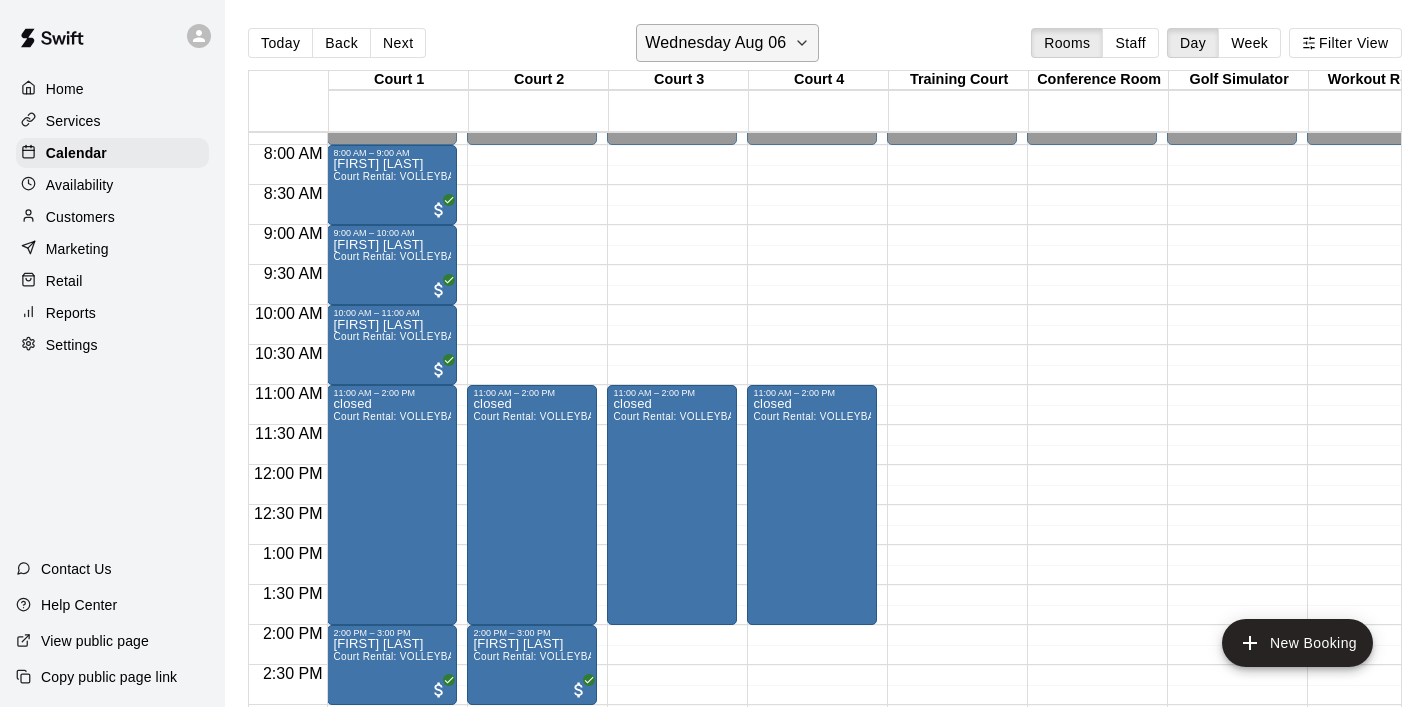 click 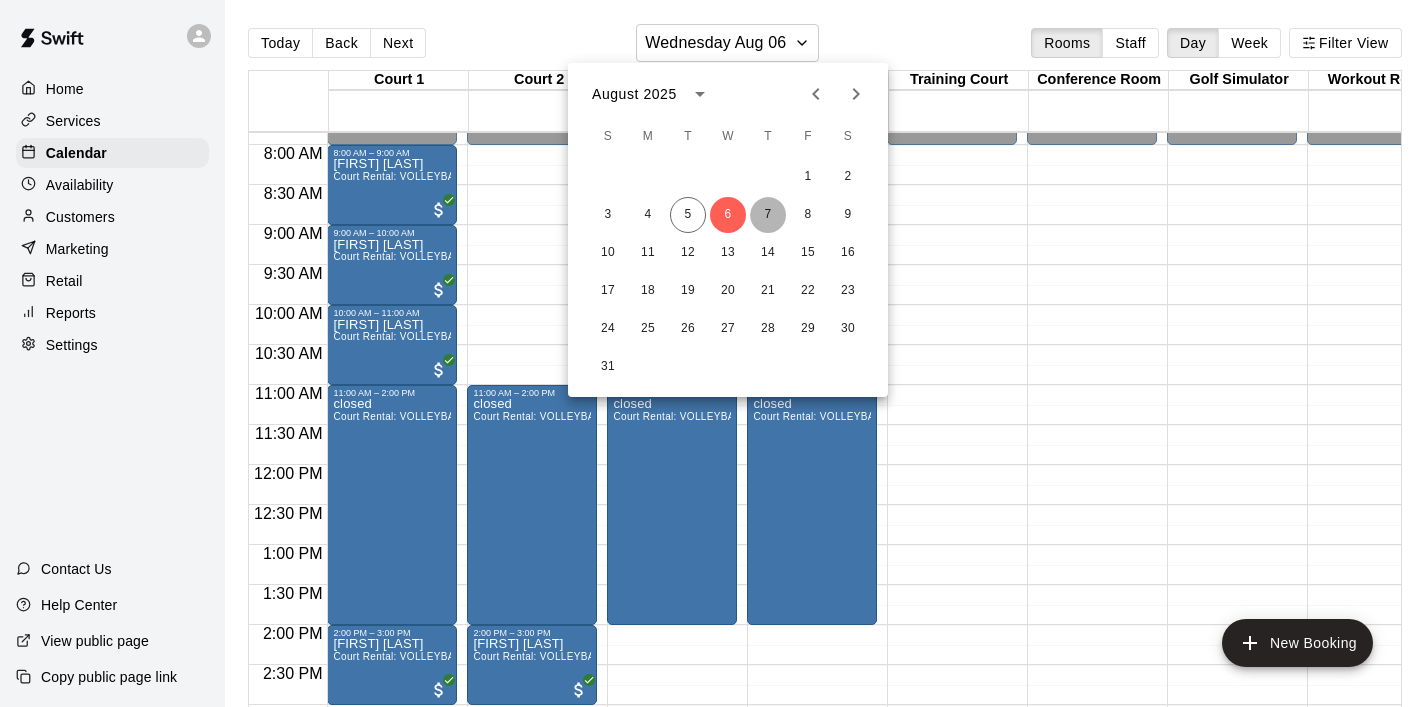 click on "7" at bounding box center [768, 215] 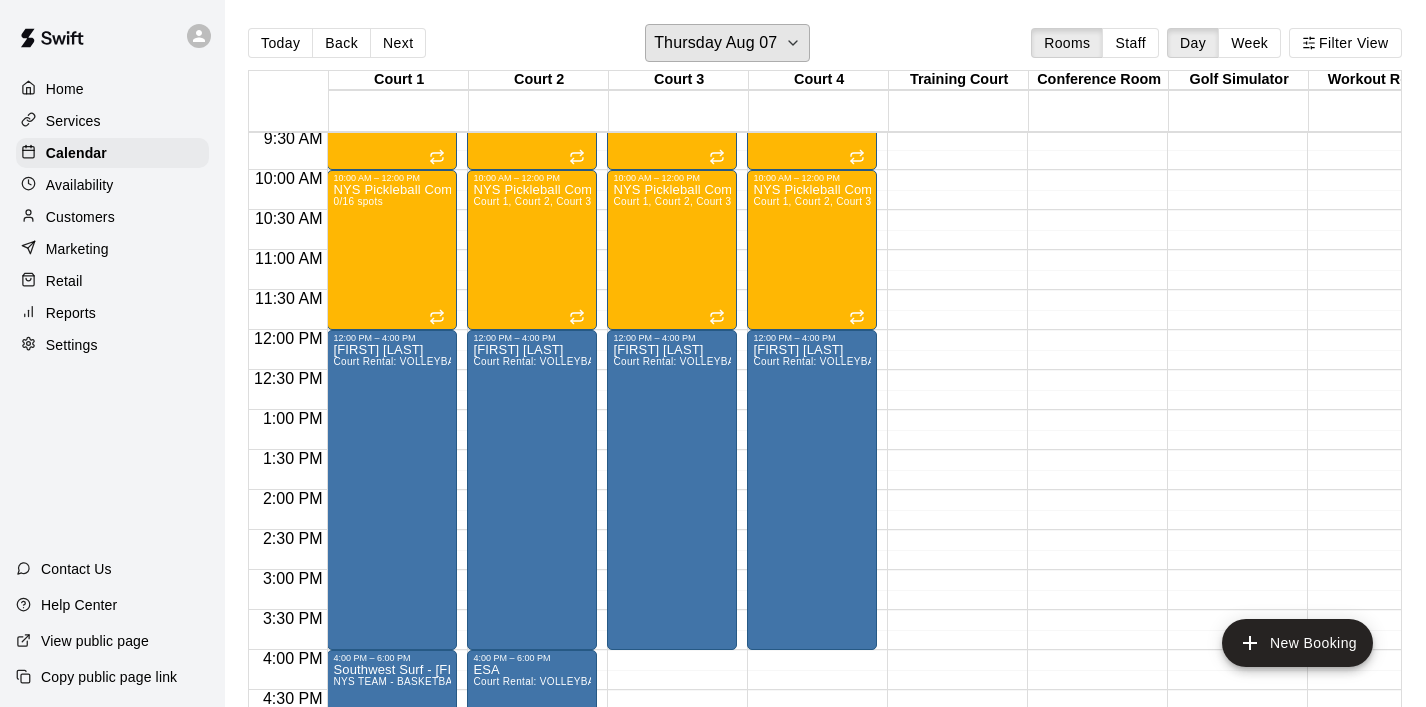 scroll, scrollTop: 0, scrollLeft: 0, axis: both 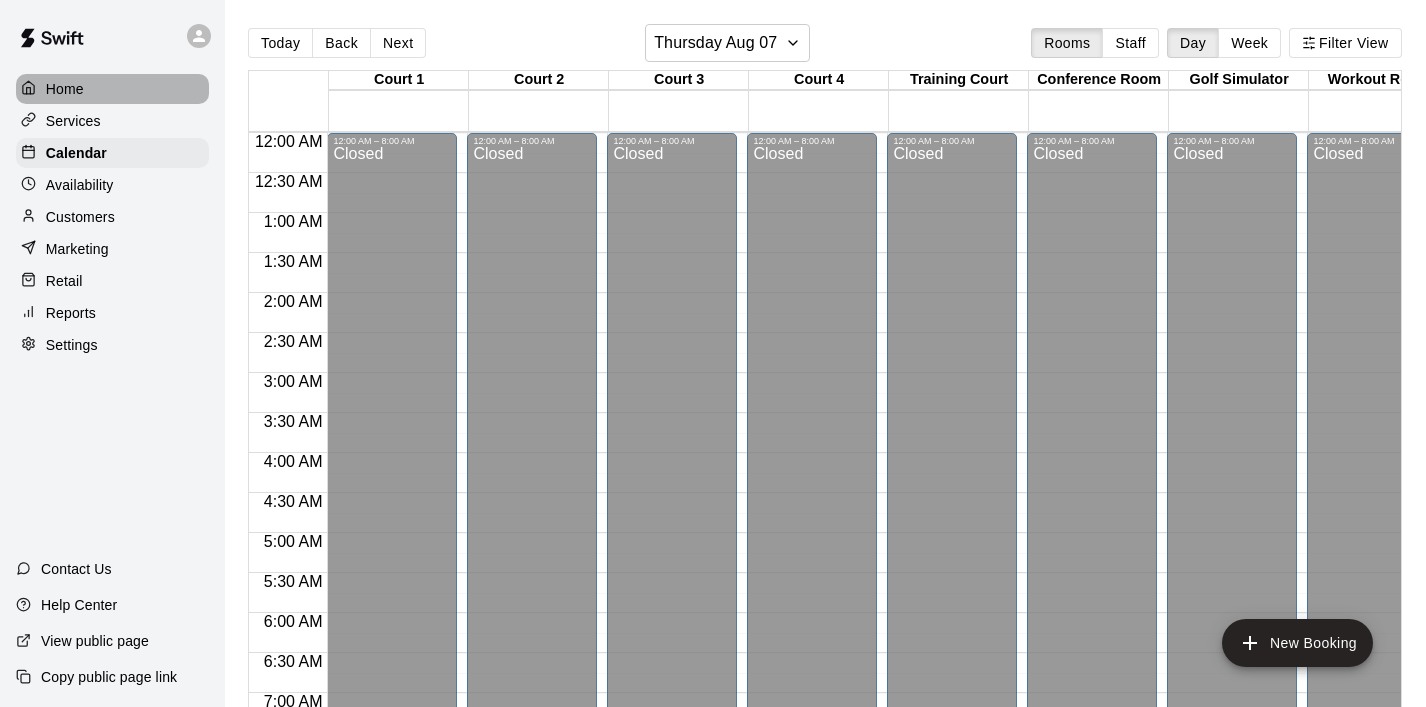 click on "Home" at bounding box center (112, 89) 